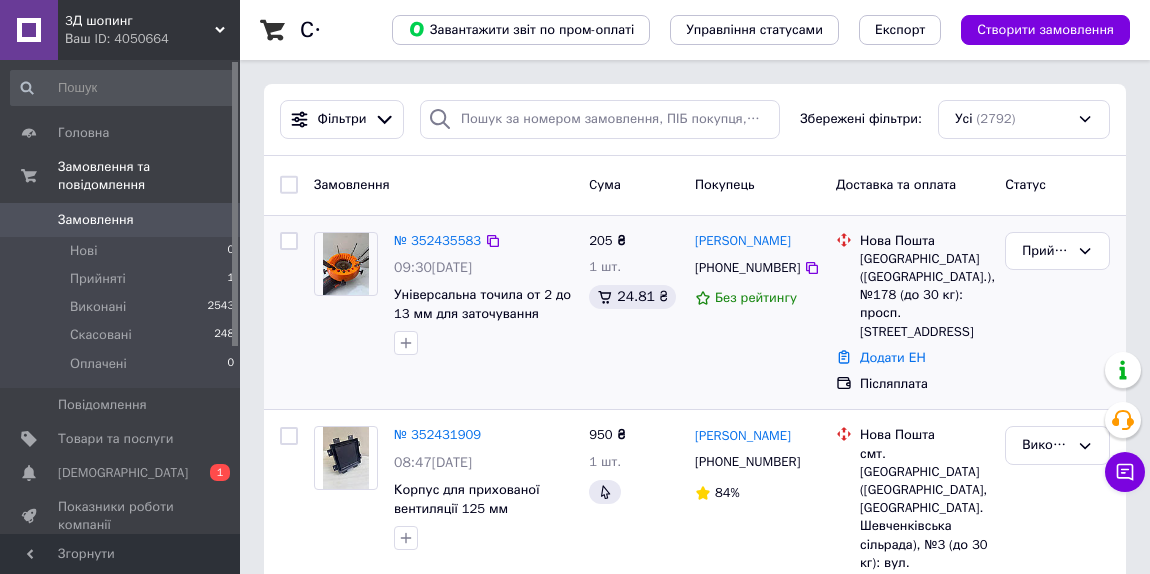 scroll, scrollTop: 0, scrollLeft: 0, axis: both 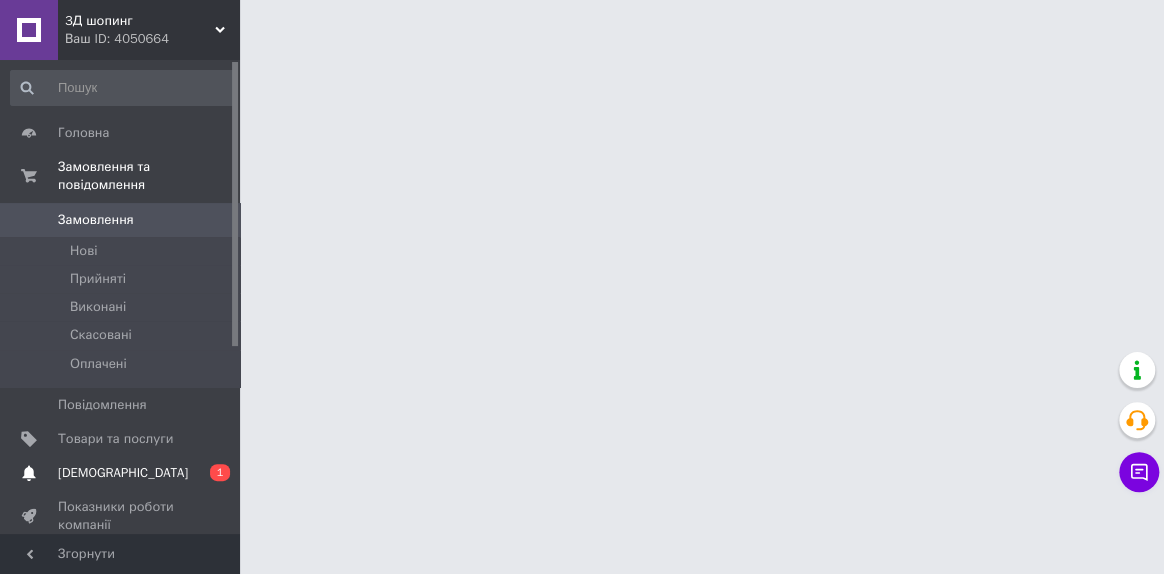 click on "[DEMOGRAPHIC_DATA]" at bounding box center [123, 473] 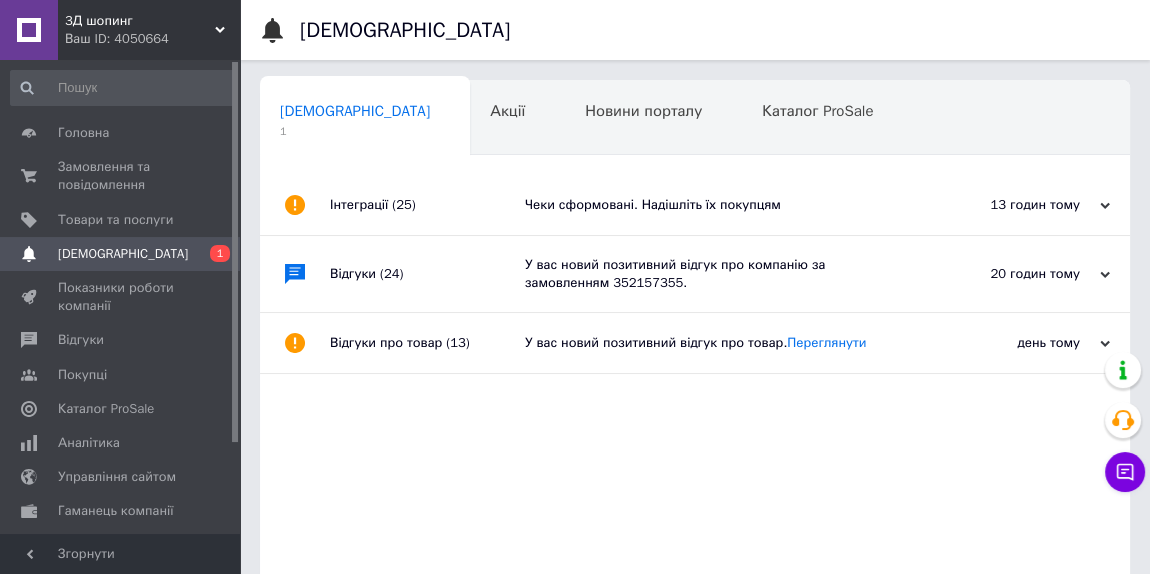 scroll, scrollTop: 0, scrollLeft: 10, axis: horizontal 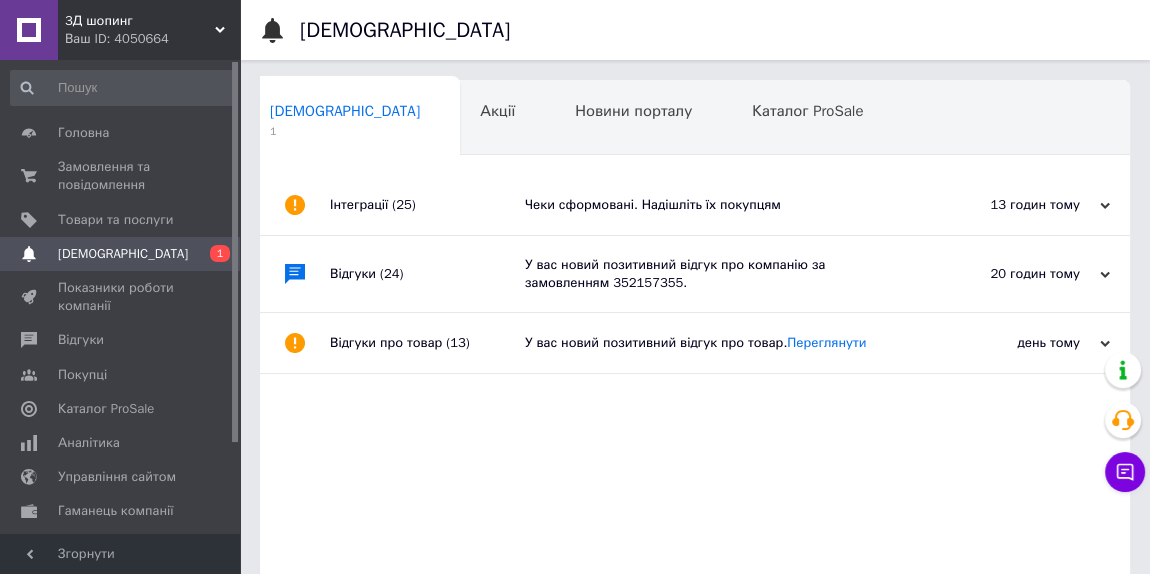 click on "Чеки сформовані. Надішліть їх покупцям" at bounding box center [717, 205] 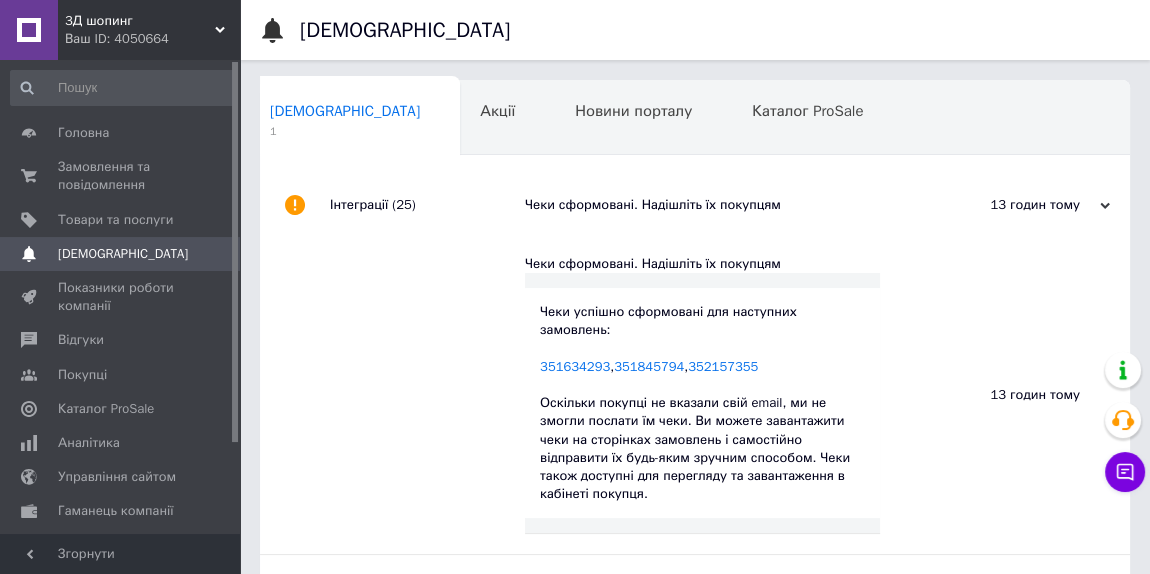 click on "Чеки сформовані. Надішліть їх покупцям" at bounding box center [717, 205] 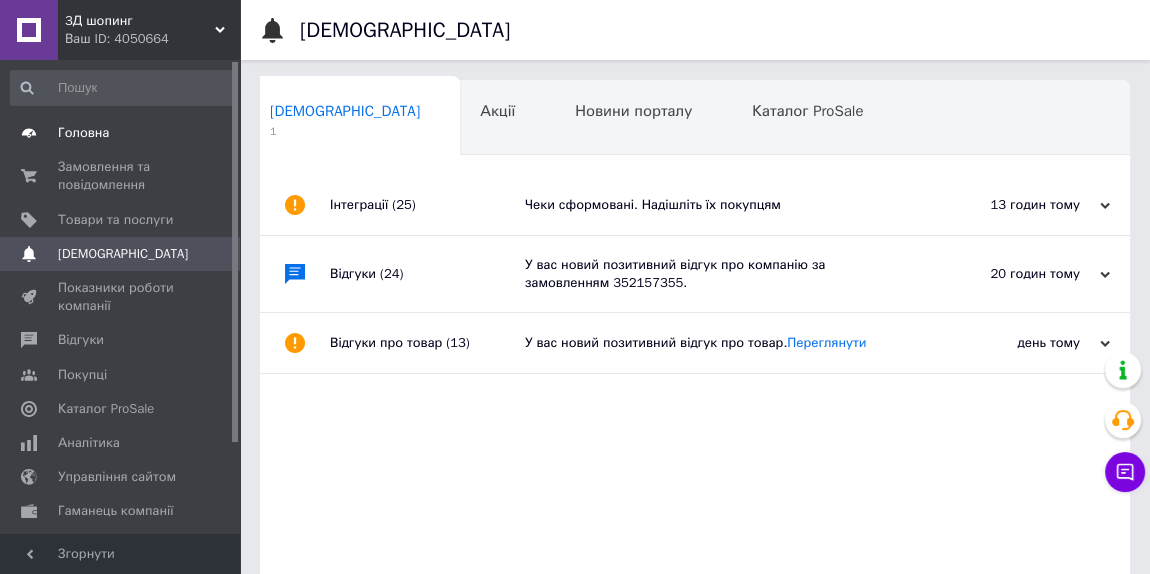 click on "Головна" at bounding box center (83, 133) 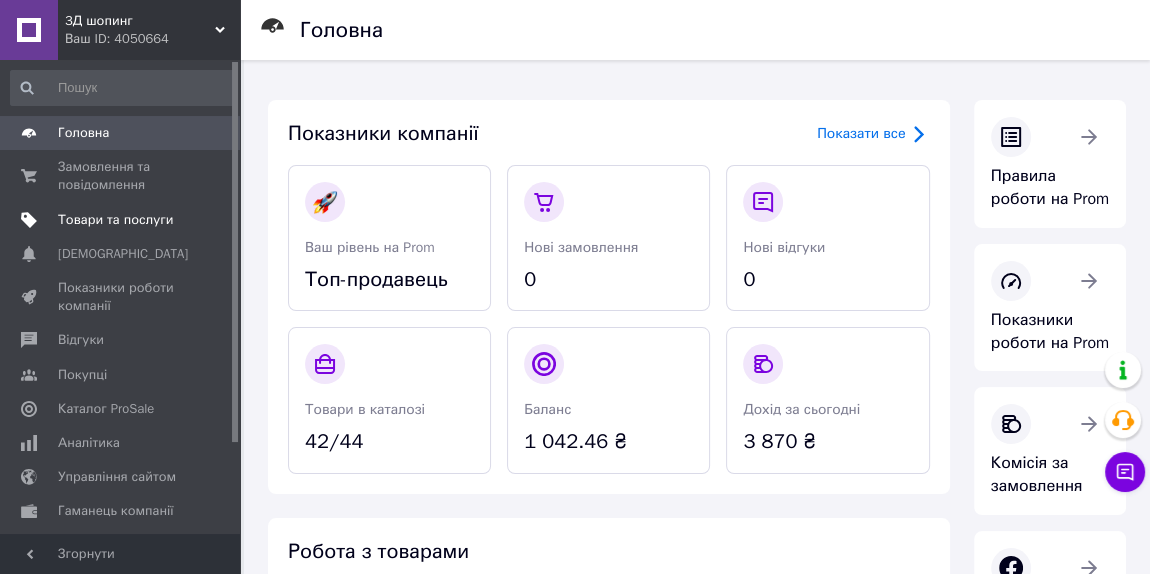 click on "Товари та послуги" at bounding box center [115, 220] 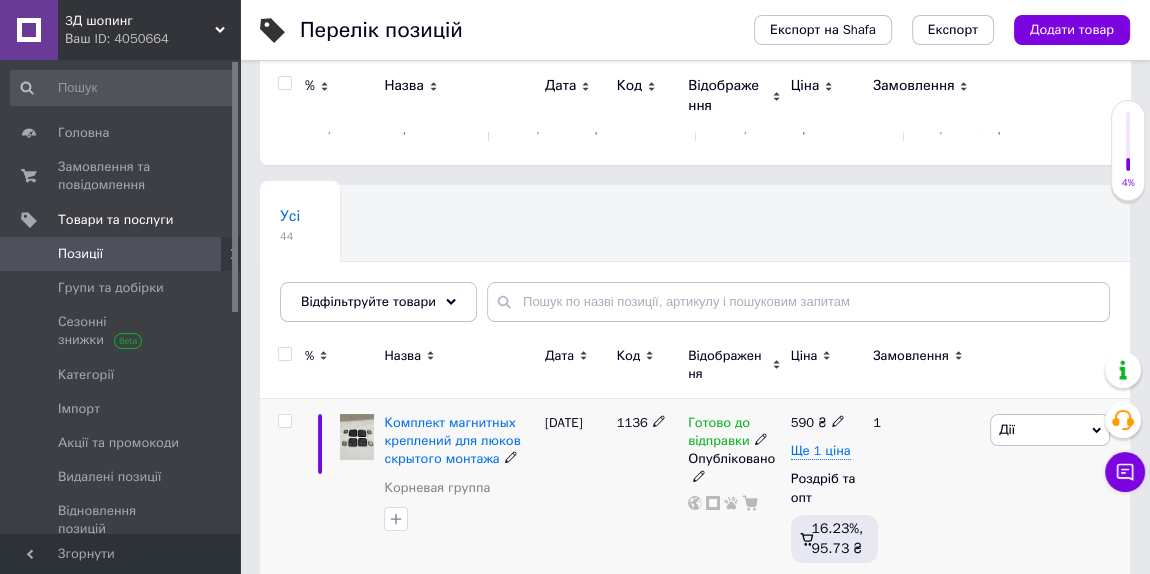scroll, scrollTop: 0, scrollLeft: 0, axis: both 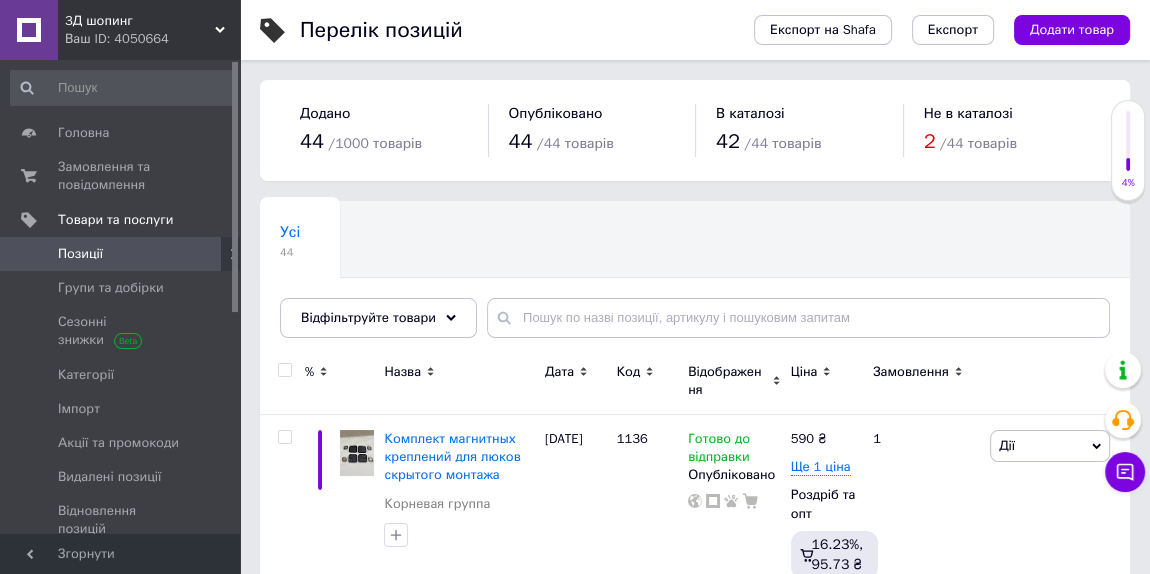 click on "Додати товар" at bounding box center [1072, 30] 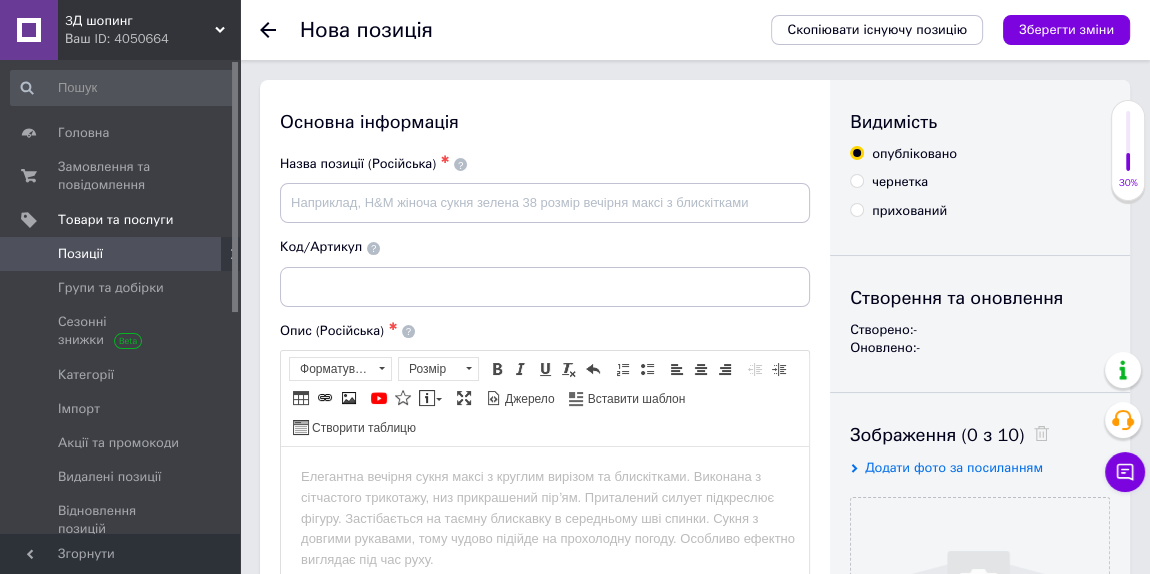 scroll, scrollTop: 0, scrollLeft: 0, axis: both 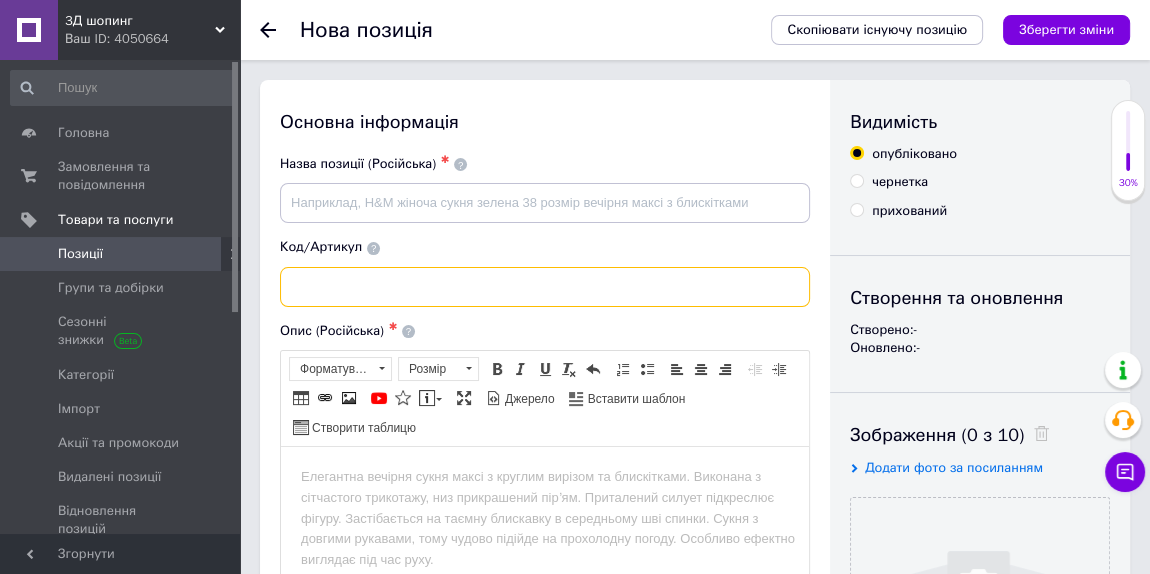 click at bounding box center [545, 287] 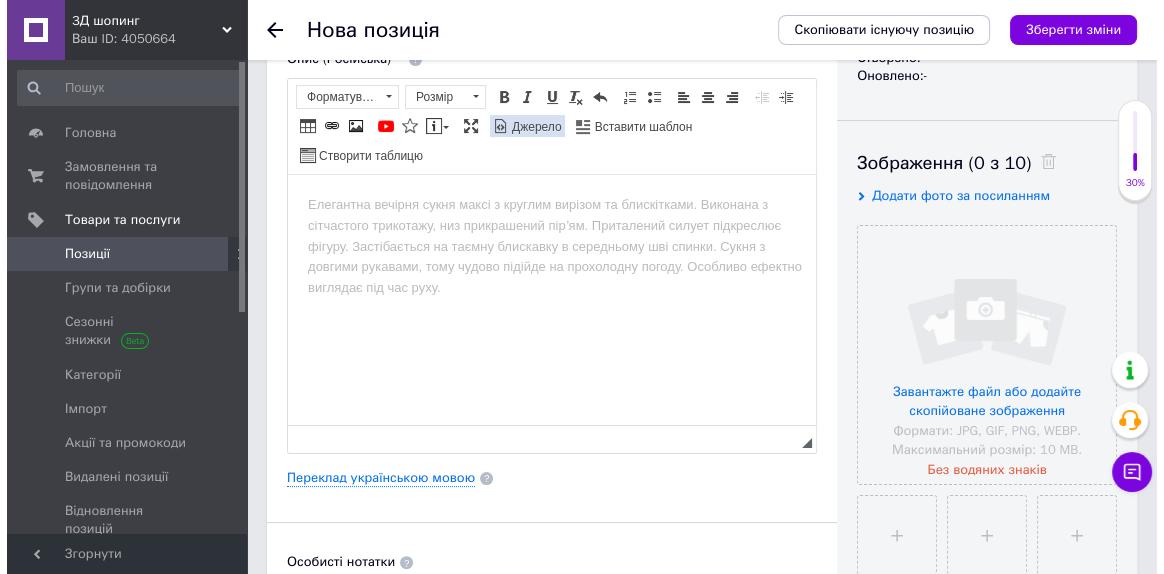 scroll, scrollTop: 454, scrollLeft: 0, axis: vertical 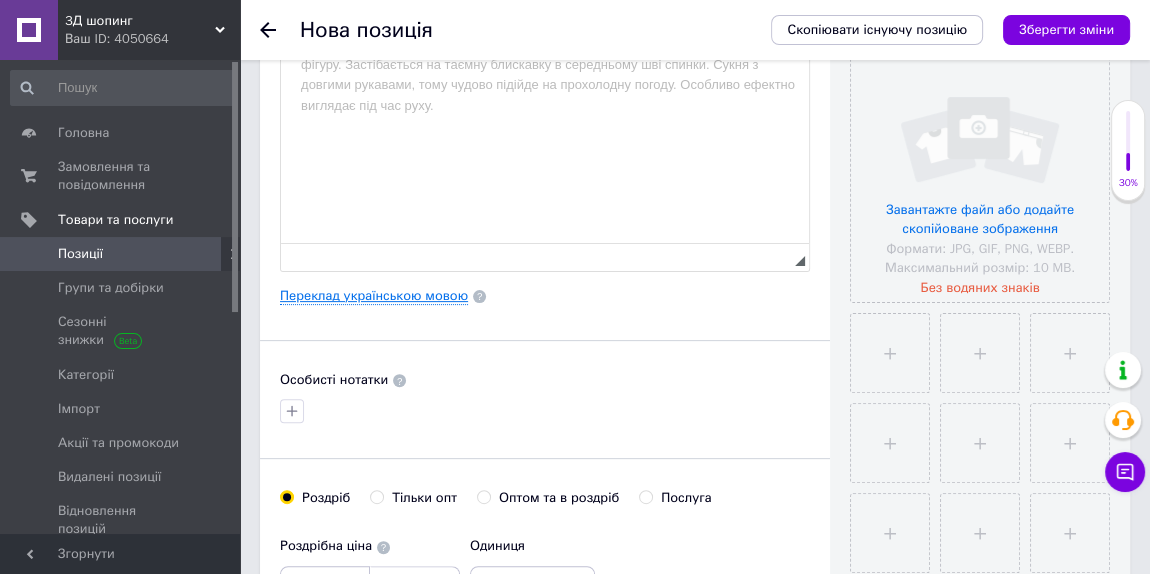 type on "1137" 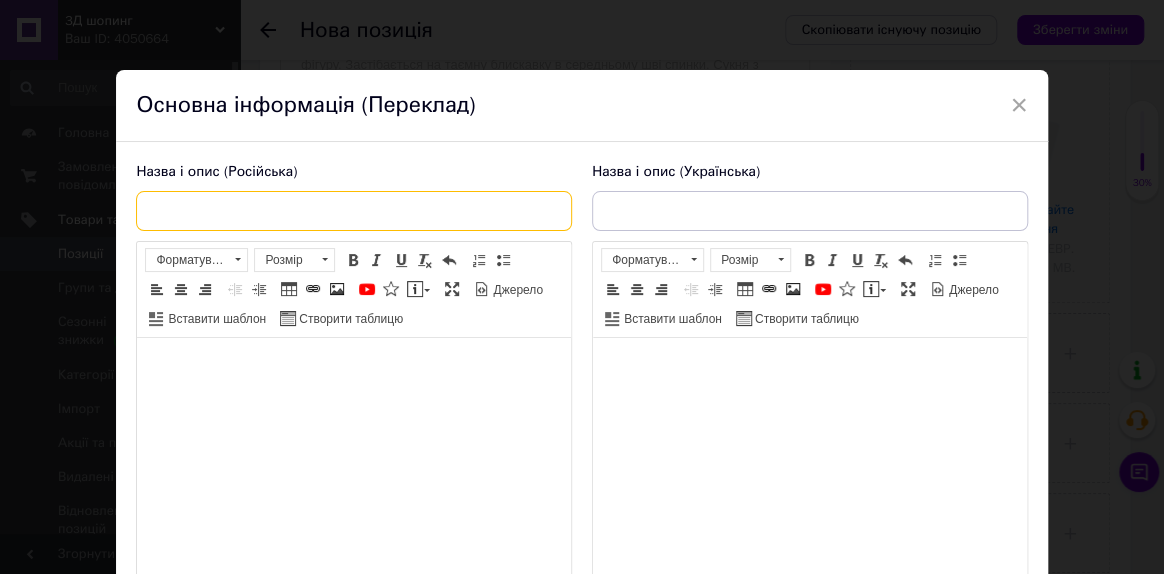 click on "Назва і опис (Російська) Розширений текстовий редактор, 0271CA79-55FD-4B55-8C63-9193637675D6 Панель інструментів редактора Форматування Форматування Розмір Розмір   Жирний  Сполучення клавіш Ctrl+B   Курсив  Сполучення клавіш Ctrl+I   Підкреслений  Сполучення клавіш Ctrl+U   Видалити форматування   Повернути  Сполучення клавіш Ctrl+Z   Вставити/видалити нумерований список   Вставити/видалити маркований список   По лівому краю   По центру   По правому краю   Зменшити відступ   Збільшити відступ   Таблиця   Вставити/Редагувати посилання  Сполучення клавіш Ctrl+L   Зображення" at bounding box center [354, 390] 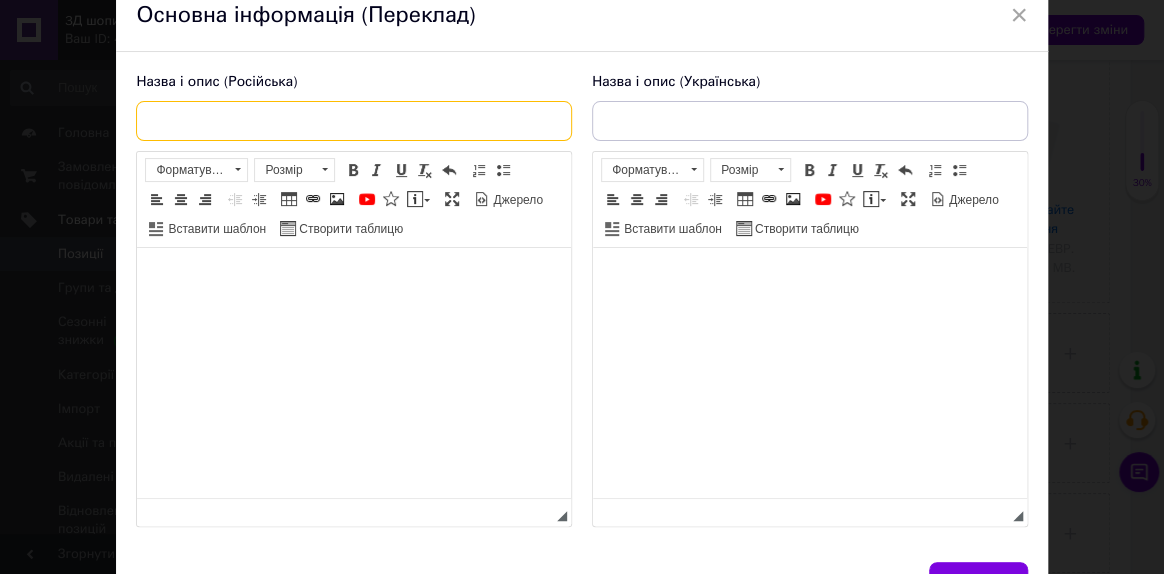 paste on "Инновационные палочки для суши с ручками" 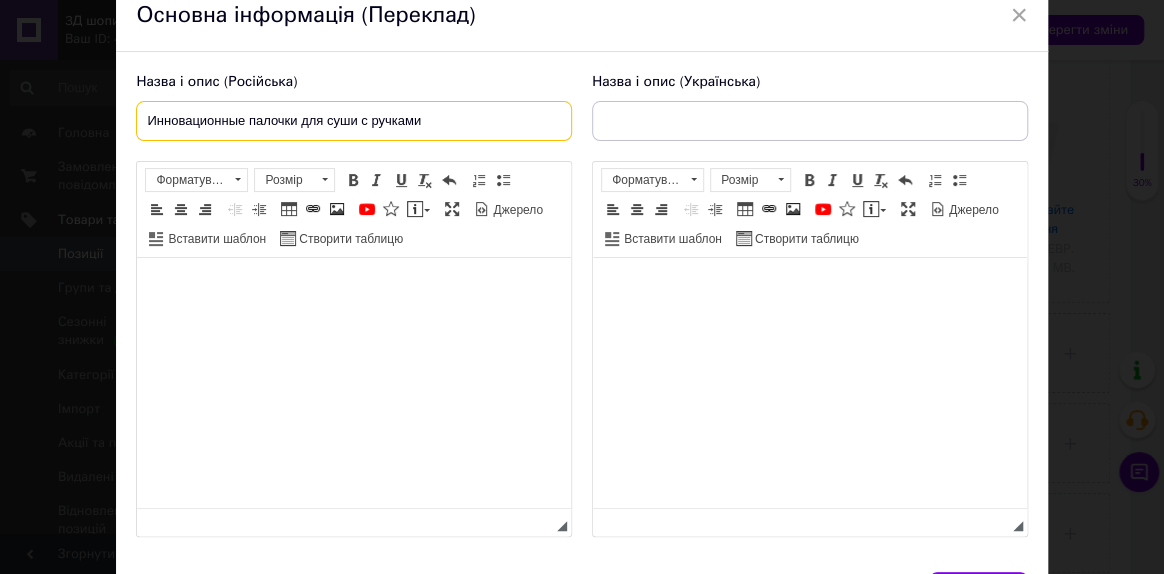 type on "Инновационные палочки для суши с ручками" 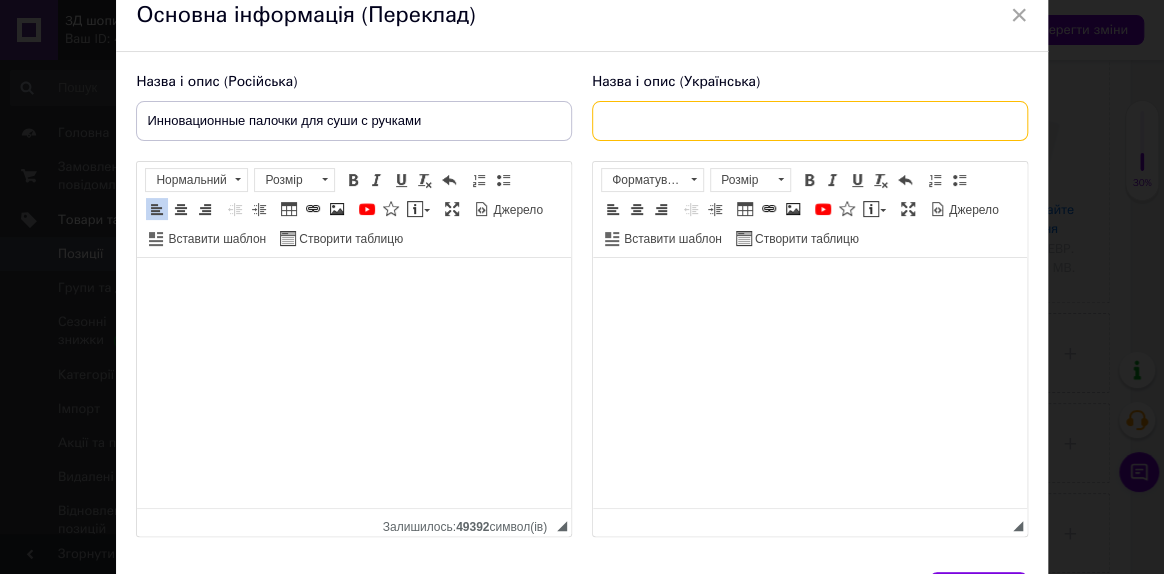 click at bounding box center [810, 121] 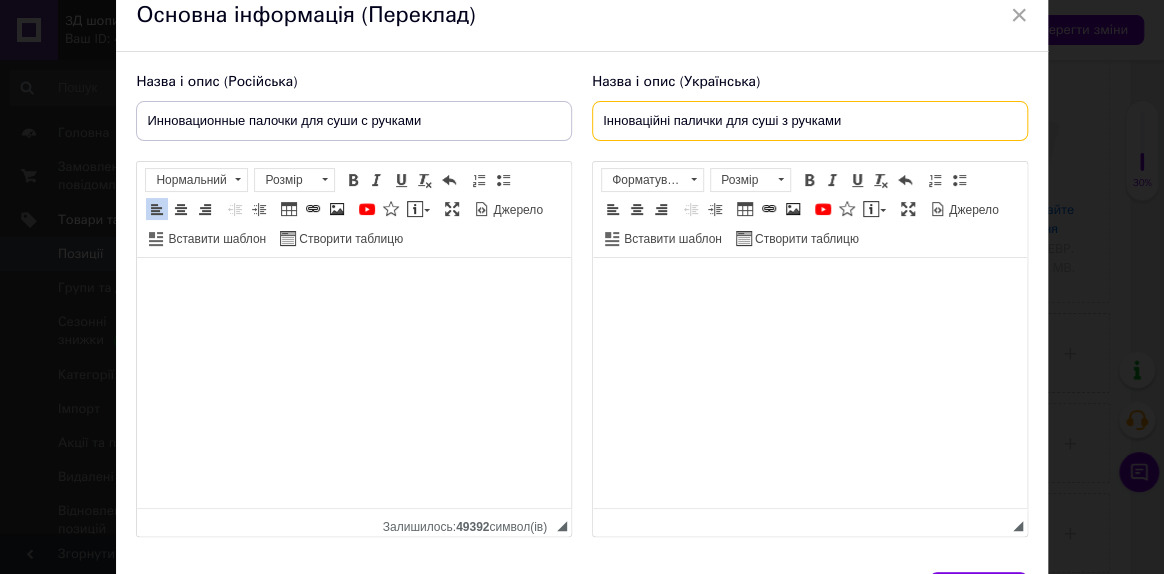 type on "Інноваційні палички для суші з ручками" 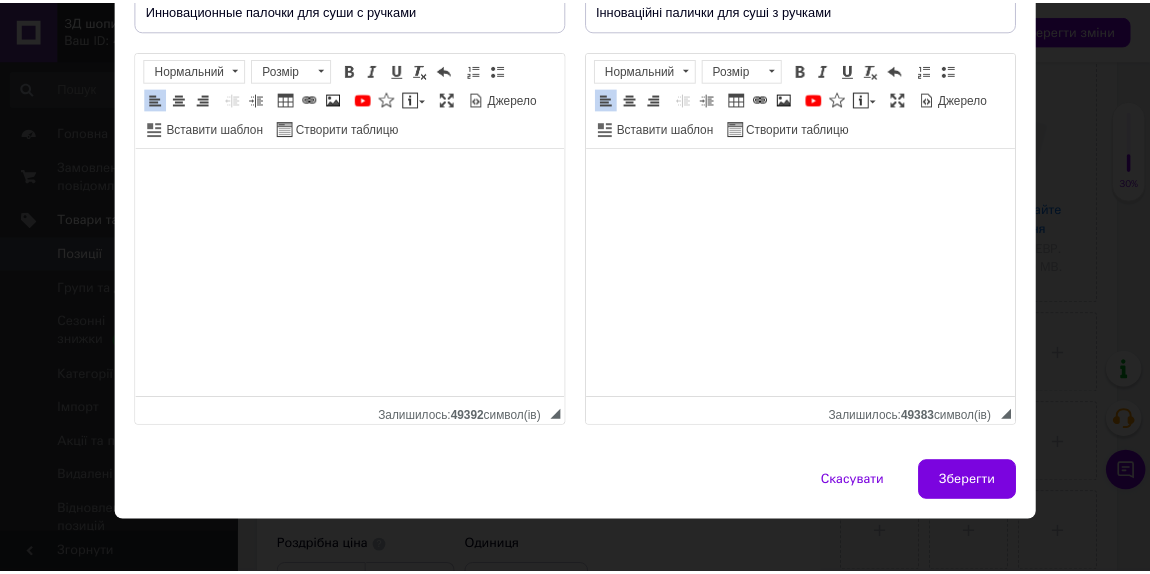 scroll, scrollTop: 213, scrollLeft: 0, axis: vertical 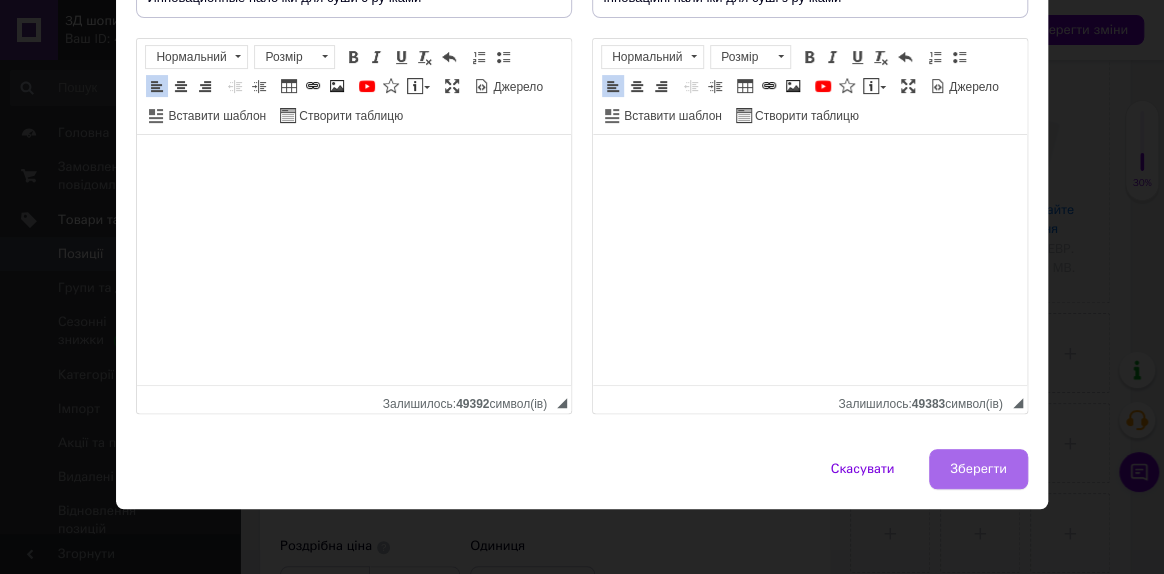click on "Зберегти" at bounding box center (978, 469) 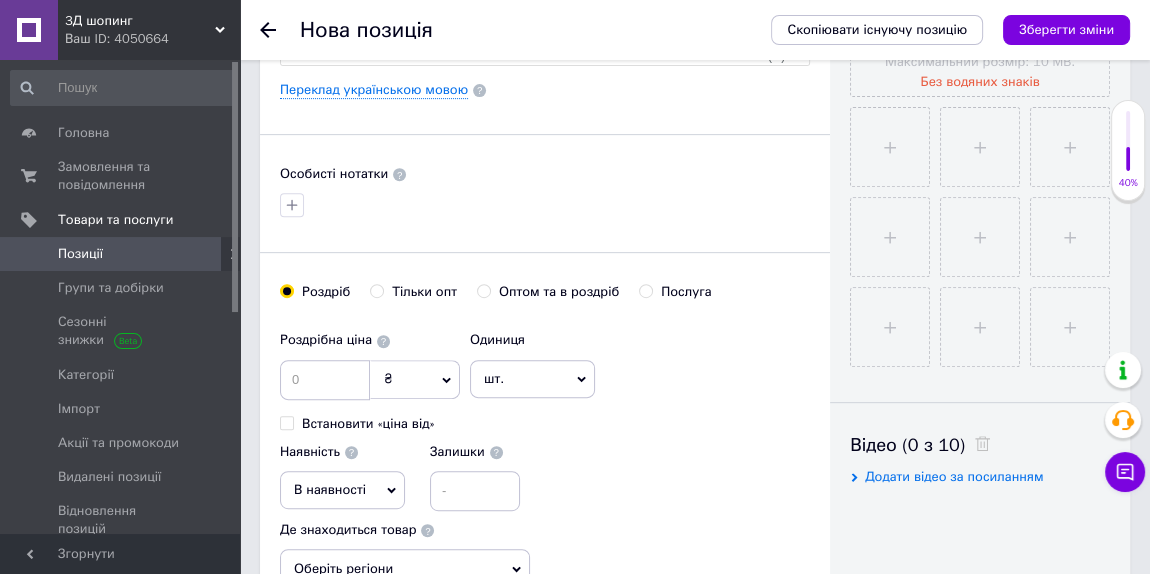 scroll, scrollTop: 727, scrollLeft: 0, axis: vertical 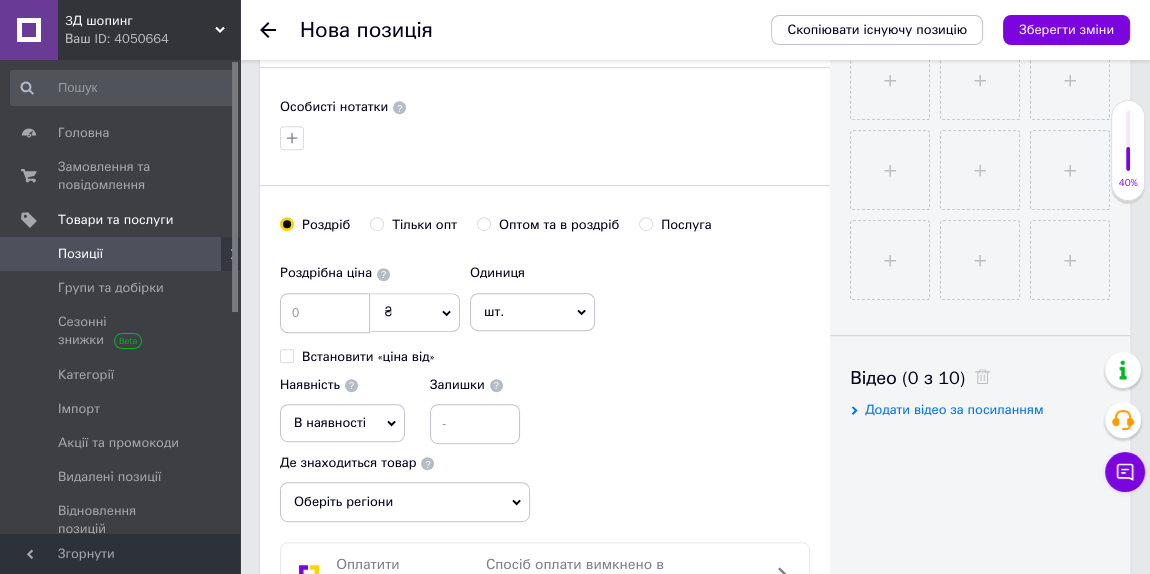 click on "Оптом та в роздріб" at bounding box center (483, 223) 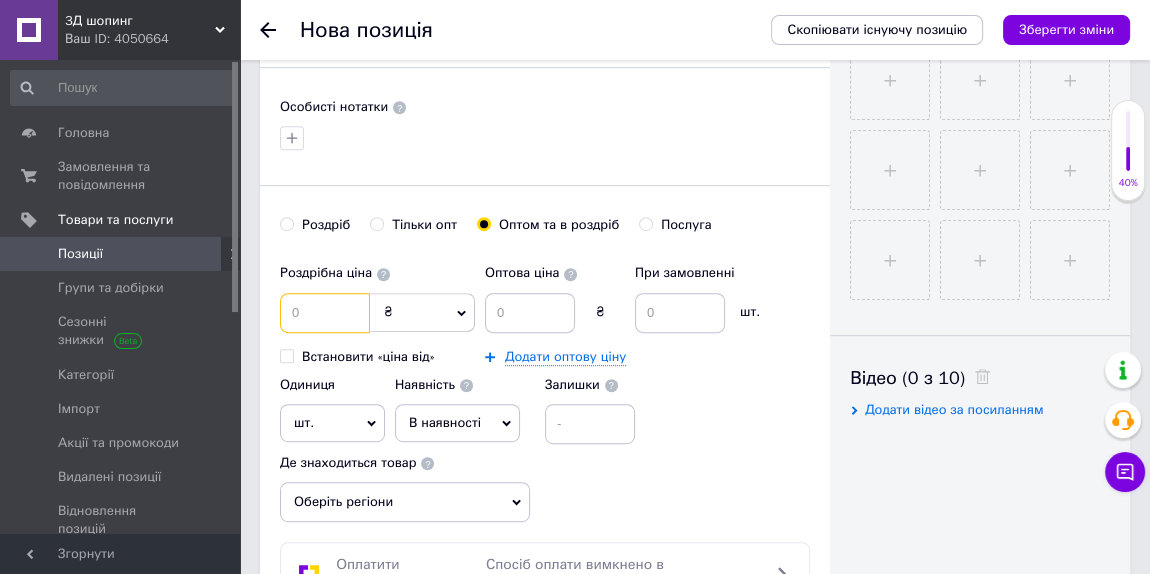 click at bounding box center (325, 313) 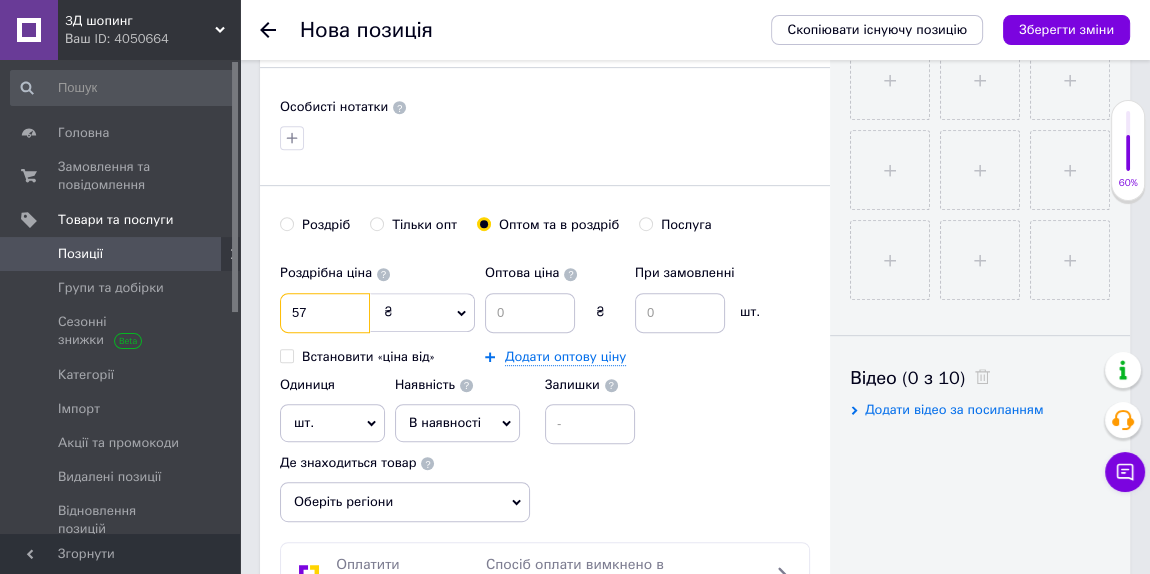 type on "57" 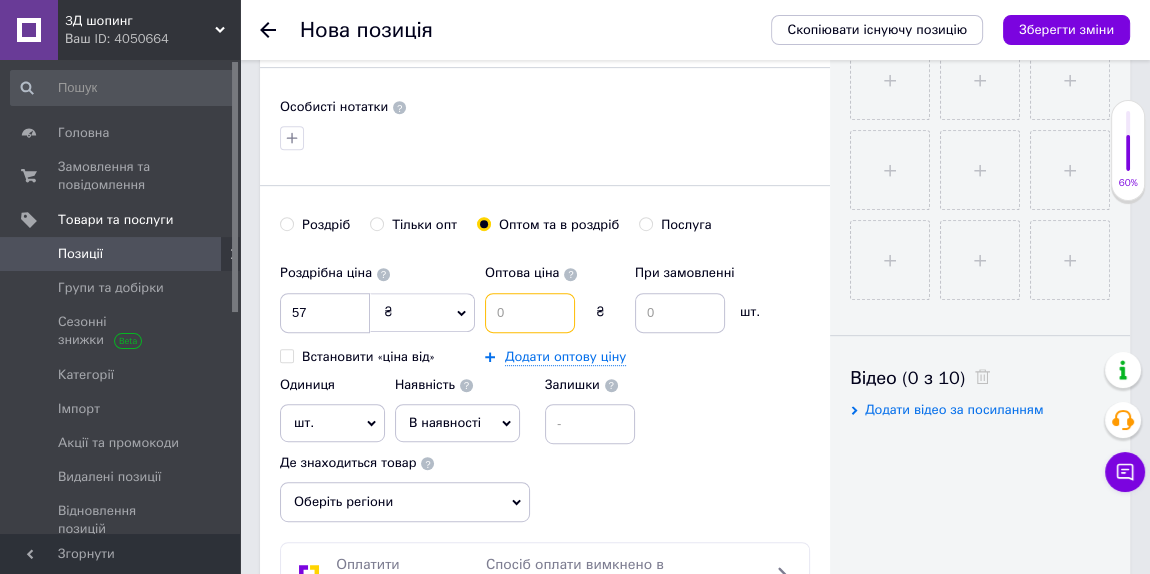 click at bounding box center (530, 313) 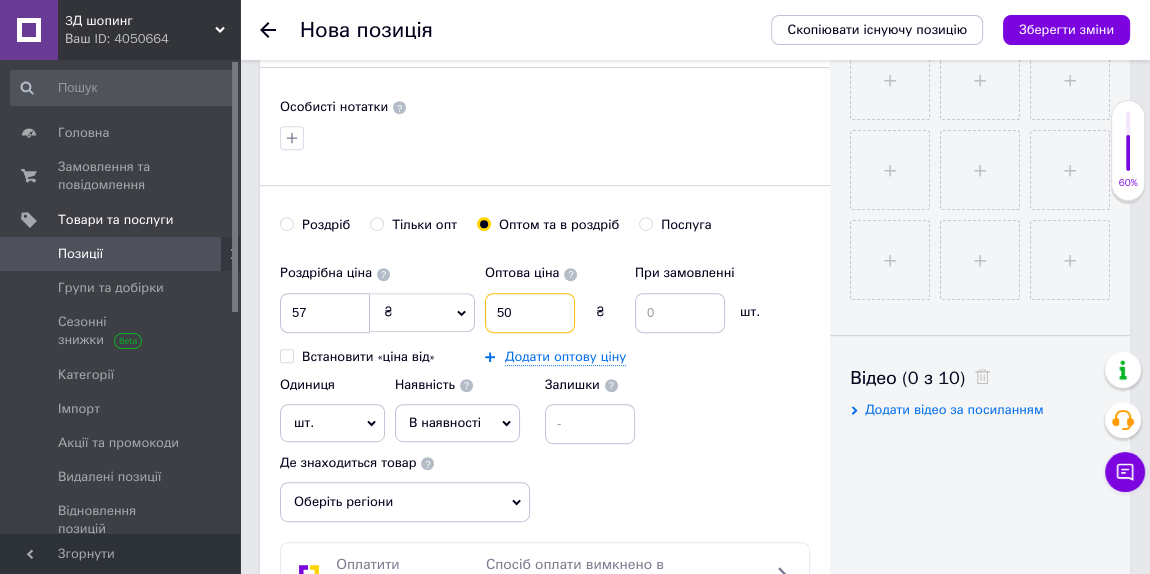 type on "50" 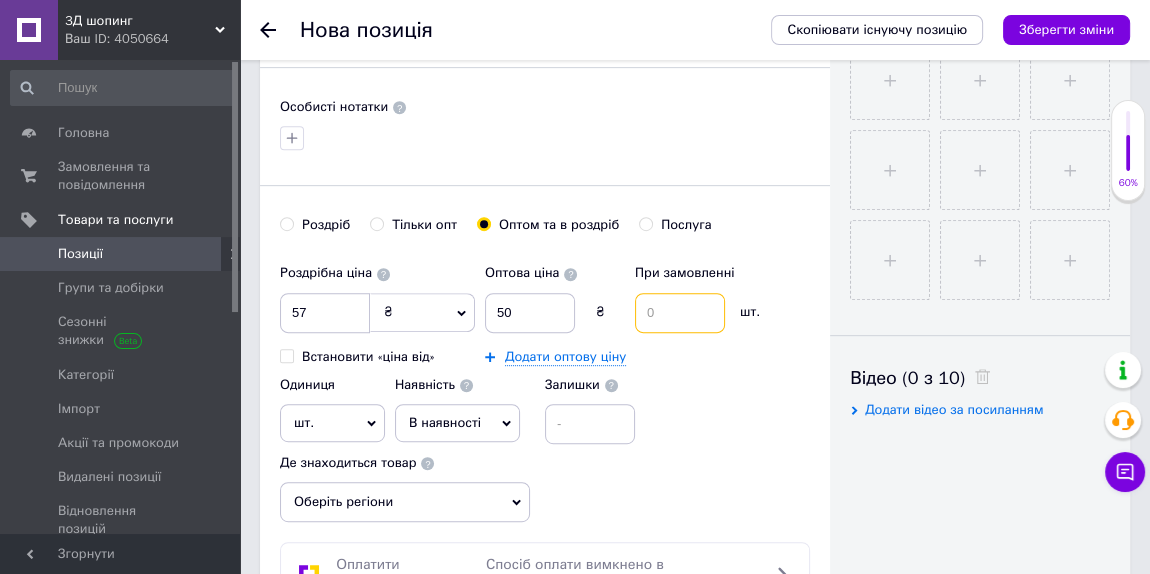 click at bounding box center [680, 313] 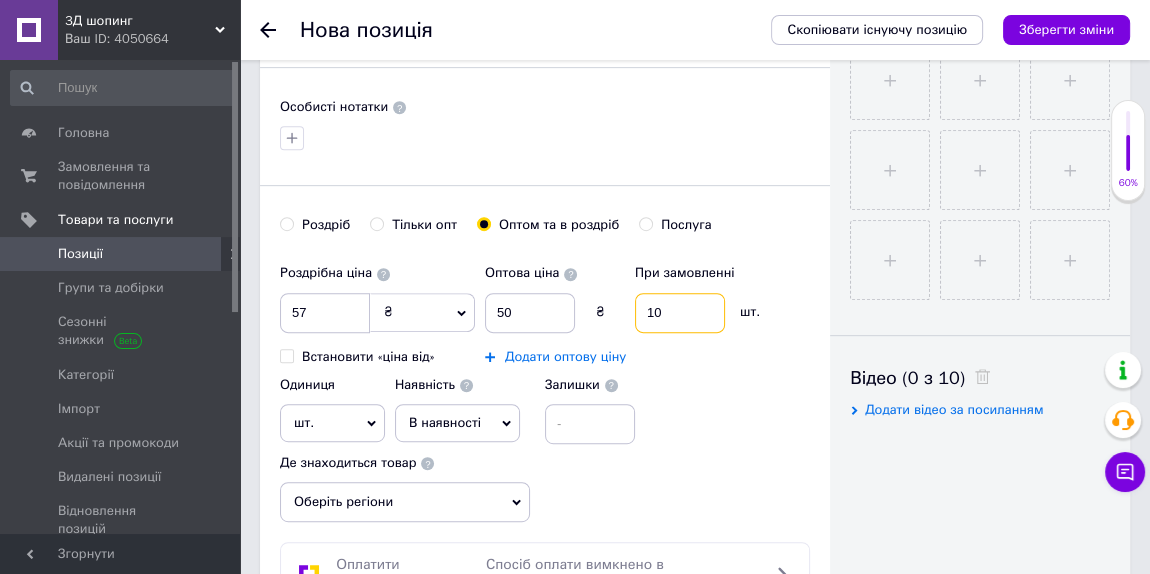 type on "10" 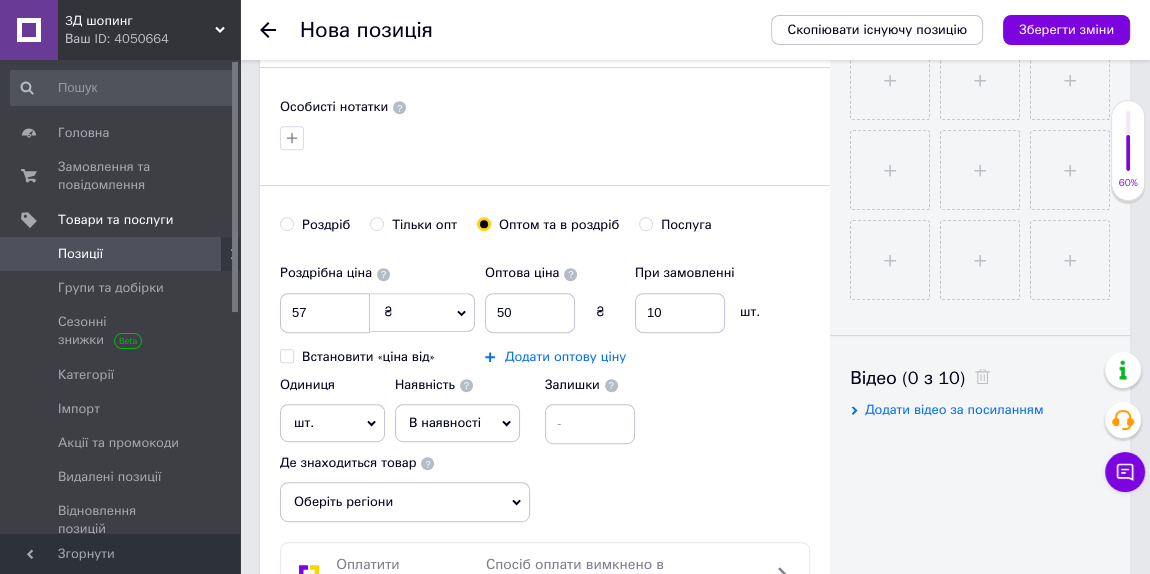 click on "Додати оптову ціну" at bounding box center [565, 357] 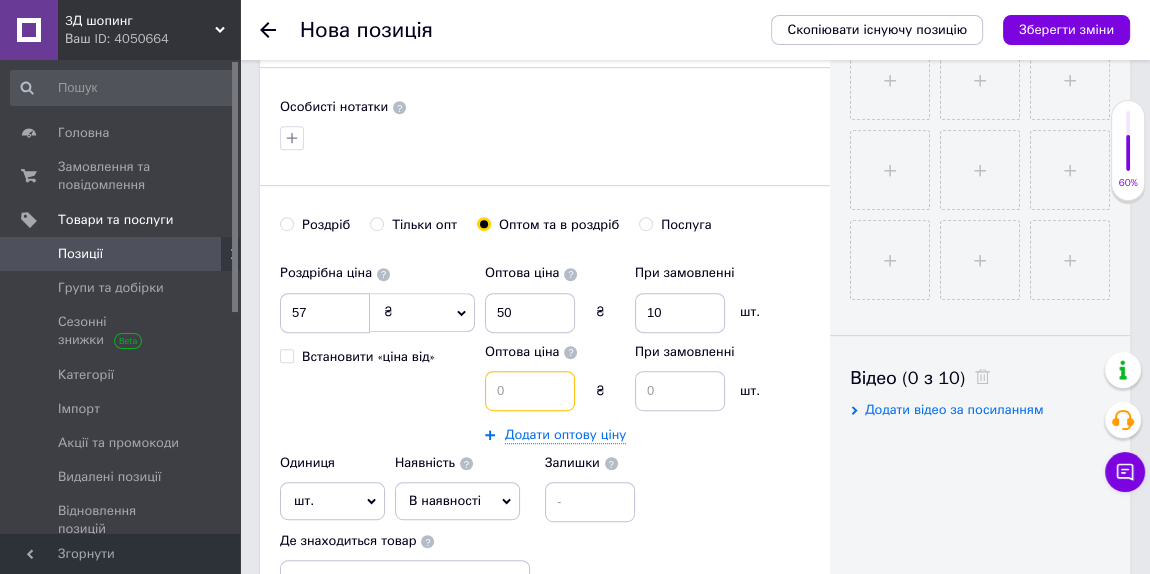 click at bounding box center (530, 391) 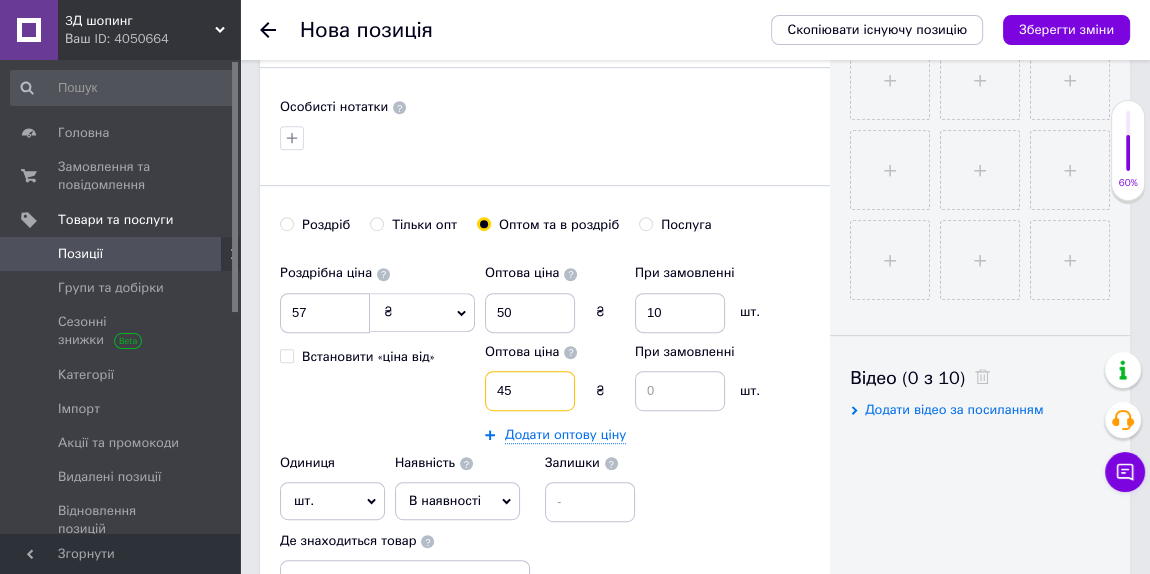 type on "45" 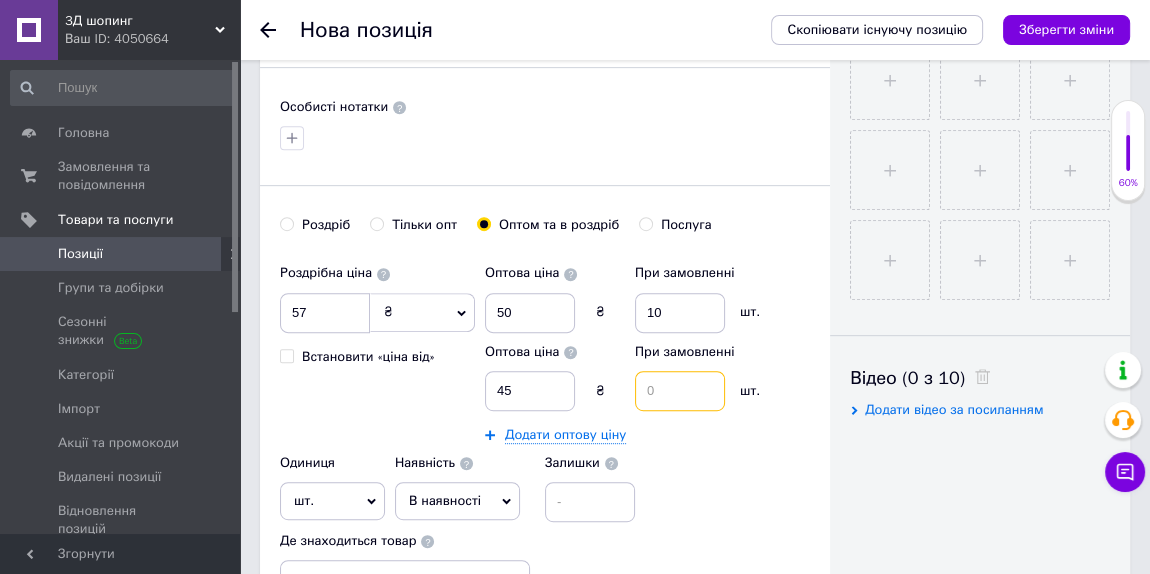 click at bounding box center [680, 391] 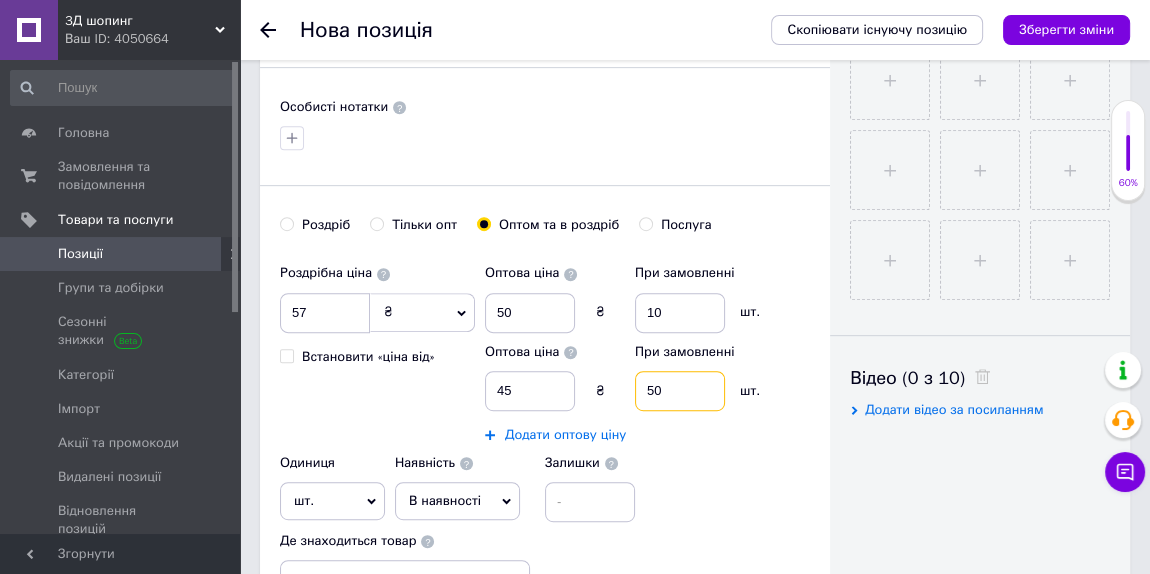 type on "50" 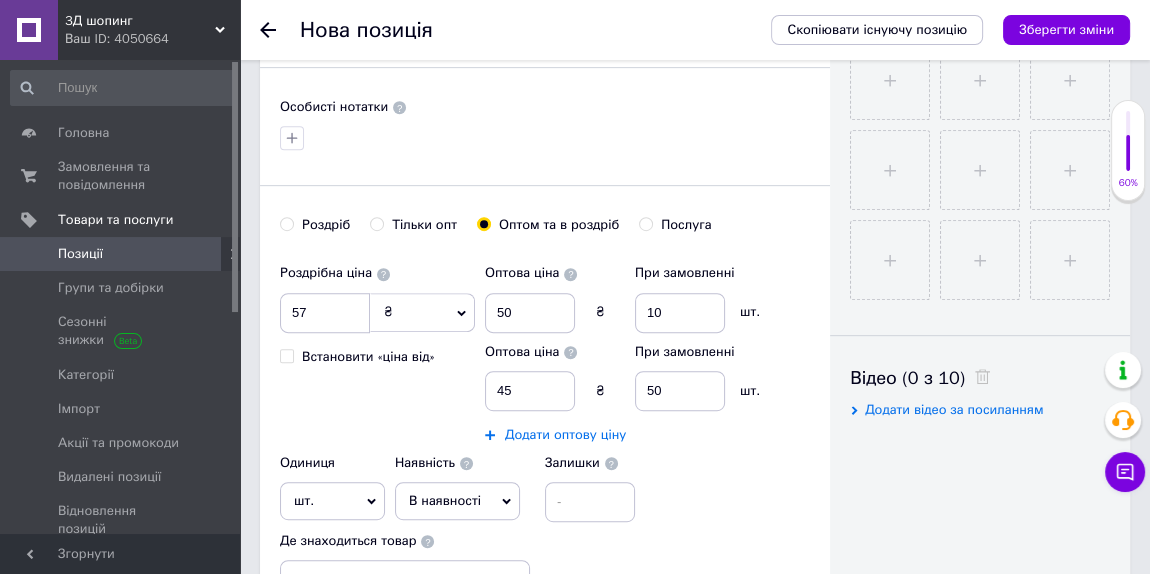 click on "Додати оптову ціну" at bounding box center [565, 435] 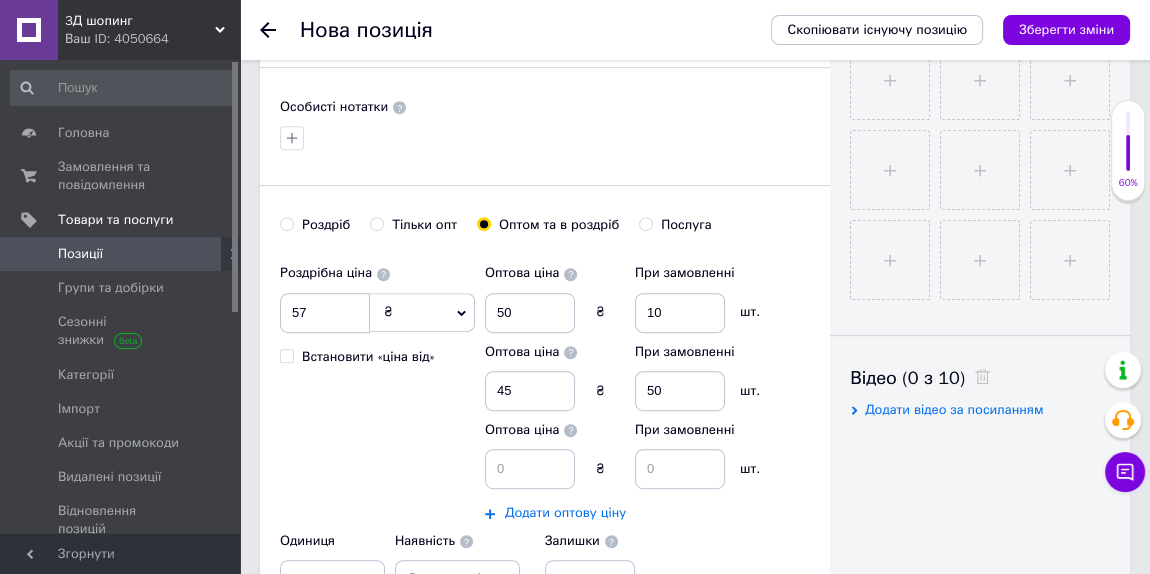 scroll, scrollTop: 818, scrollLeft: 0, axis: vertical 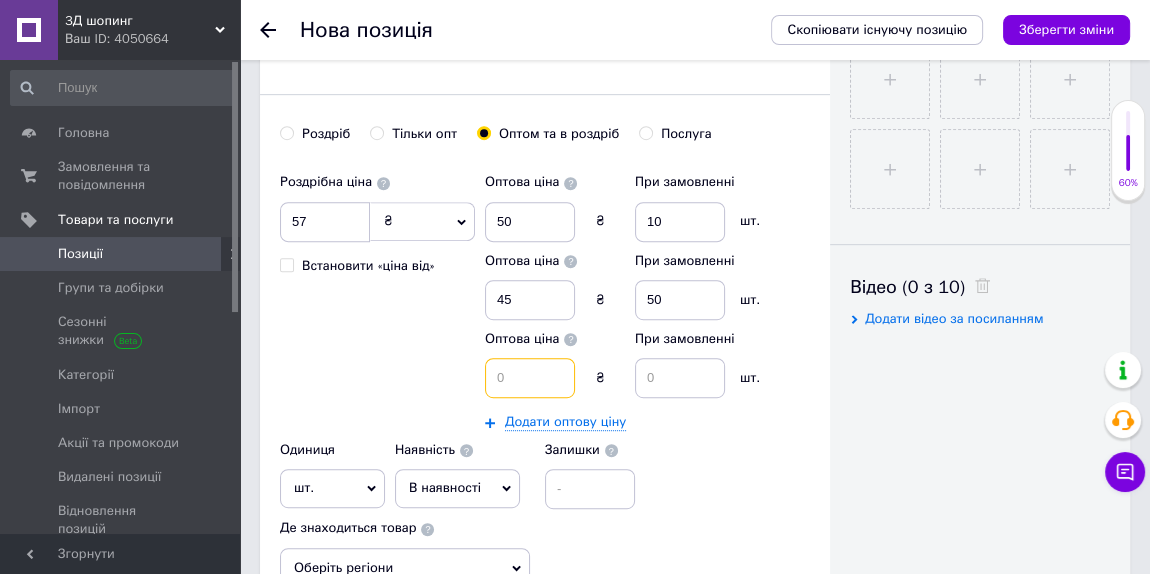 click at bounding box center (530, 378) 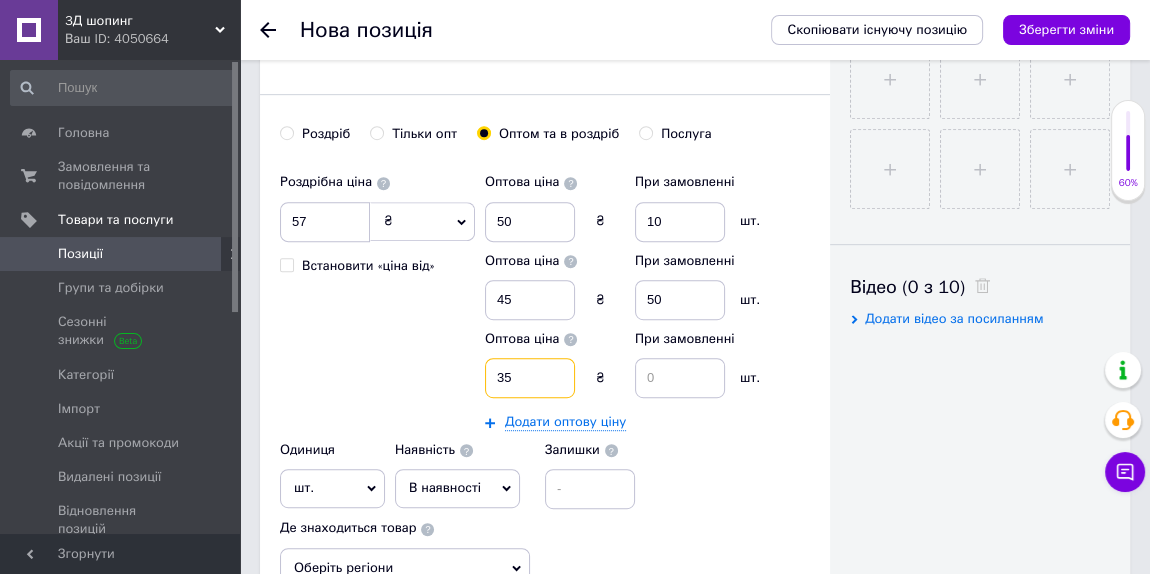 type on "35" 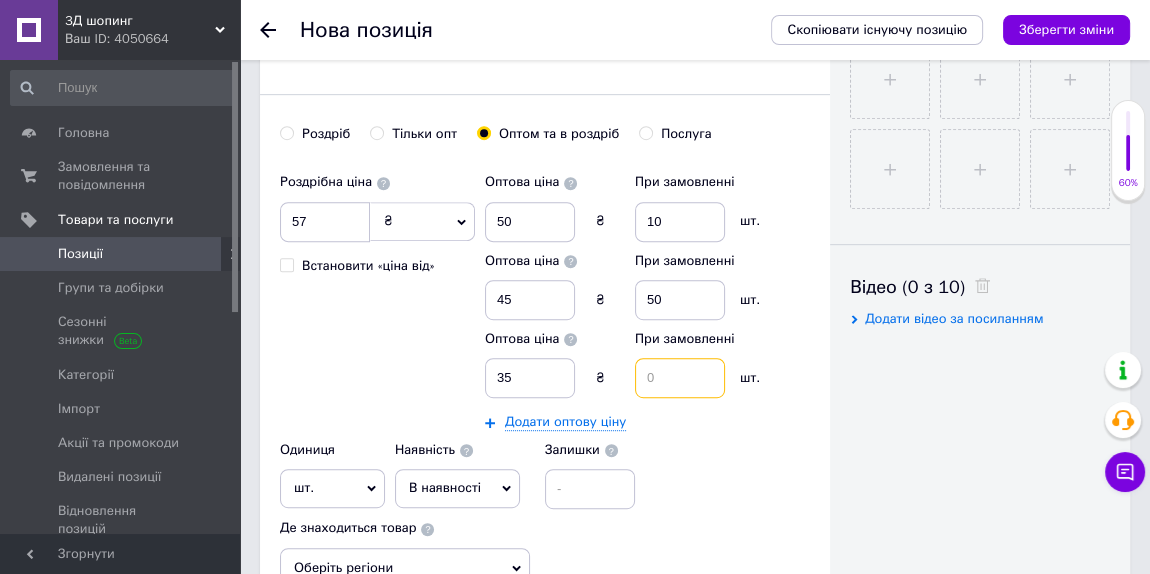 click at bounding box center (680, 378) 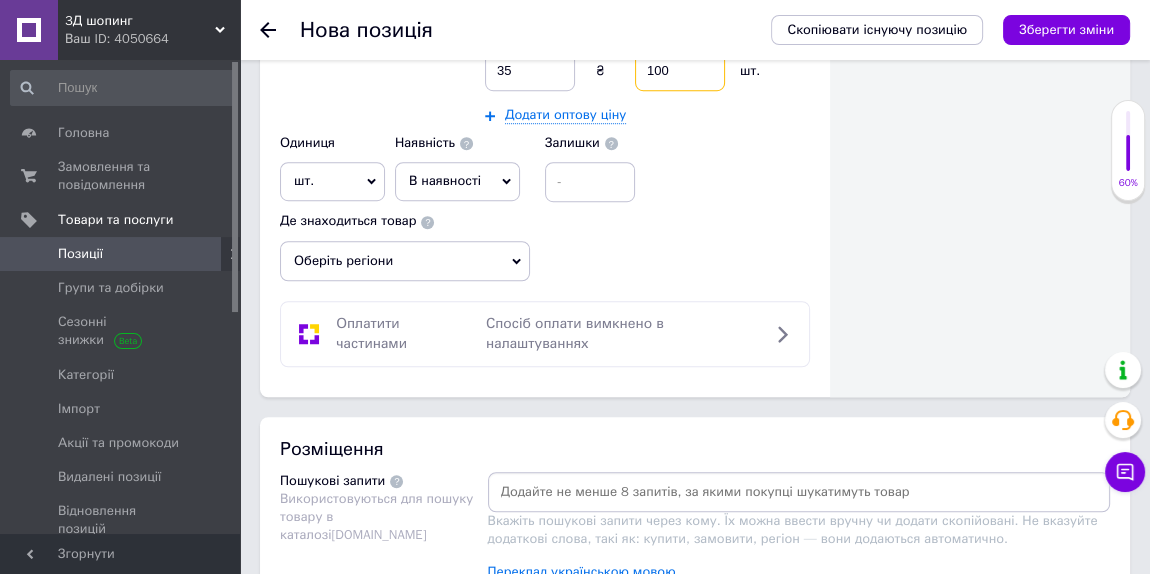 scroll, scrollTop: 1181, scrollLeft: 0, axis: vertical 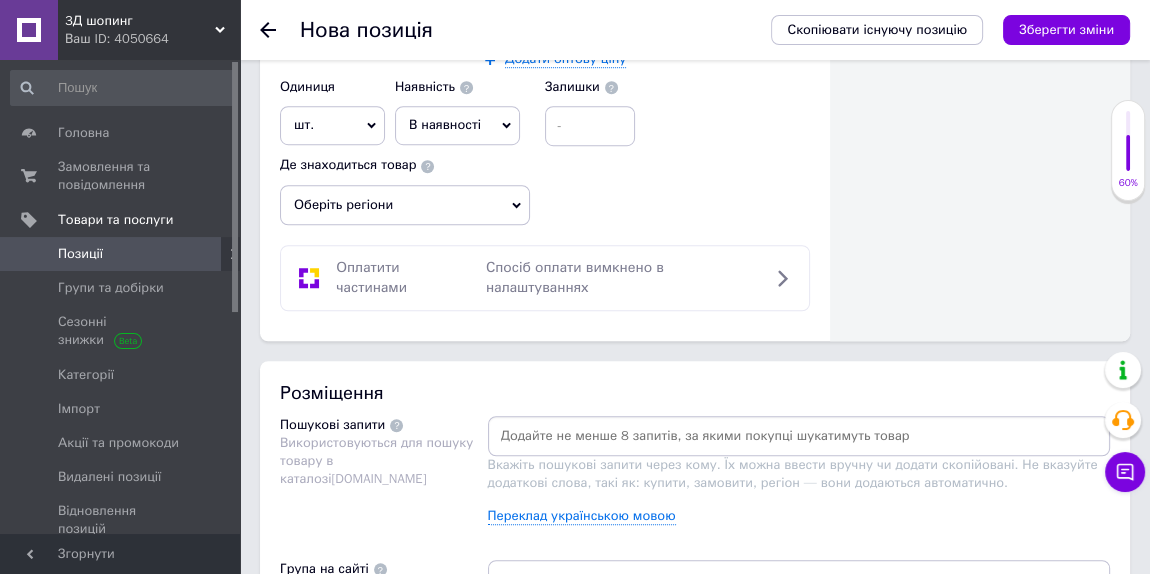 type on "100" 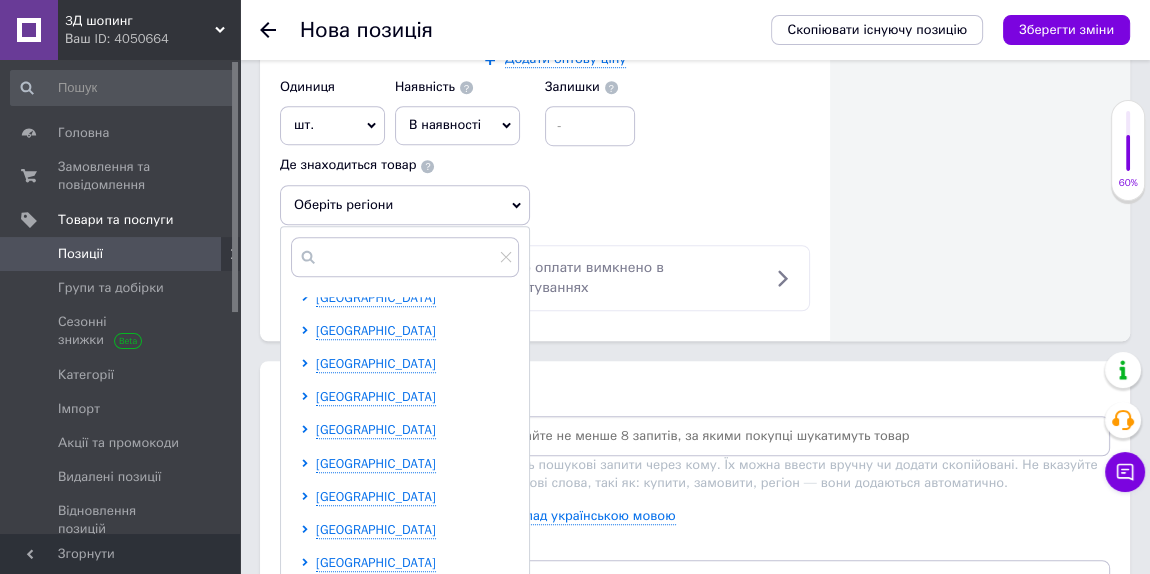 scroll, scrollTop: 411, scrollLeft: 0, axis: vertical 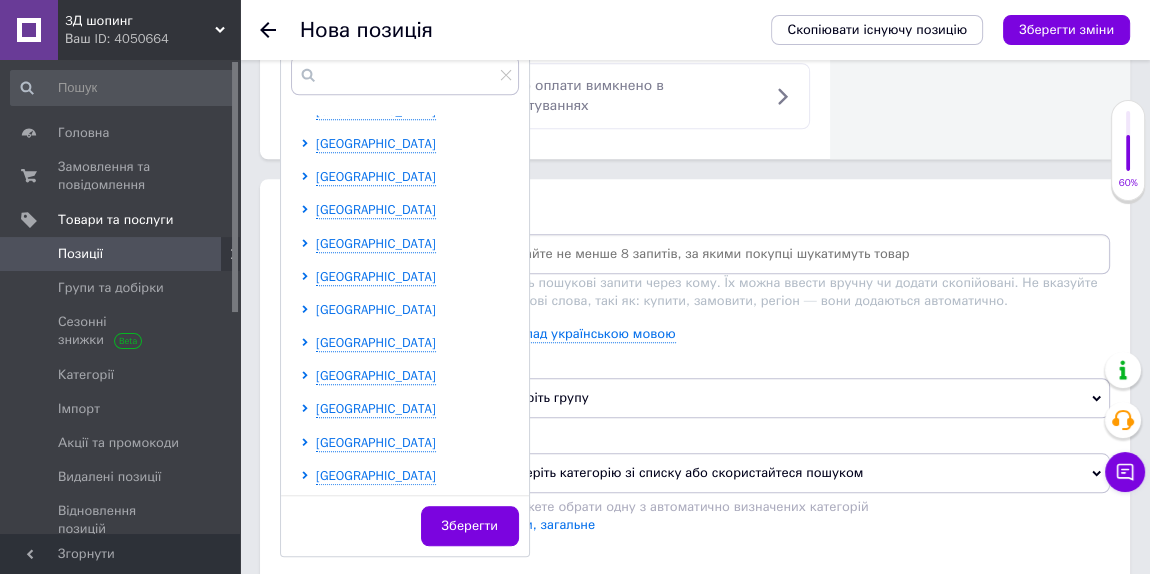 click on "Харківська область" at bounding box center (376, 309) 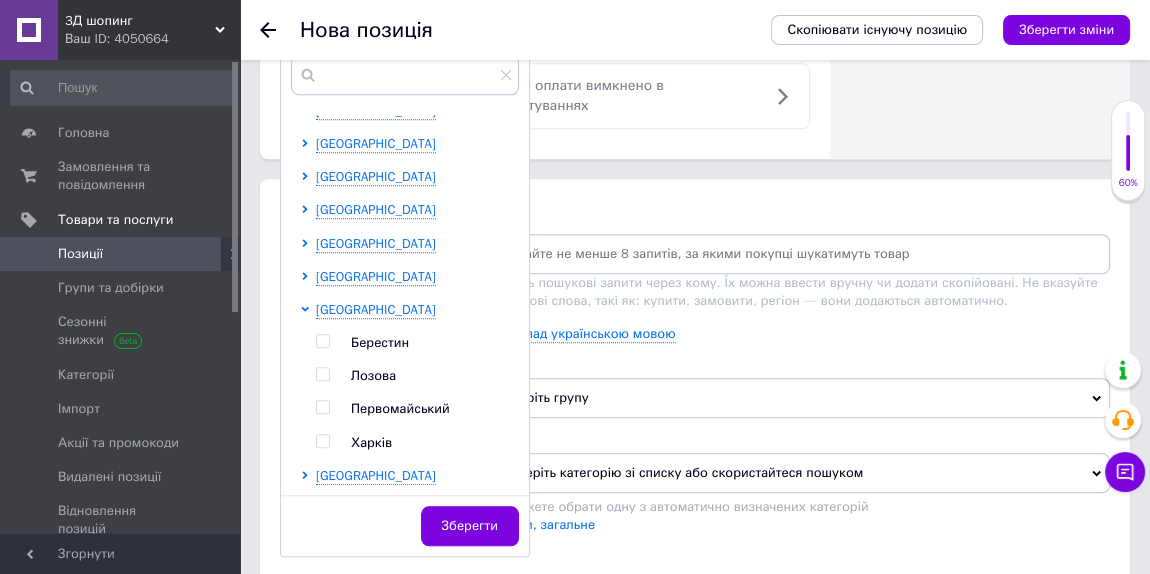 drag, startPoint x: 325, startPoint y: 430, endPoint x: 370, endPoint y: 465, distance: 57.00877 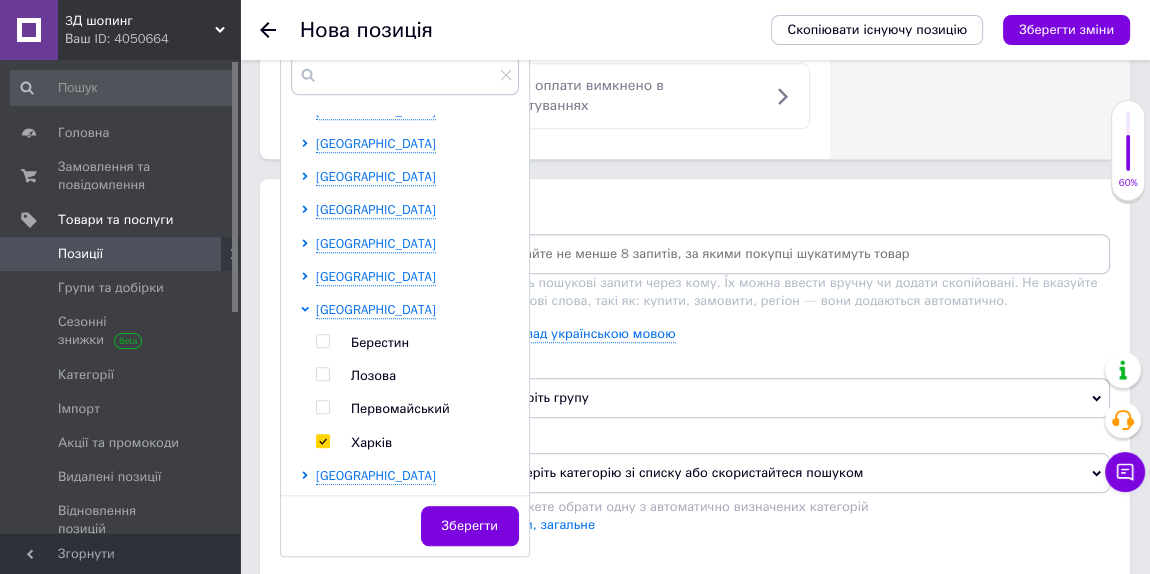checkbox on "true" 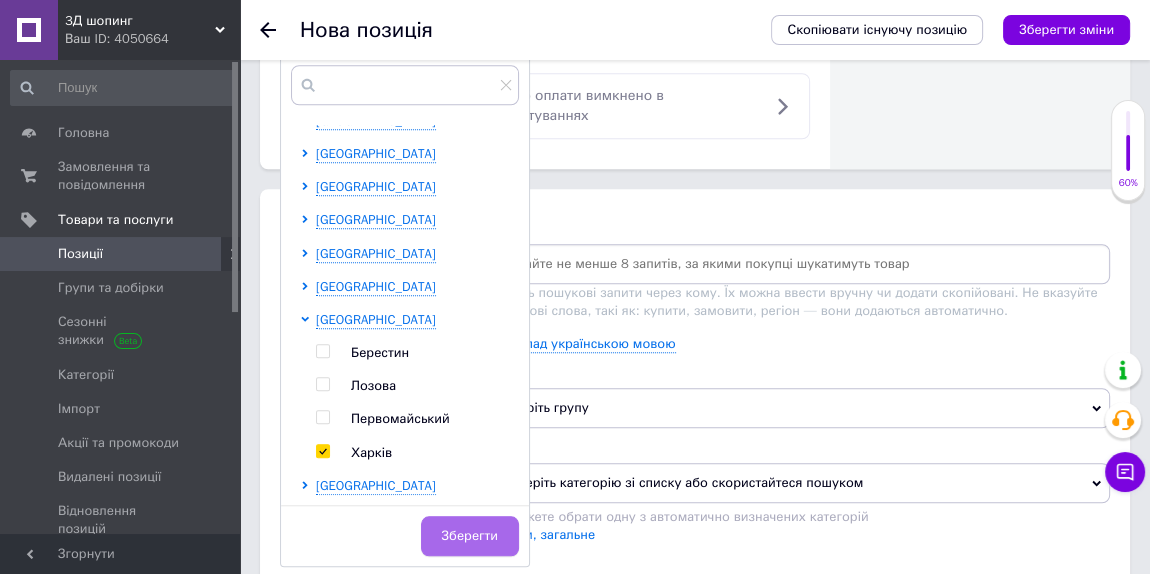 click on "Зберегти" at bounding box center [470, 536] 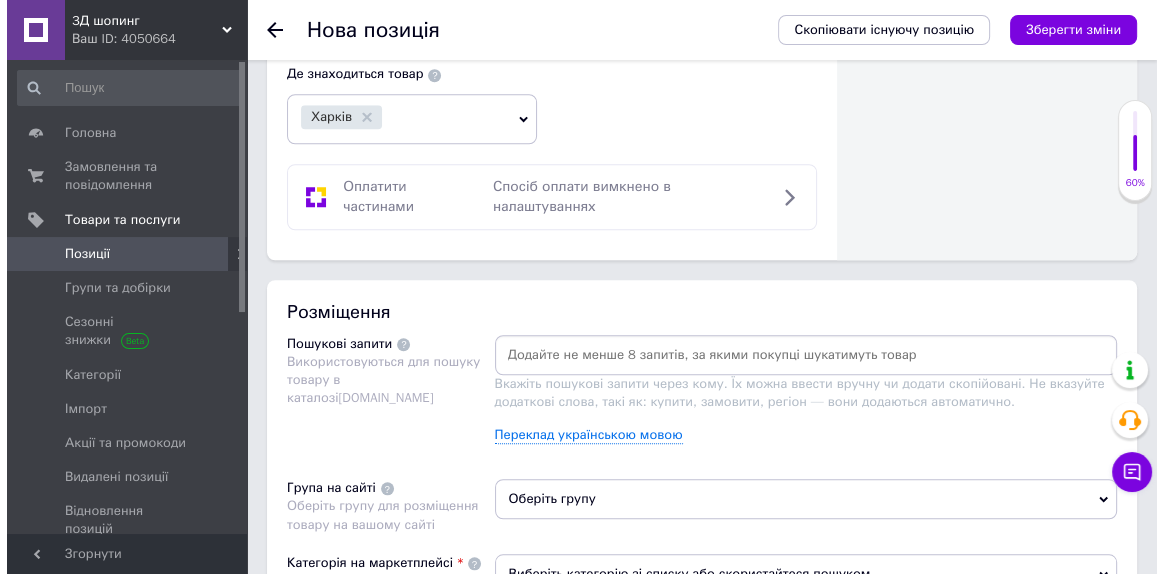 scroll, scrollTop: 1363, scrollLeft: 0, axis: vertical 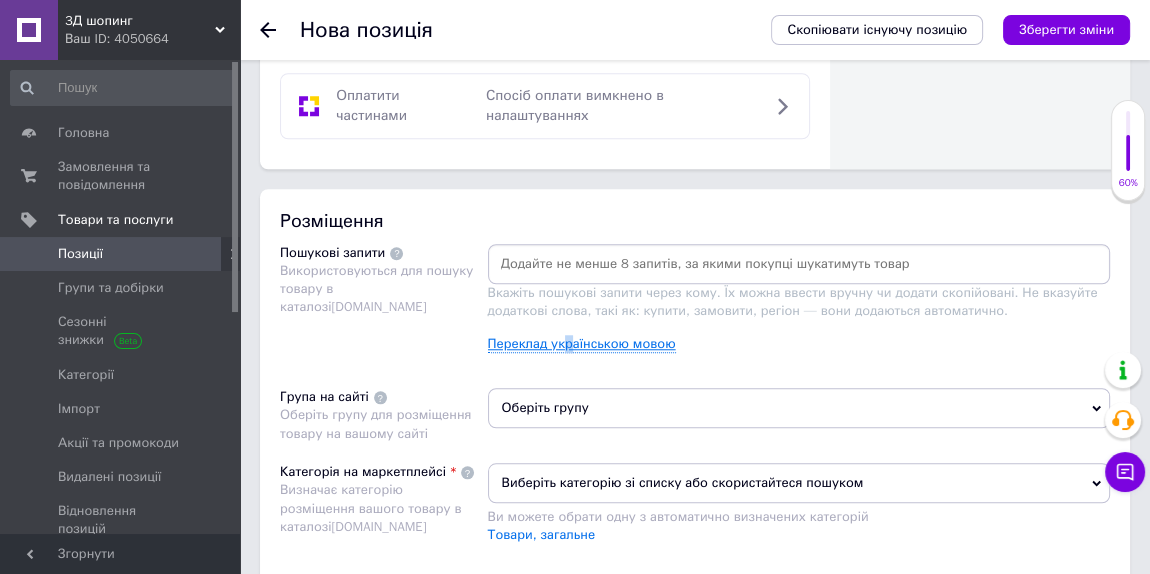 click on "Переклад українською мовою" at bounding box center [582, 344] 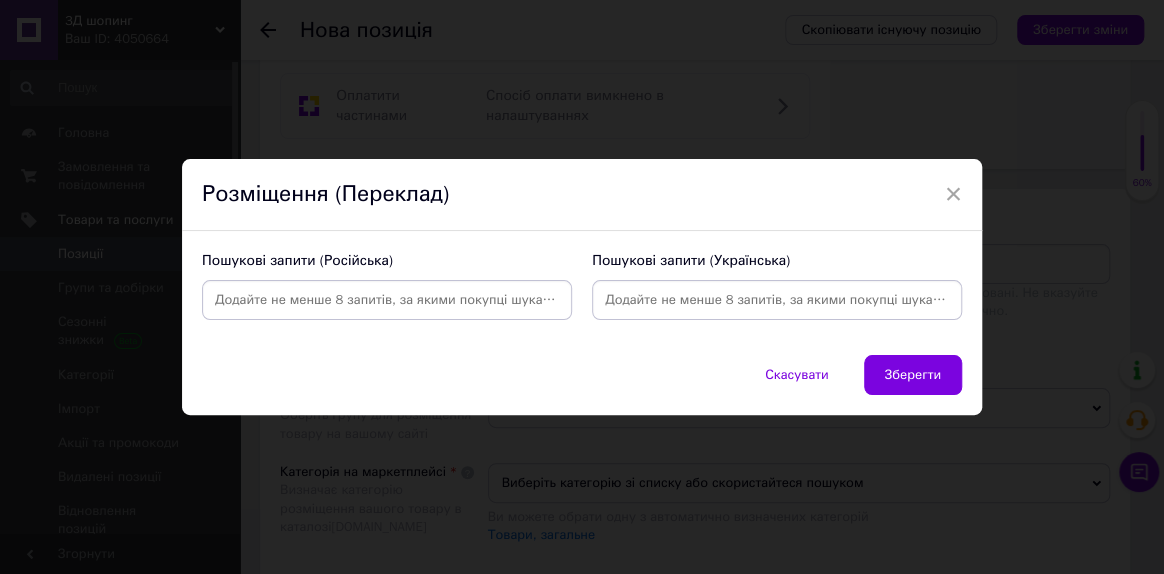 click at bounding box center [777, 300] 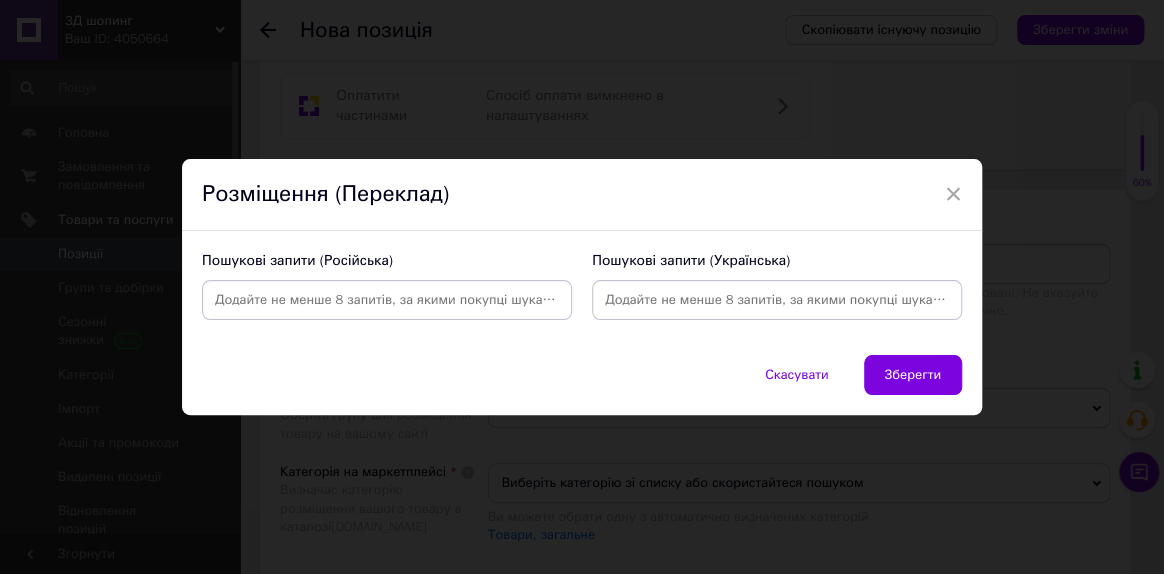 paste on "Палички для суші" 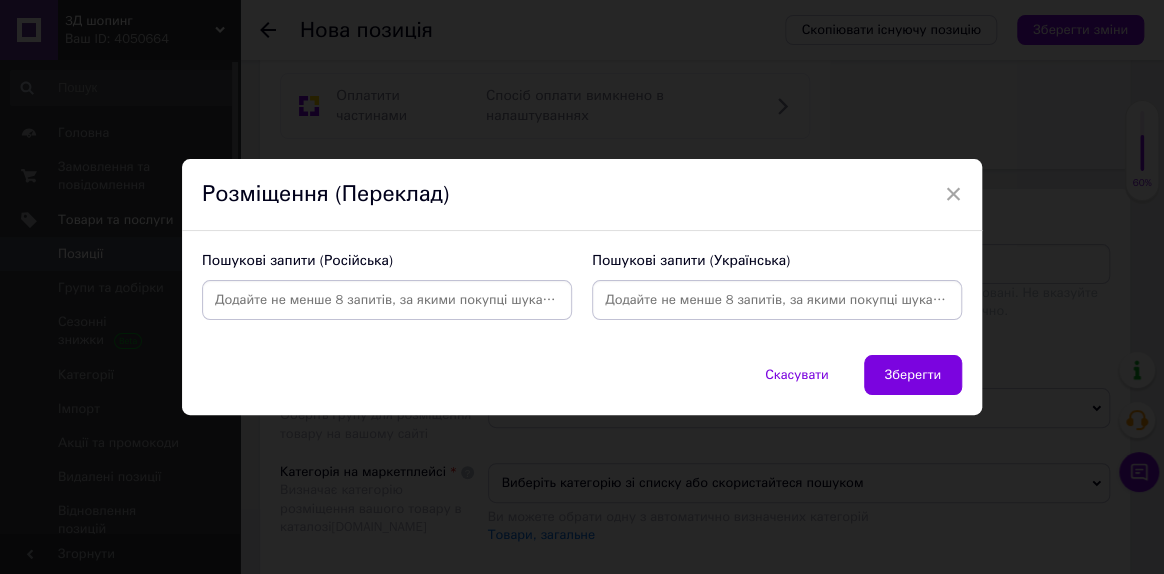 type on "Палички для суші" 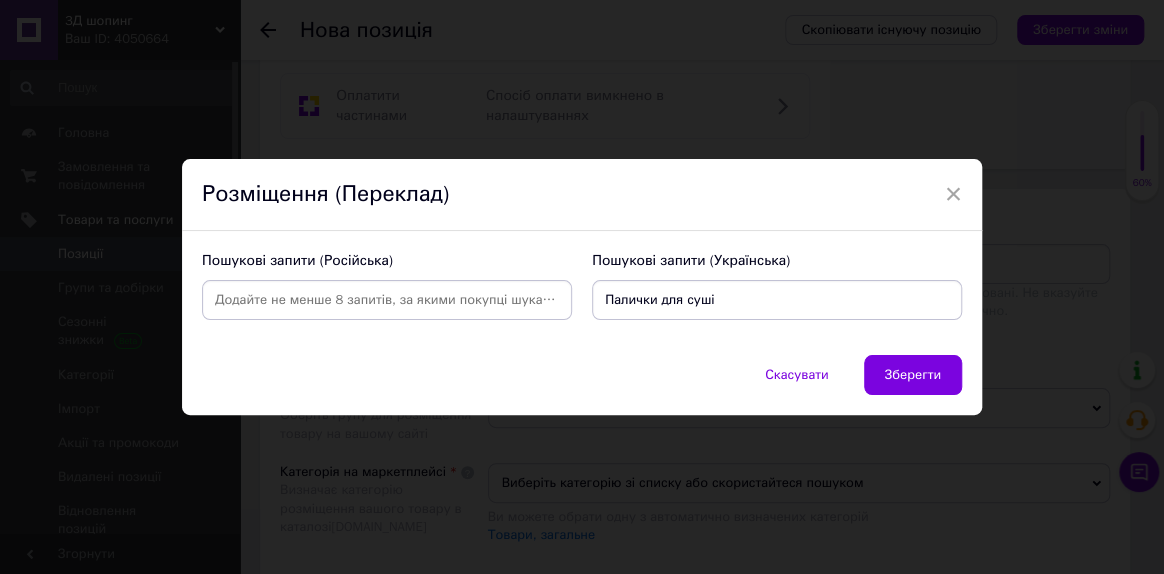 type 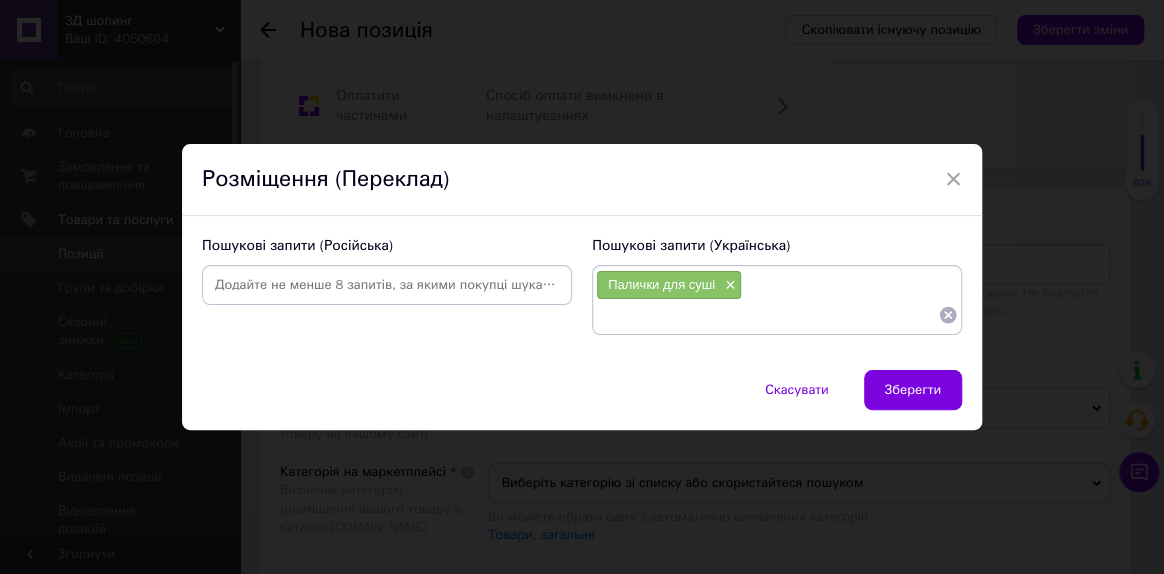 click at bounding box center [387, 285] 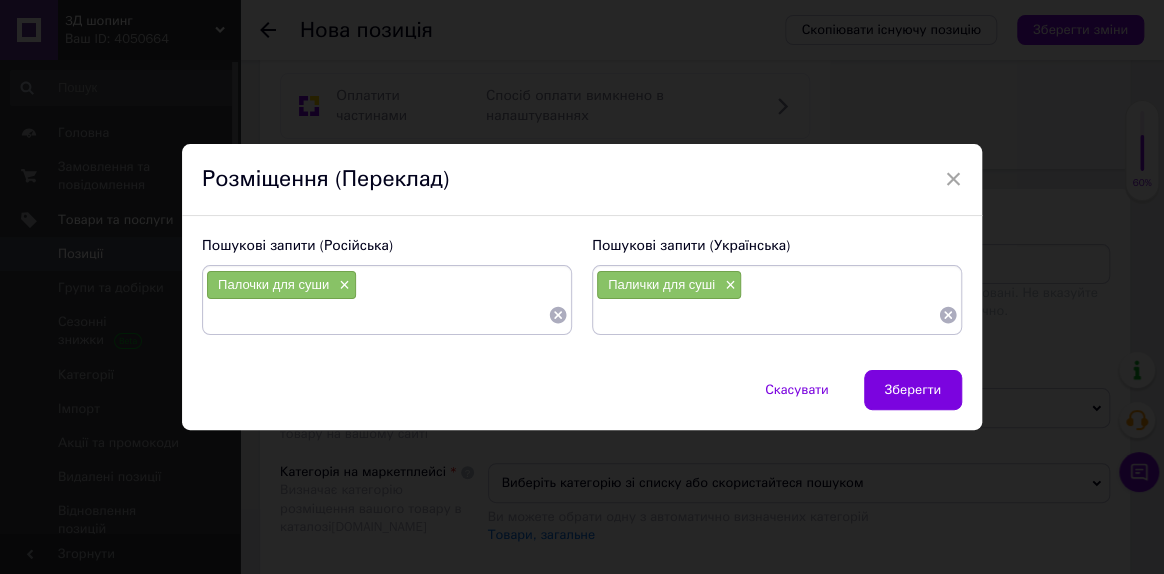 click at bounding box center [377, 315] 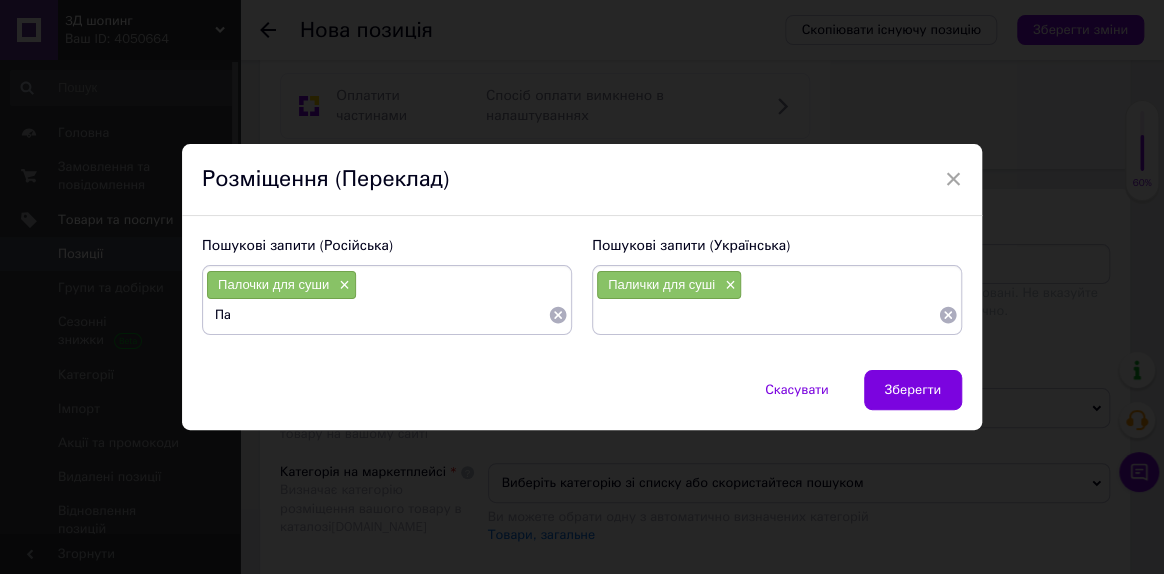 type on "П" 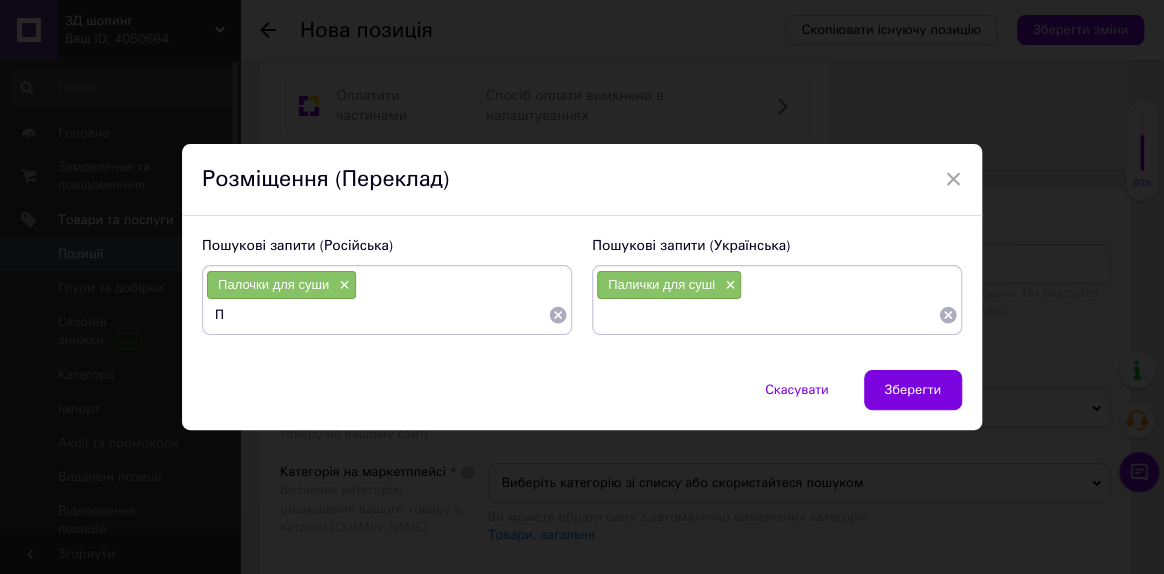 type 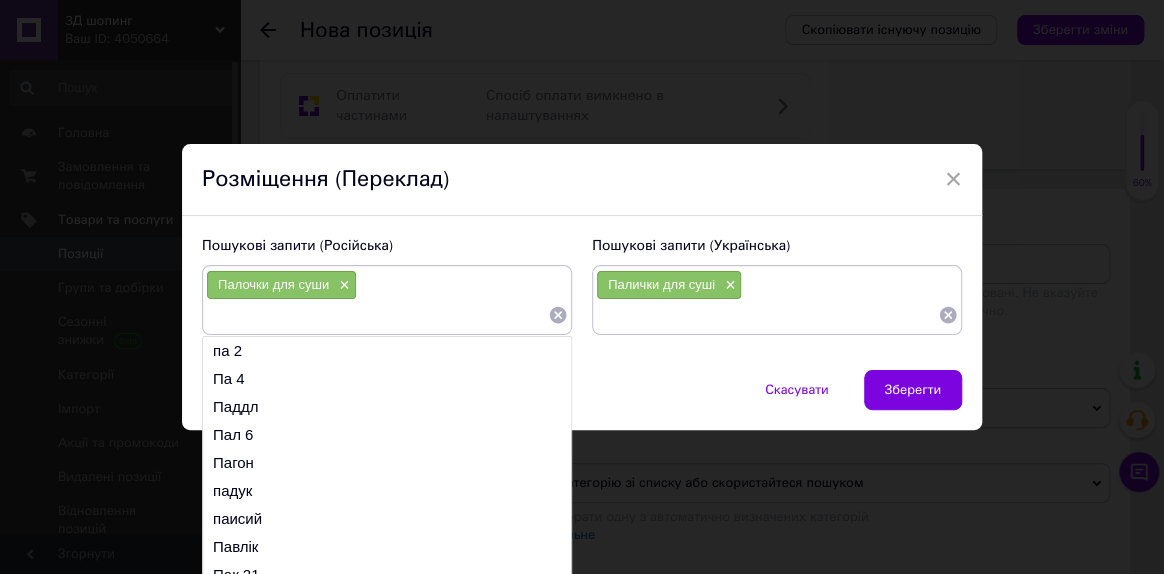 click at bounding box center [767, 315] 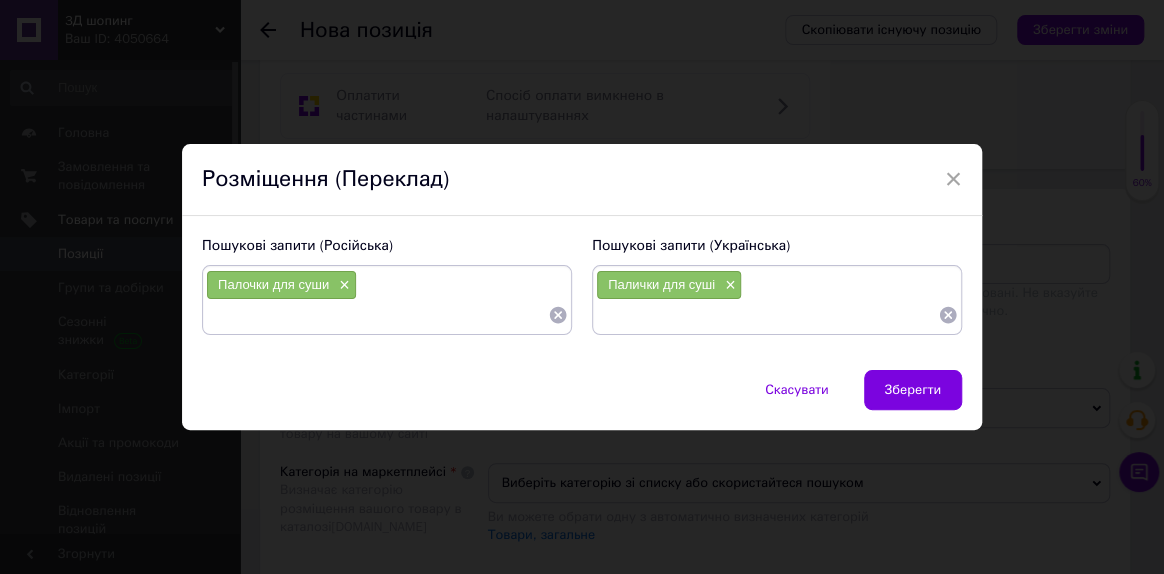 paste on "Палички для суші ручки" 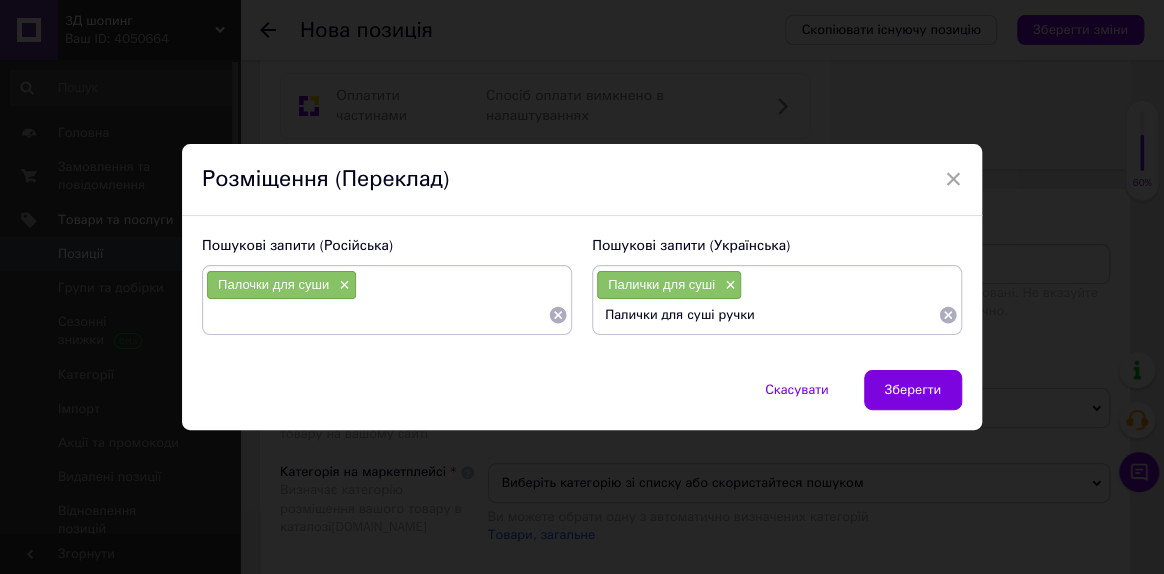 type 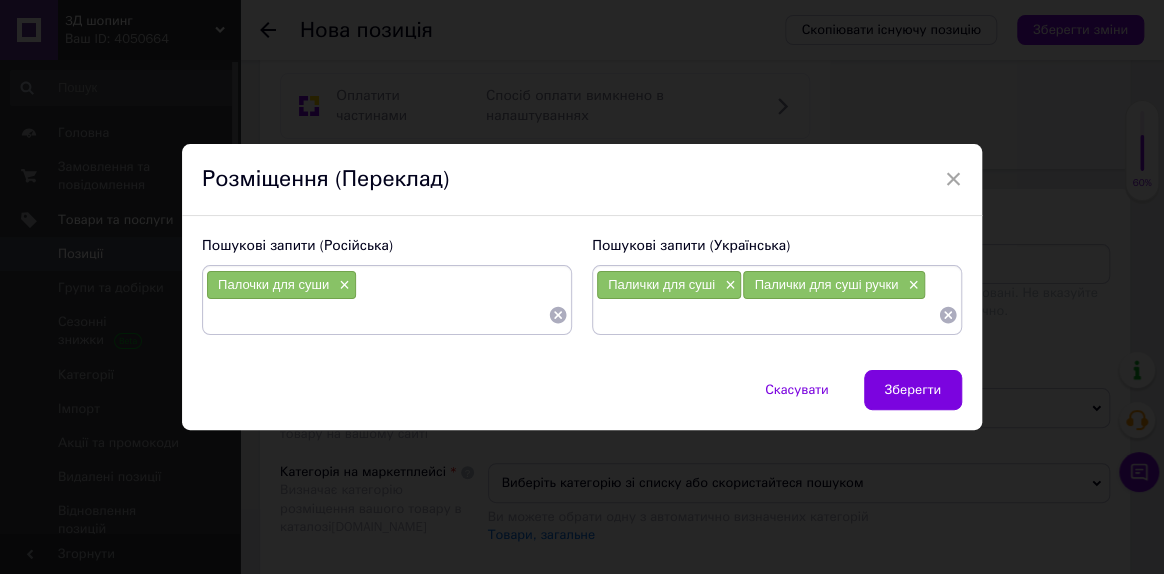 click at bounding box center [377, 315] 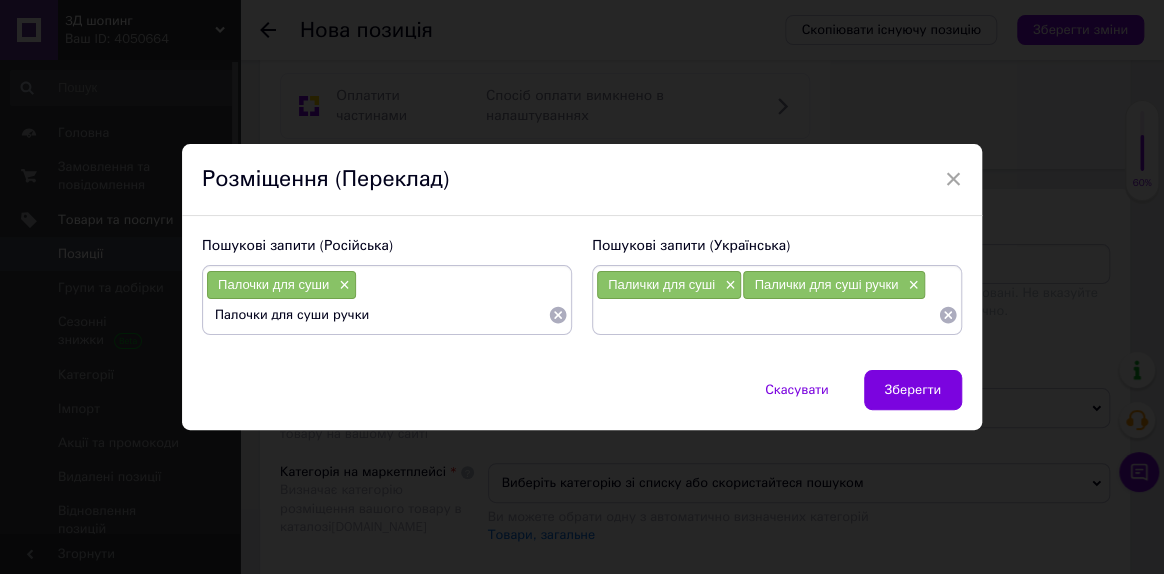 type 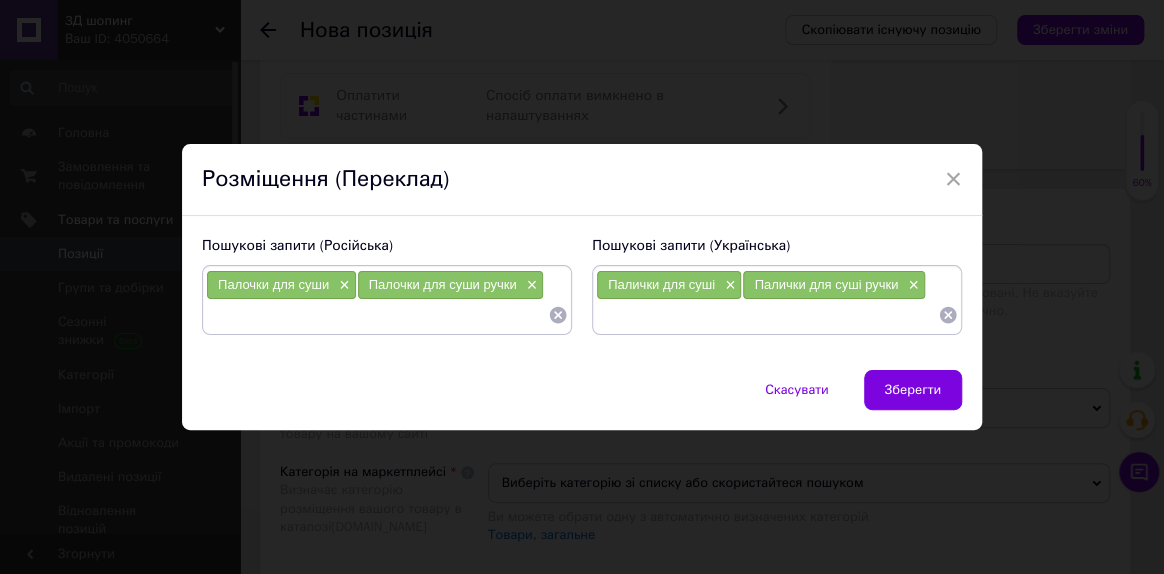 click at bounding box center (767, 315) 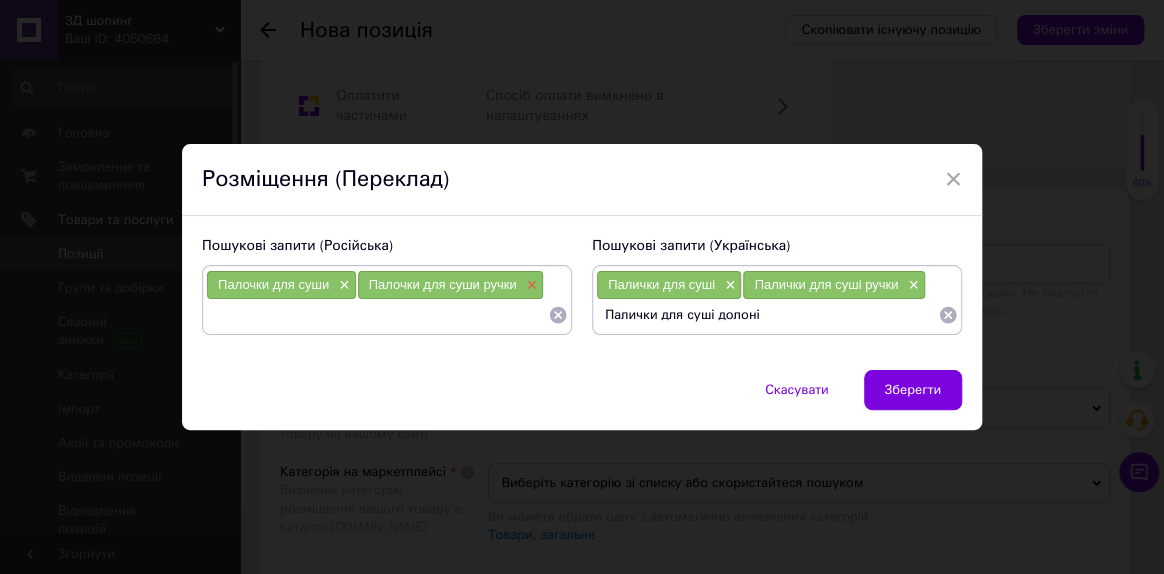 type 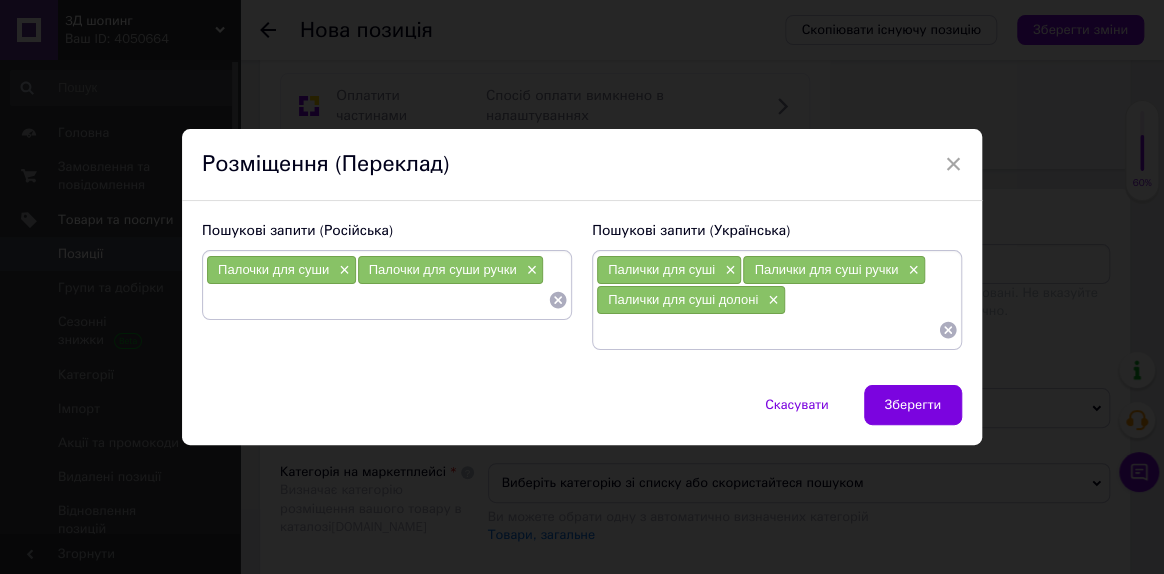 click at bounding box center (377, 300) 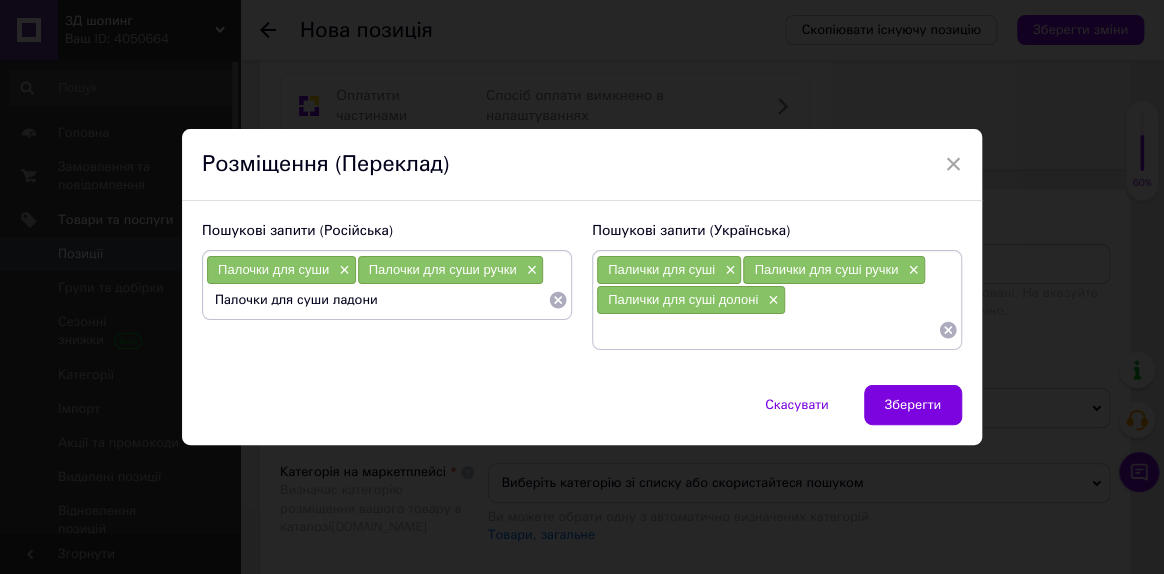 type 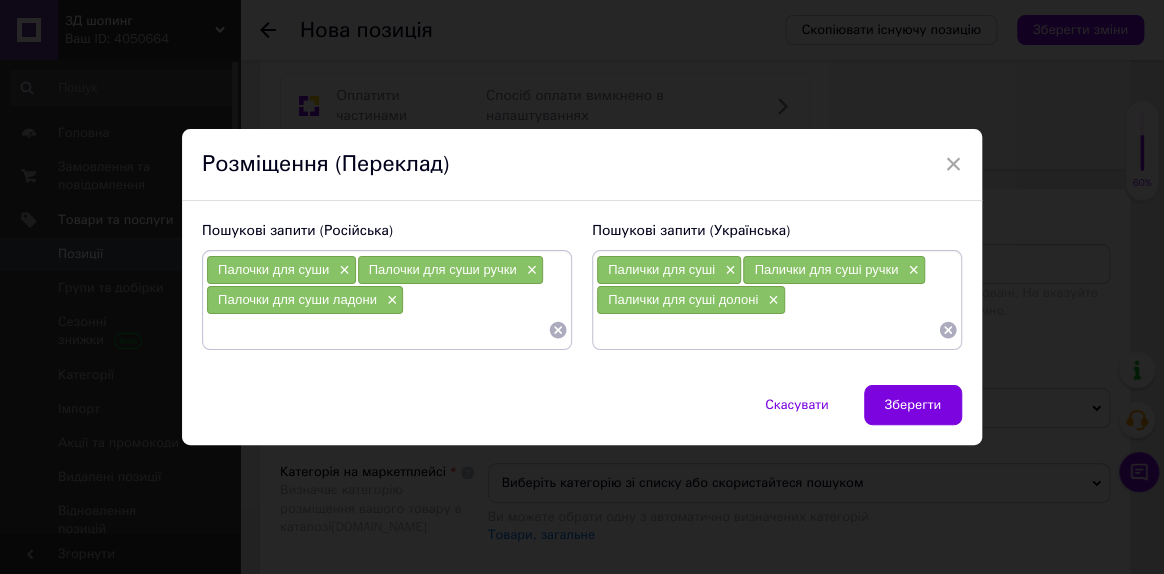 click at bounding box center [767, 330] 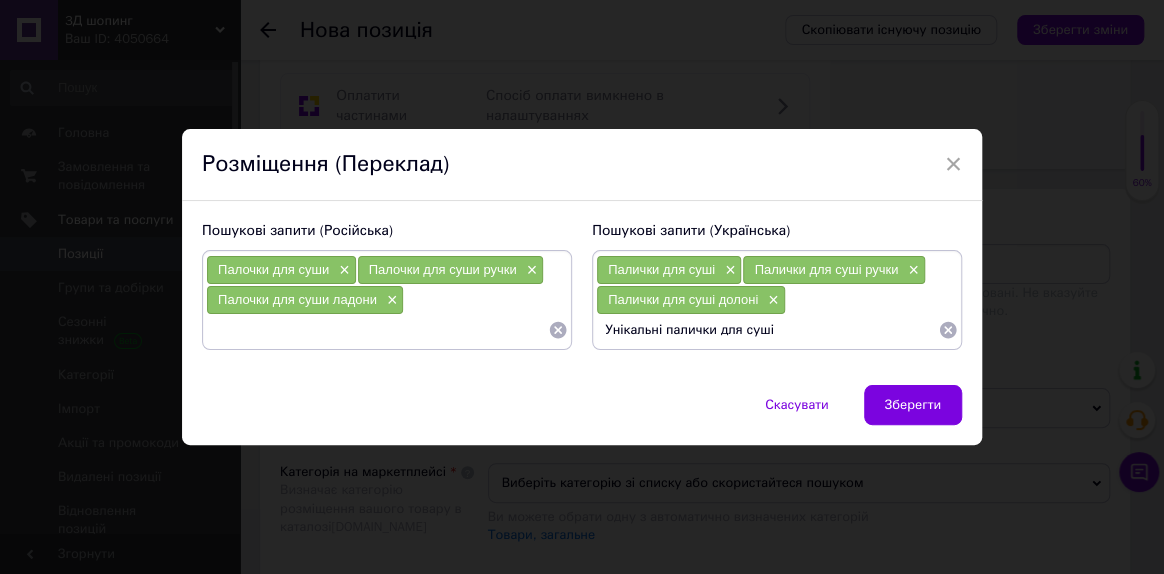 type 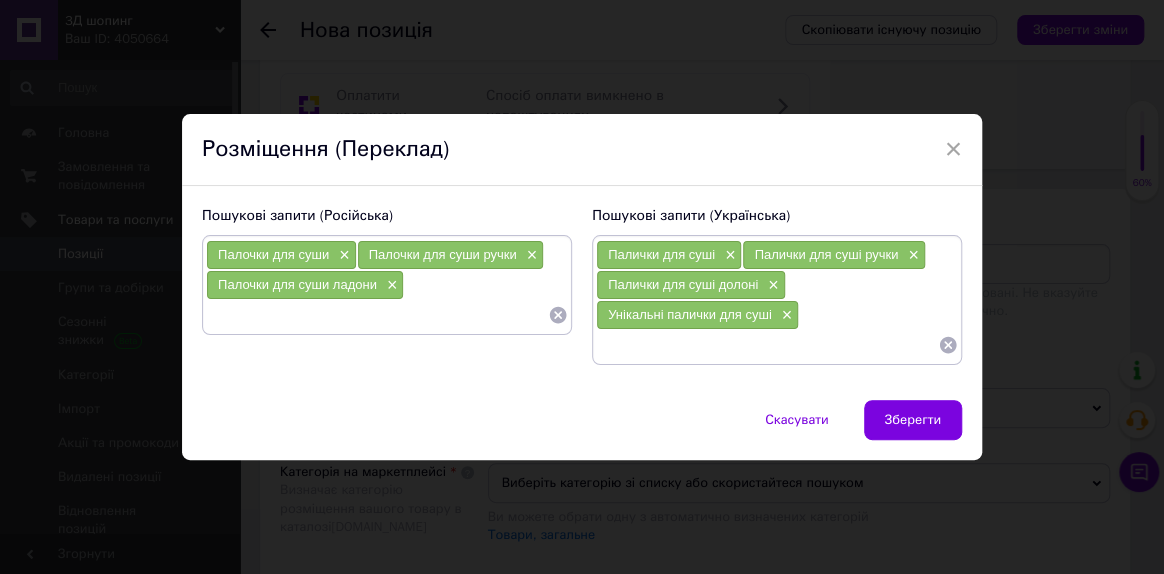 click at bounding box center (377, 315) 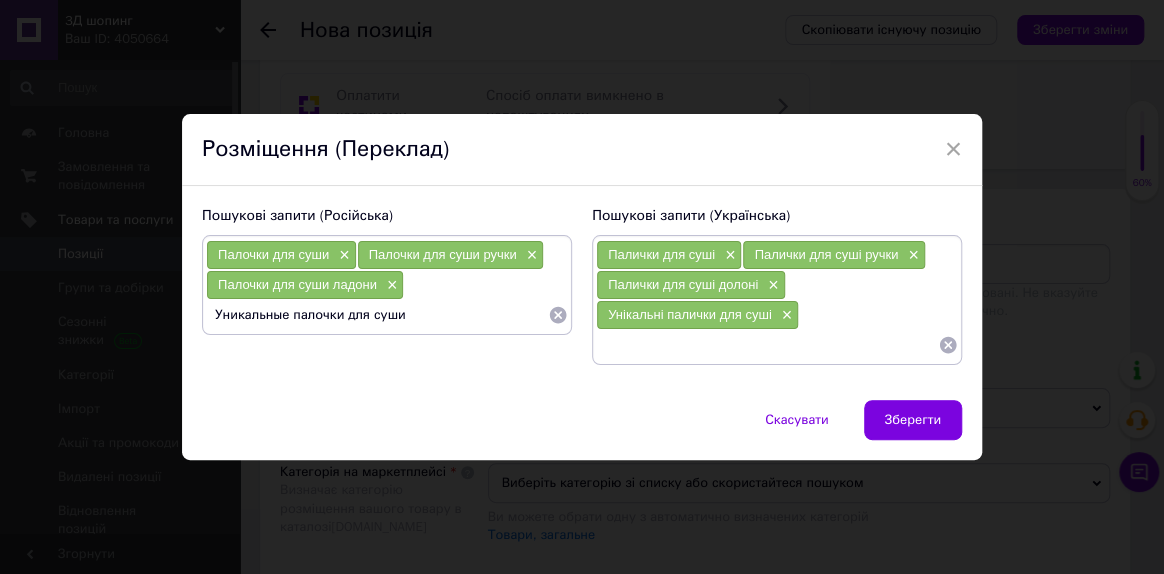 type 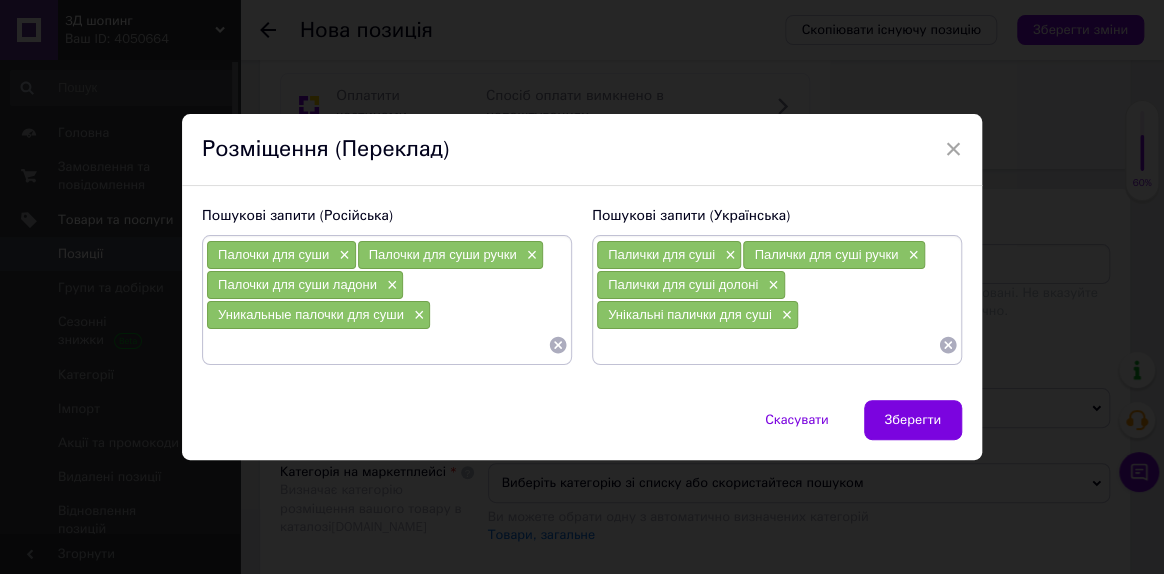 click at bounding box center [767, 345] 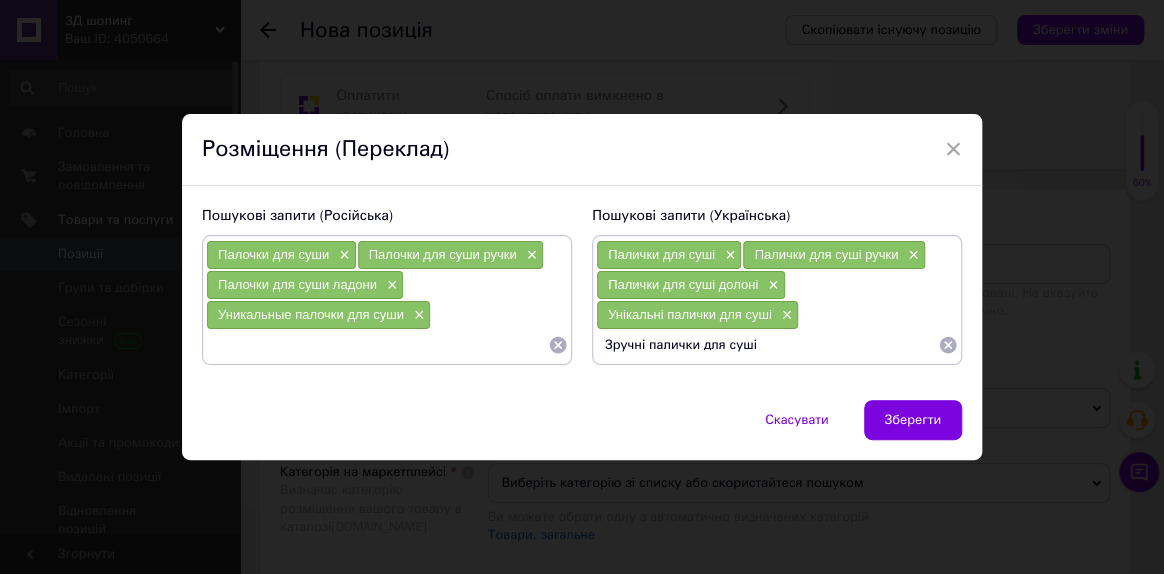 type 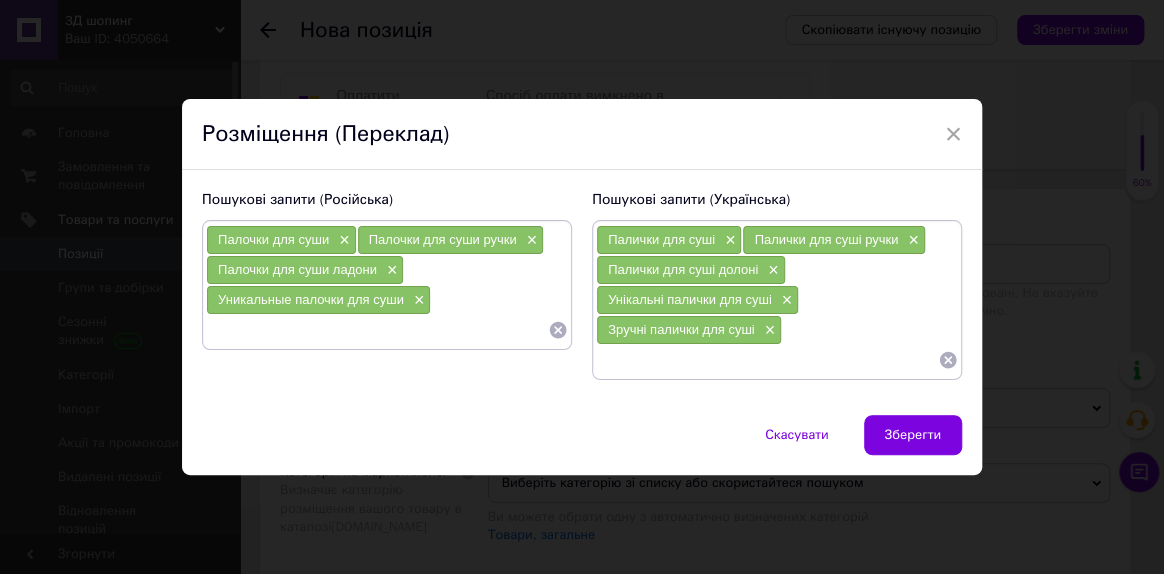 click at bounding box center (377, 330) 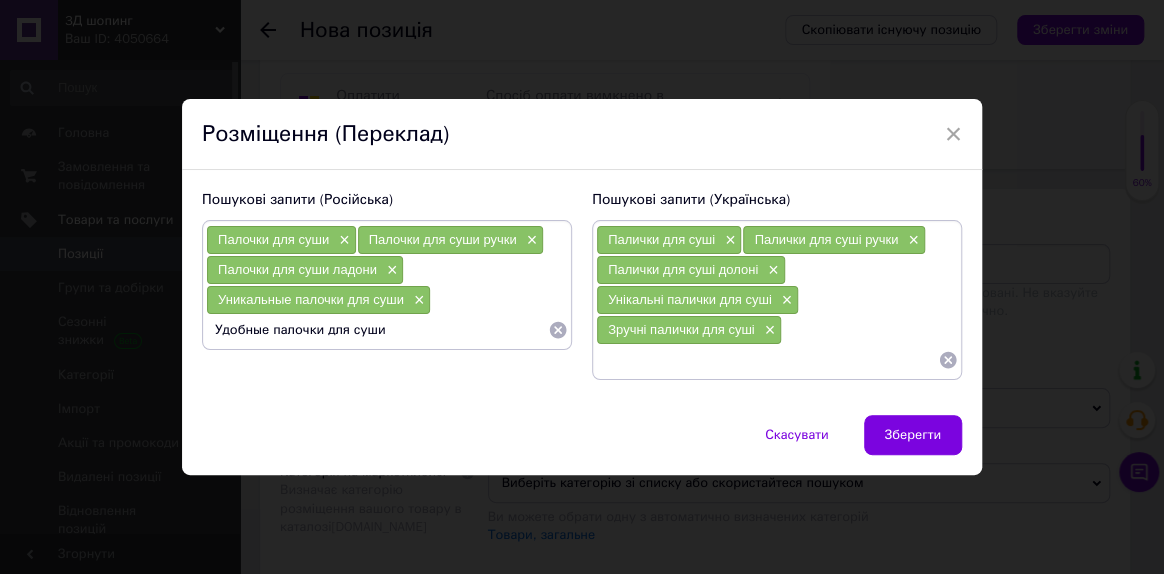 type 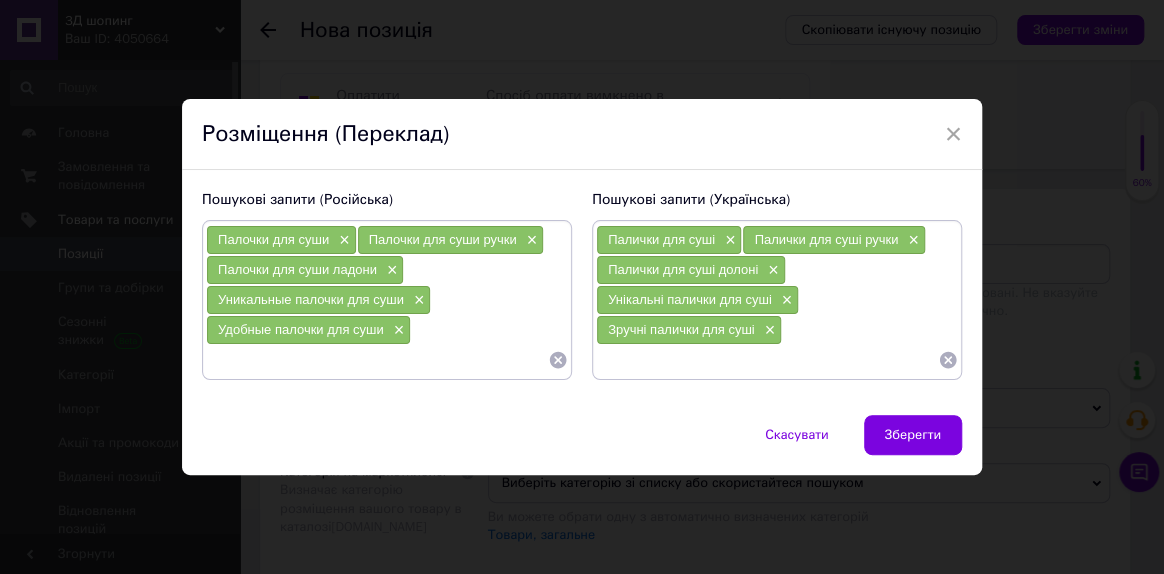 click at bounding box center [767, 360] 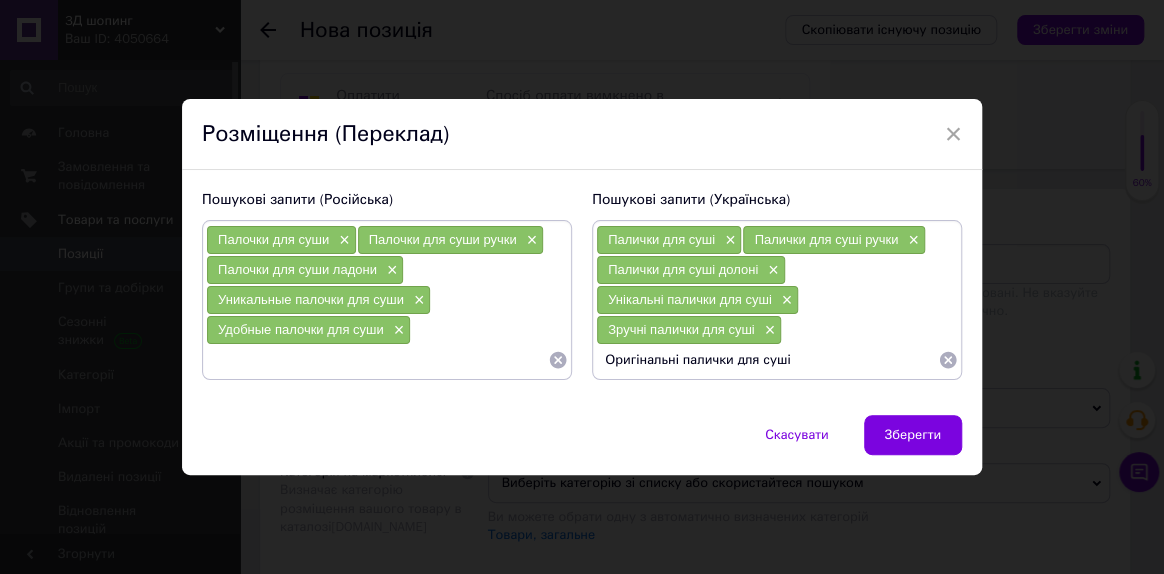 type 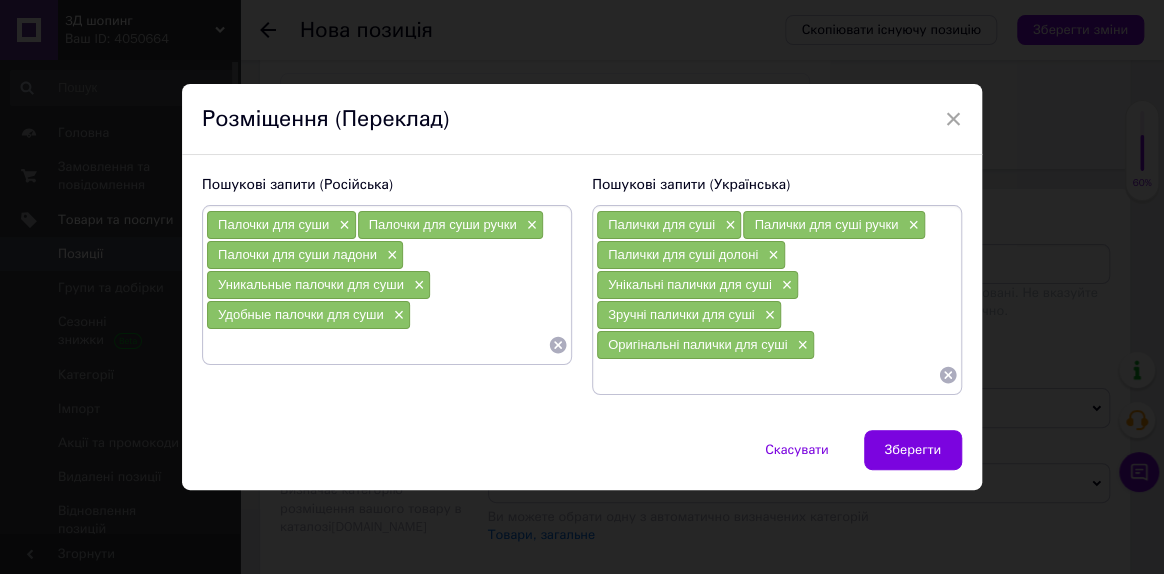 click at bounding box center (377, 345) 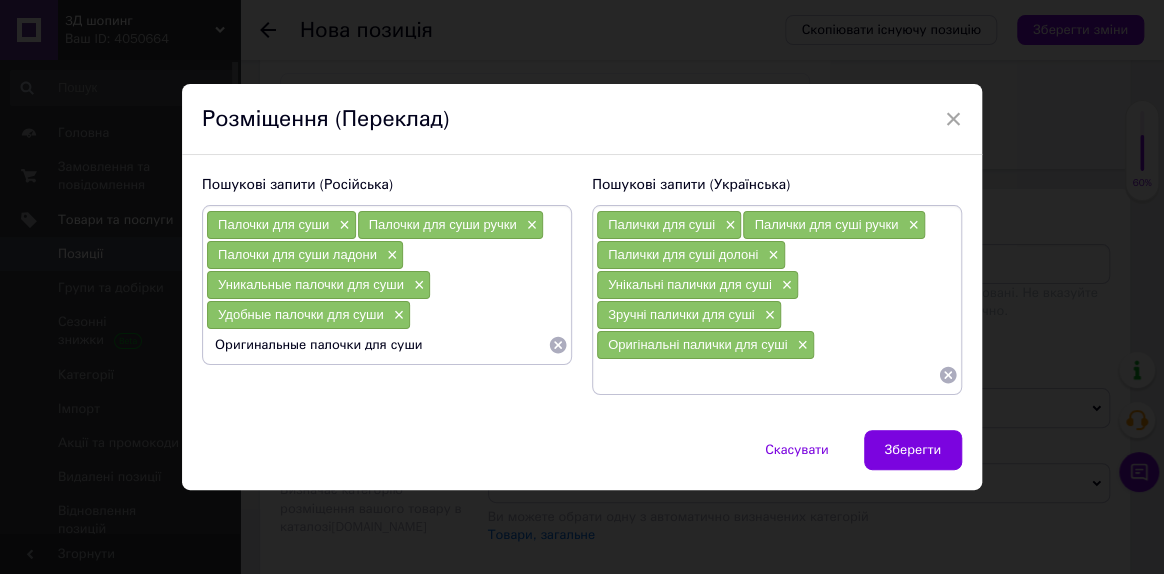 type 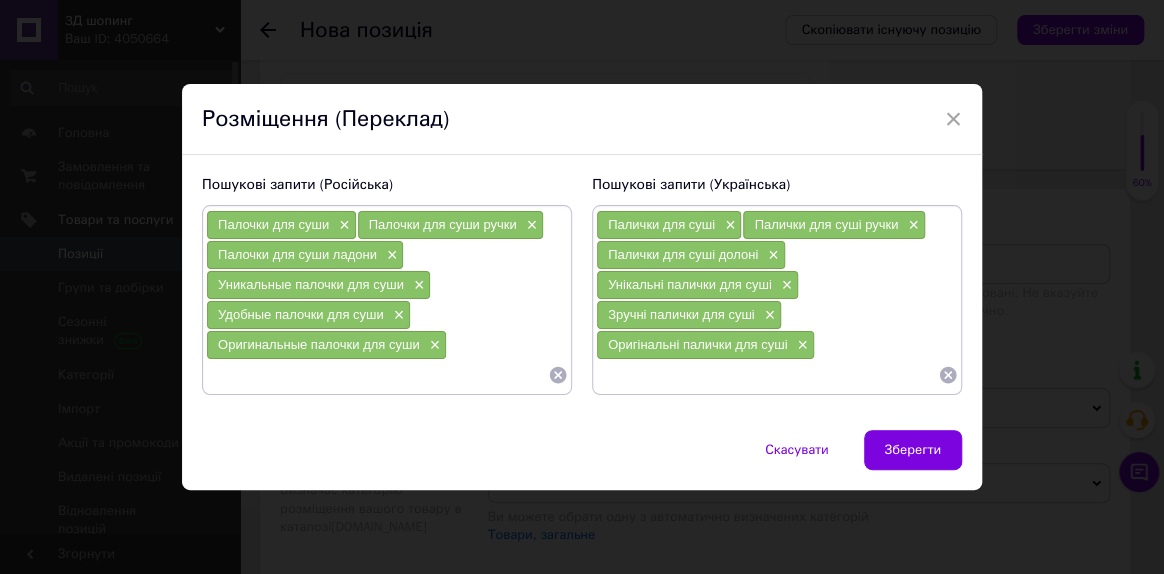 click at bounding box center (767, 375) 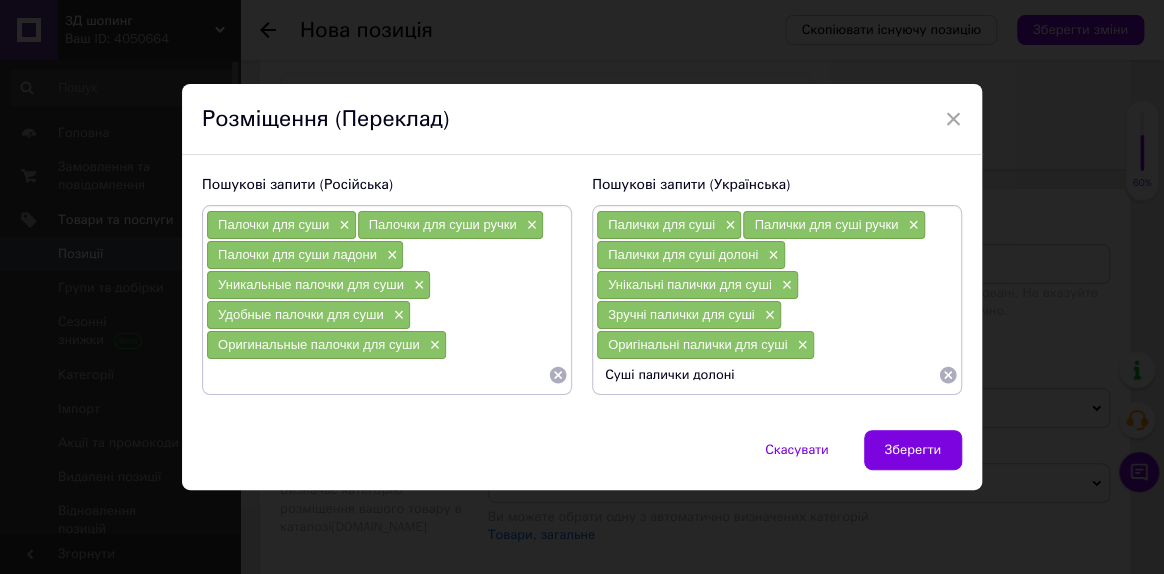 type 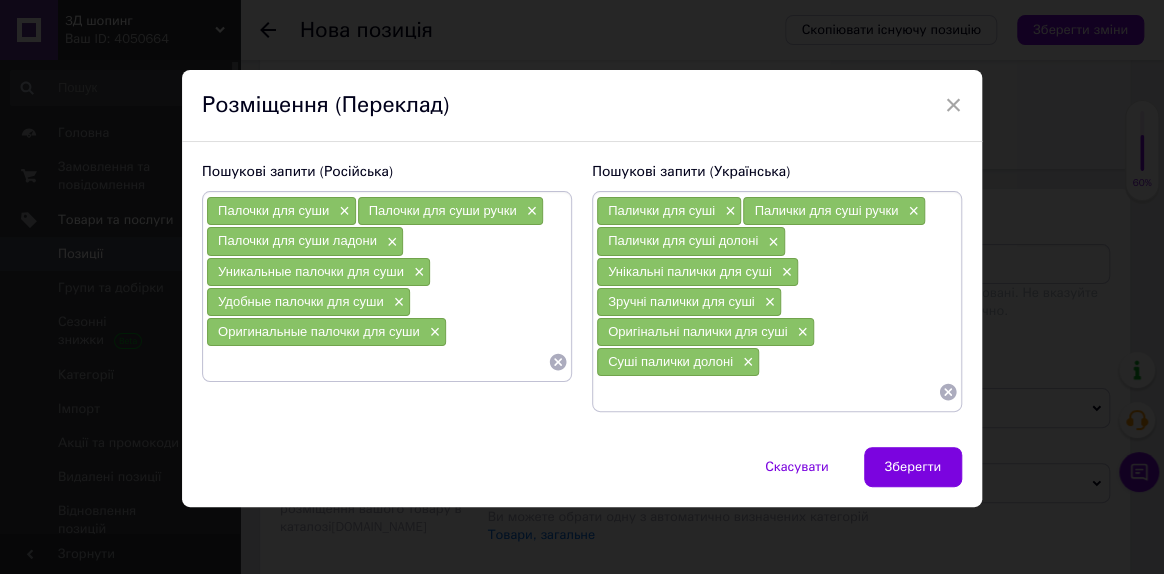 click at bounding box center (377, 362) 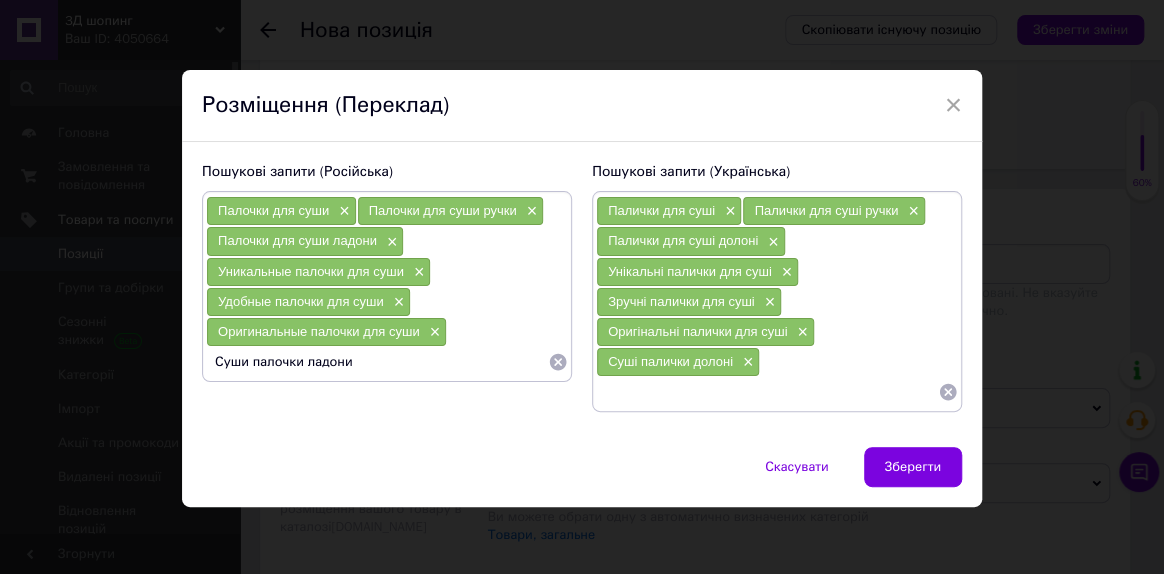 type 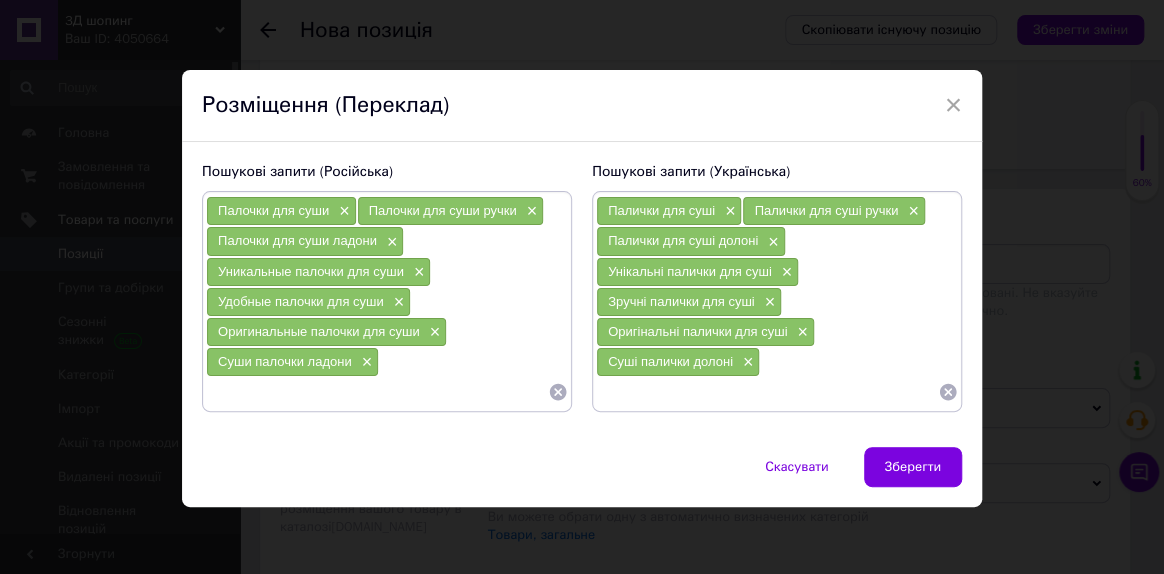 click at bounding box center (767, 392) 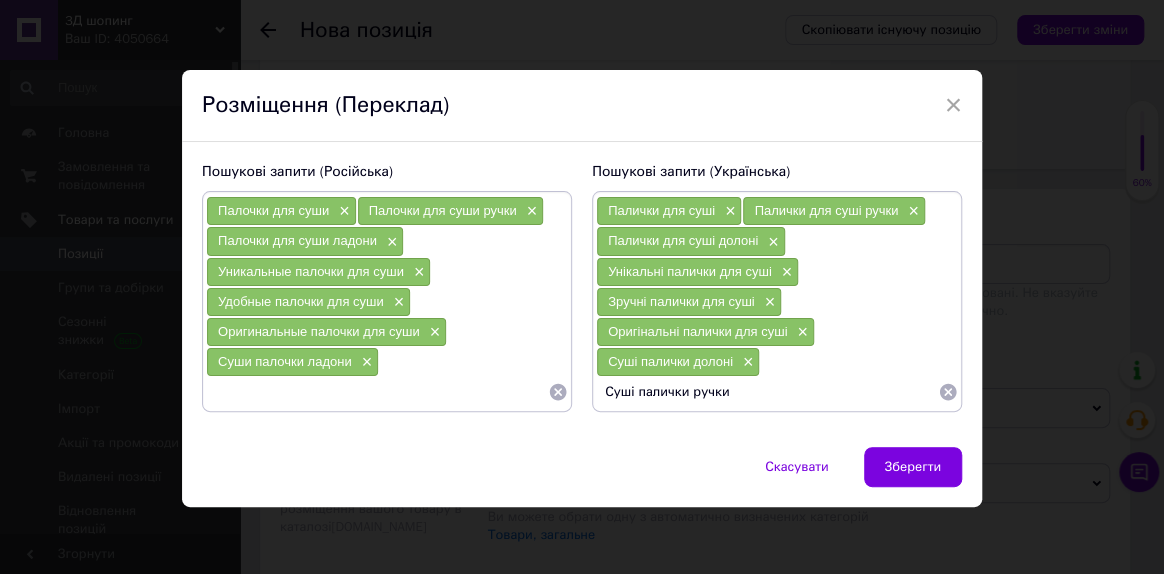 type 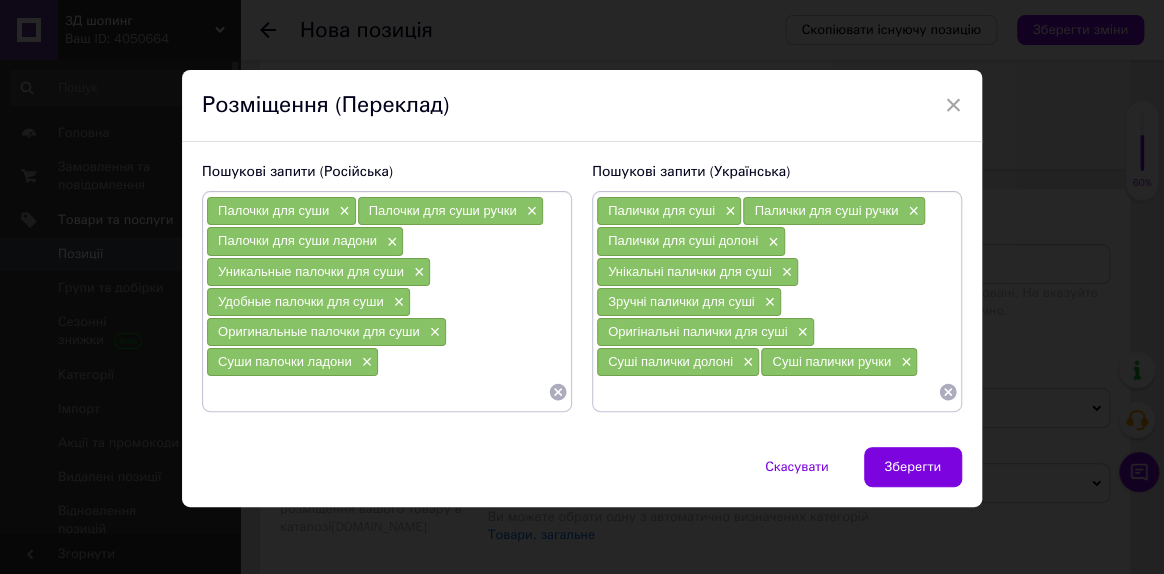 click at bounding box center (377, 392) 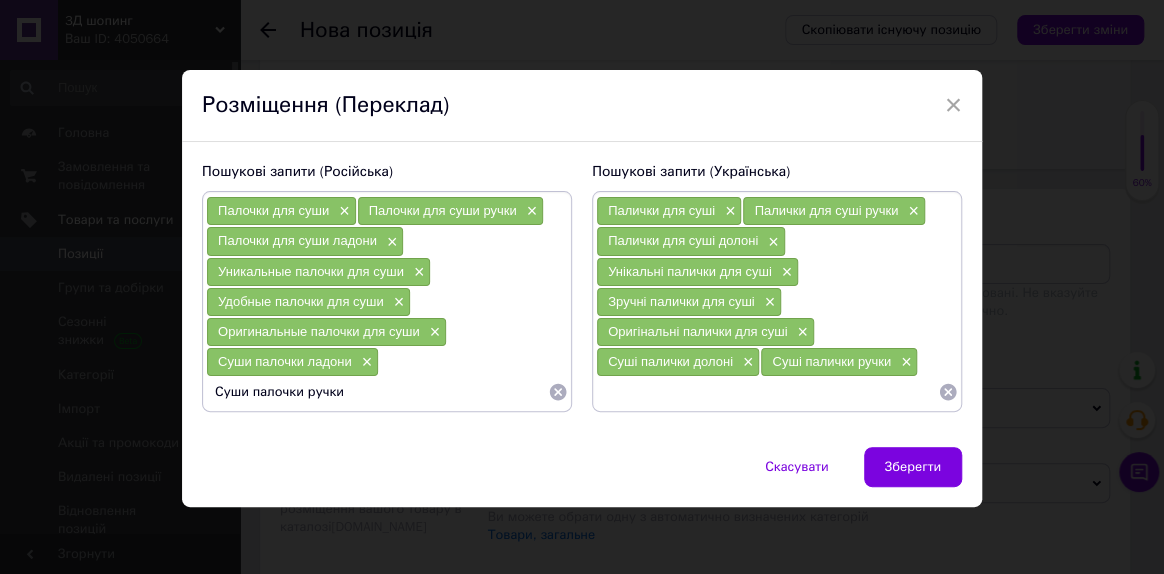 type 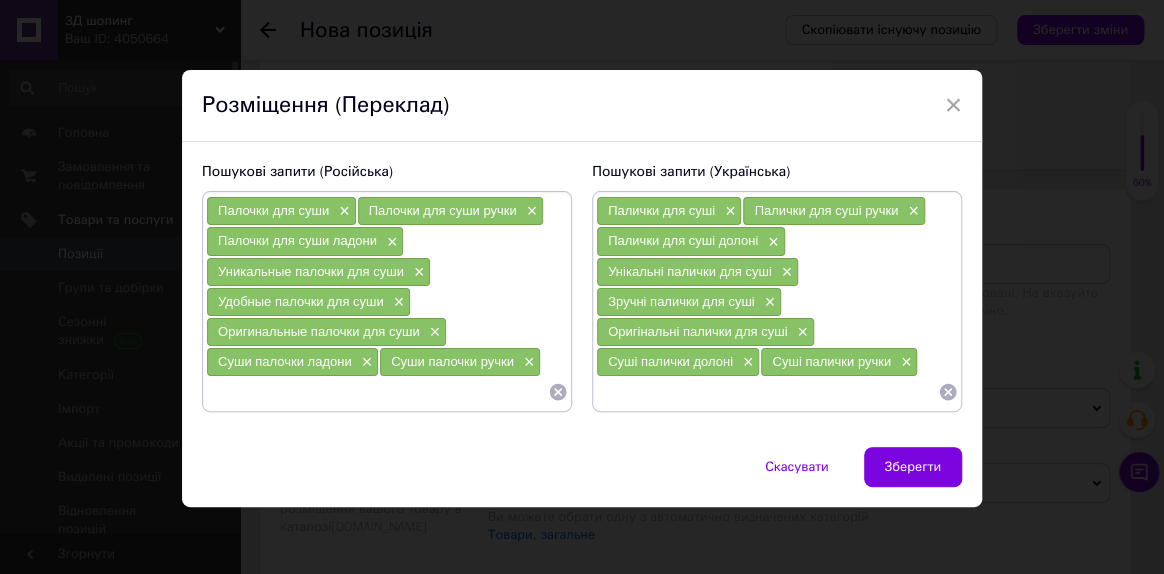 click at bounding box center (767, 392) 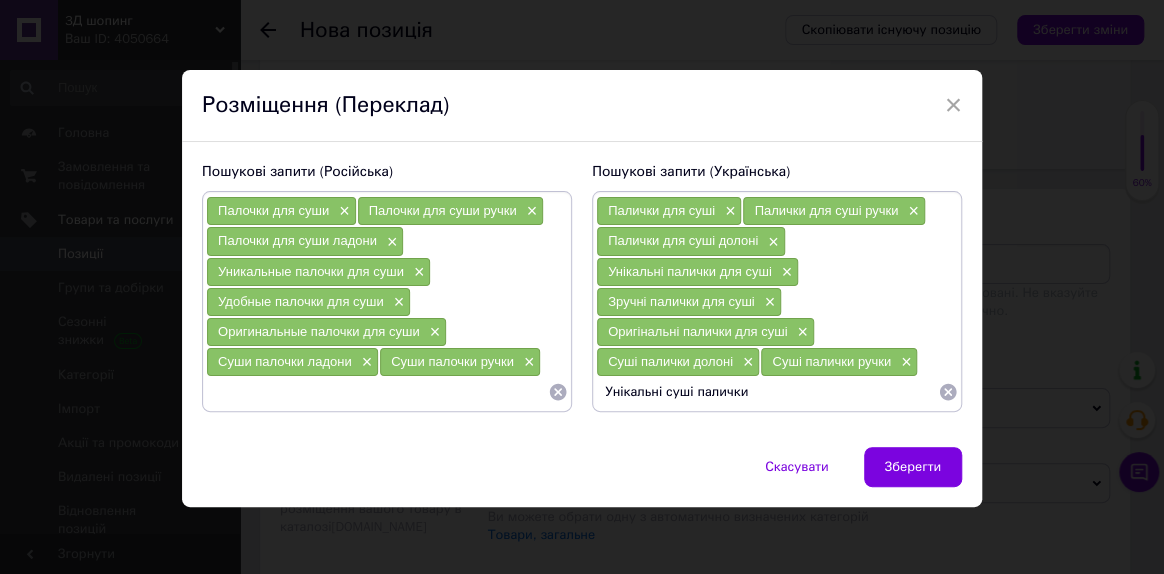 type 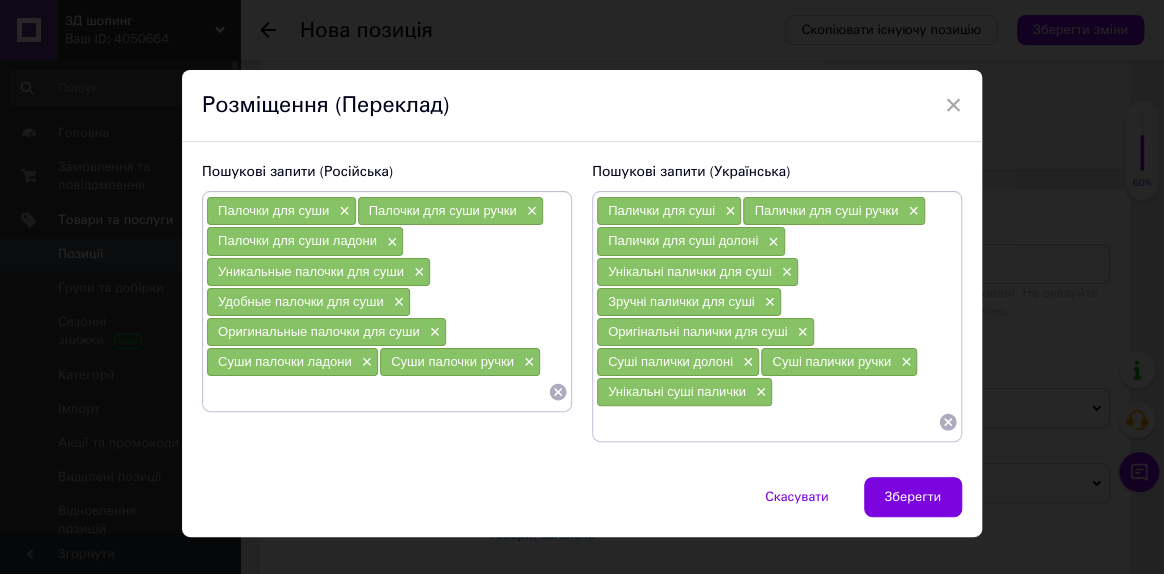 click at bounding box center (377, 392) 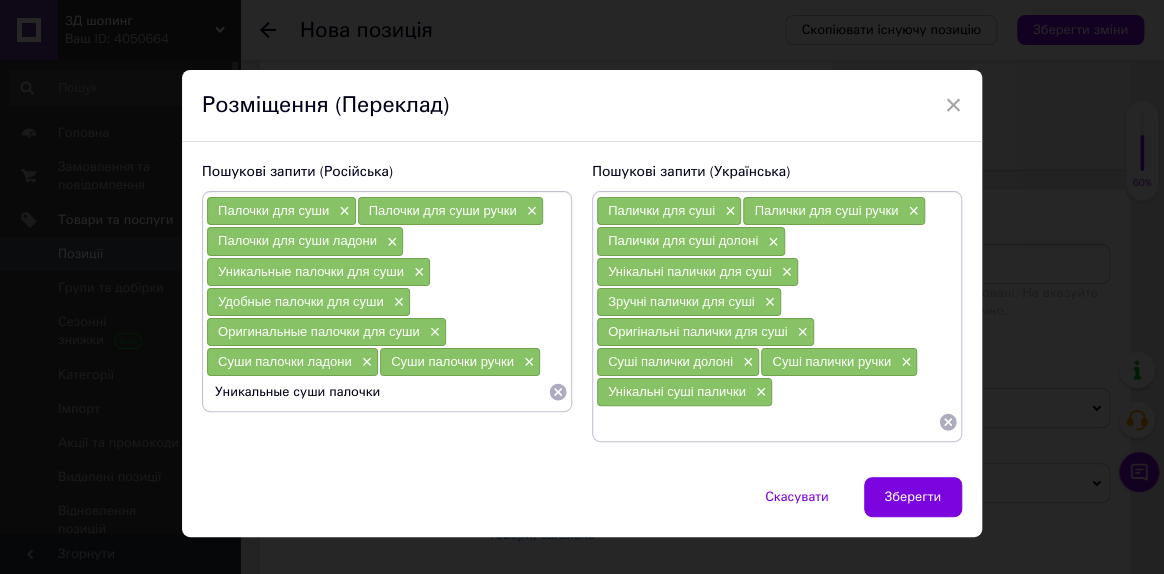 type 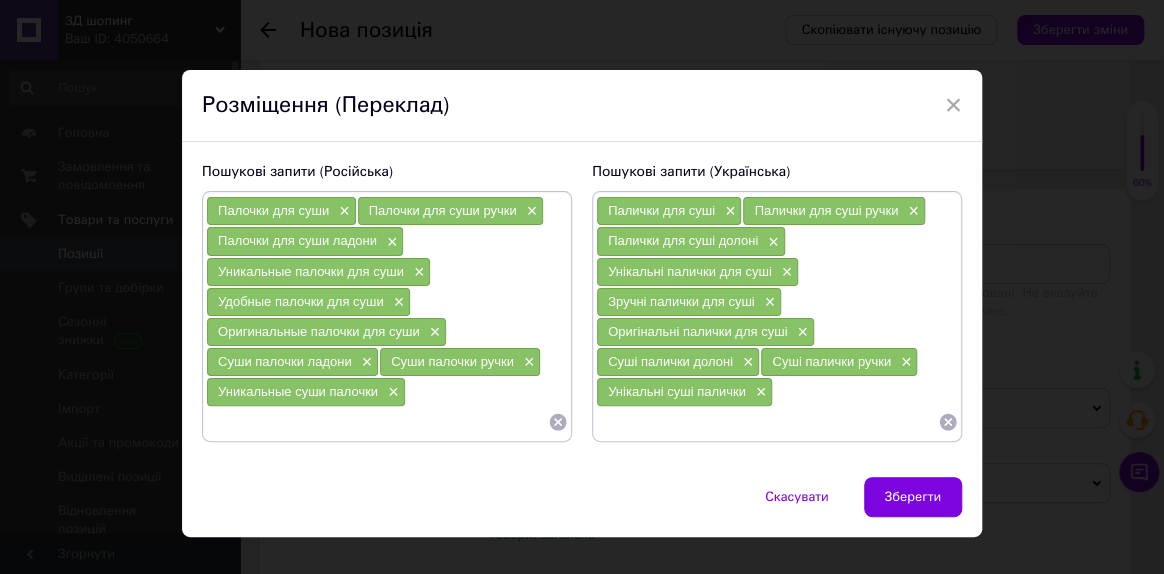 click at bounding box center (767, 422) 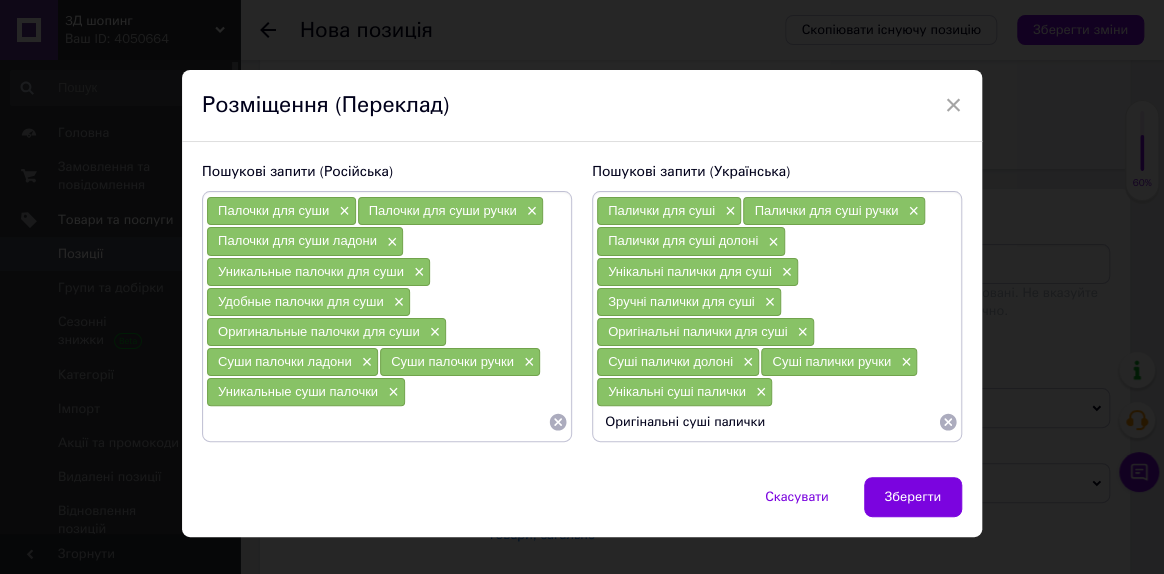 type 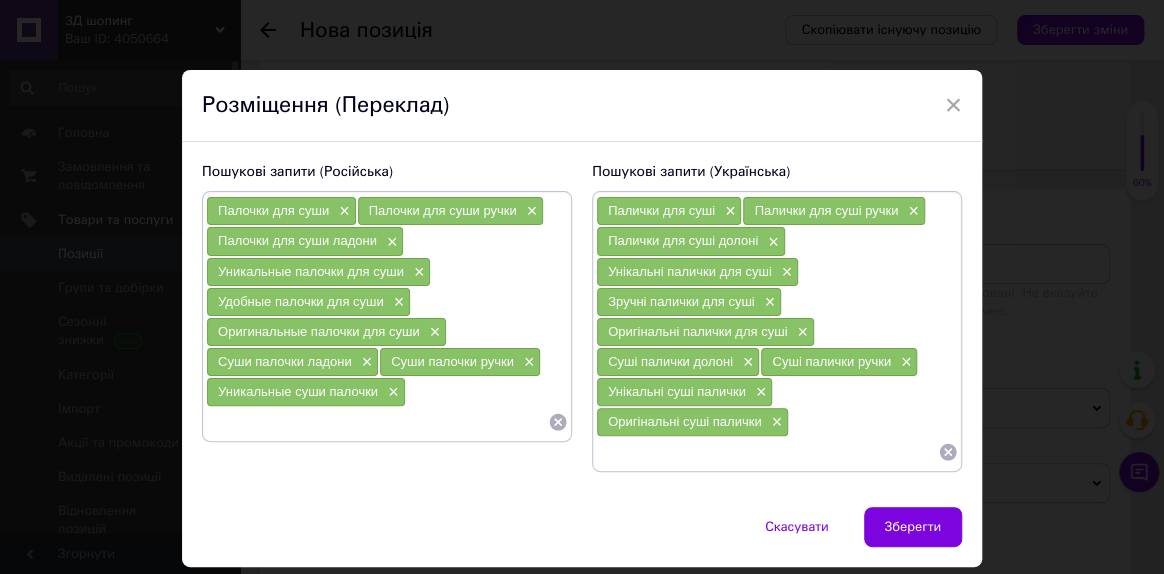 click at bounding box center (377, 422) 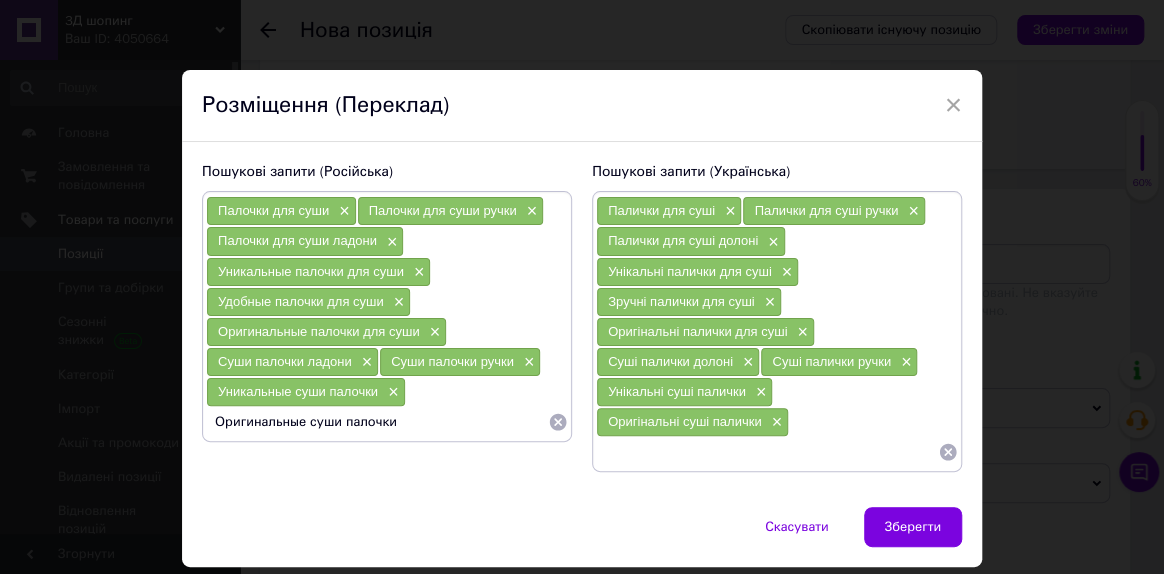 type 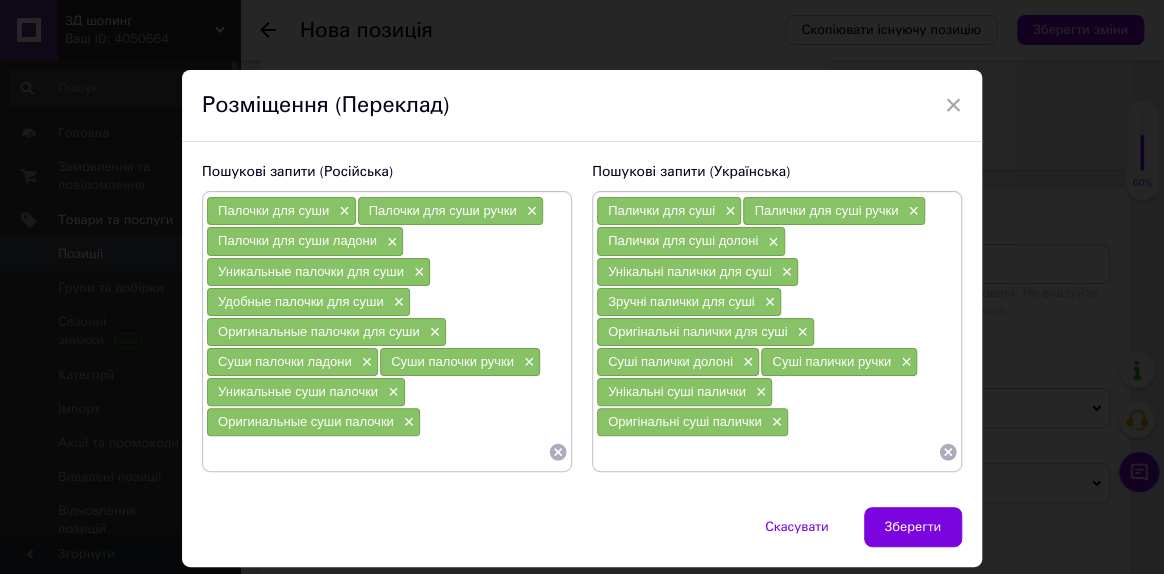 click at bounding box center [767, 452] 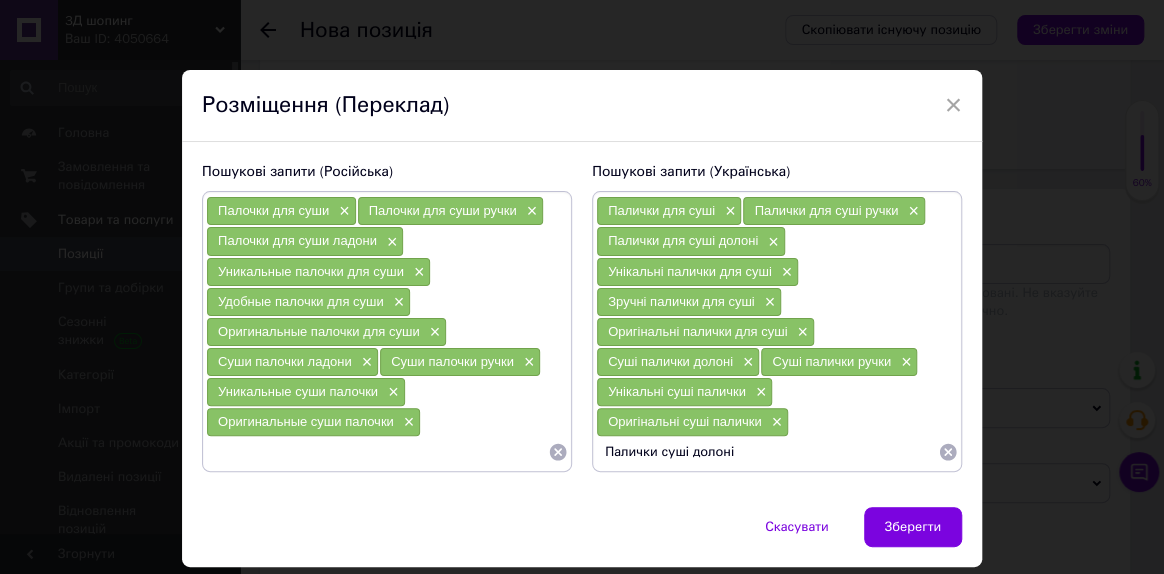 type 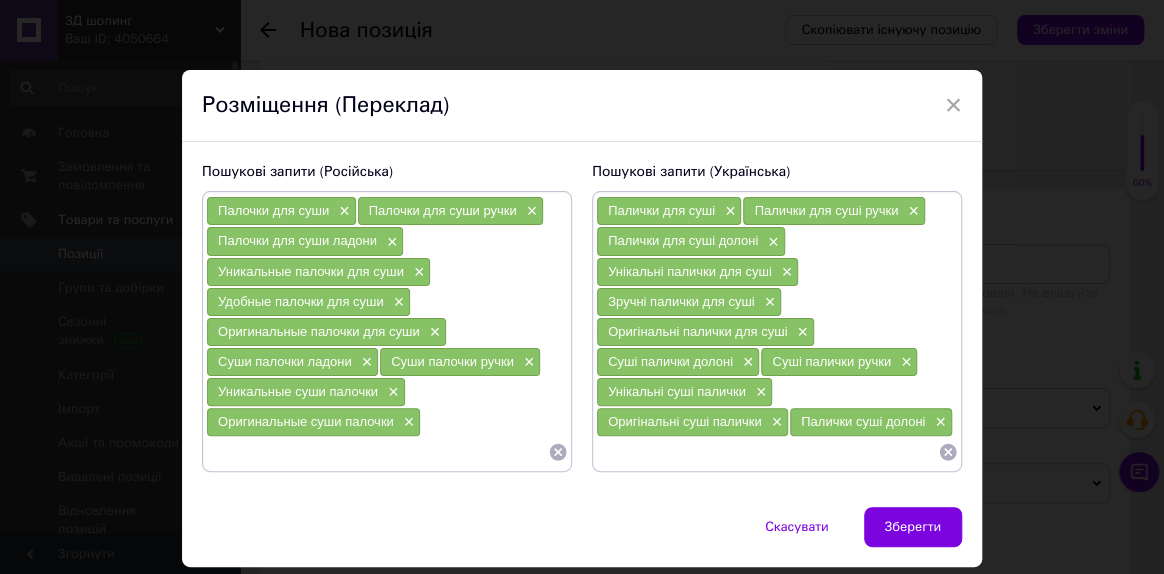 click at bounding box center [377, 452] 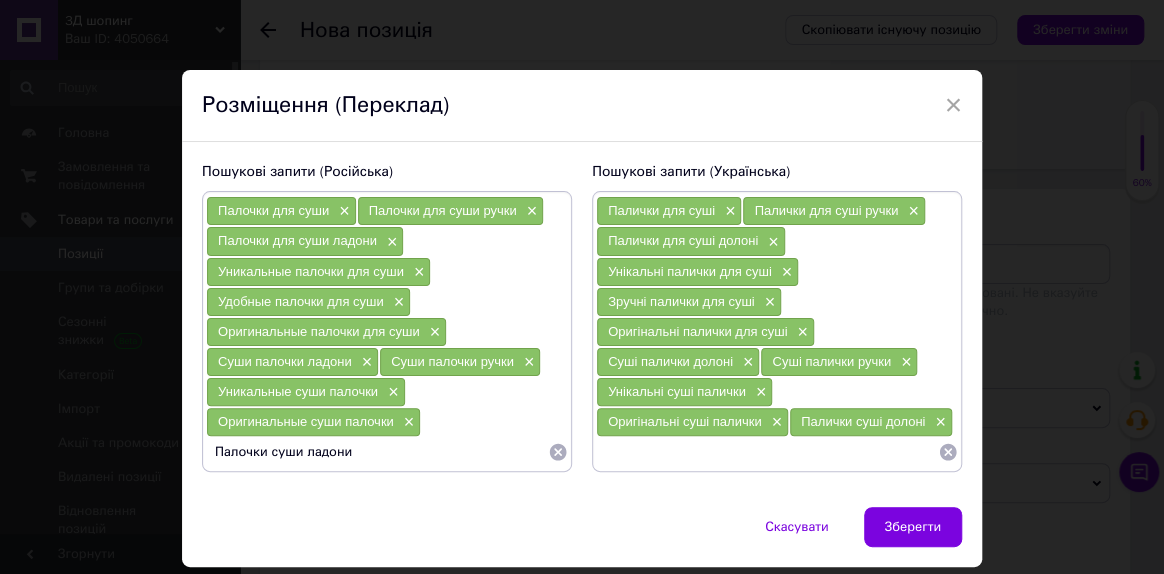 type 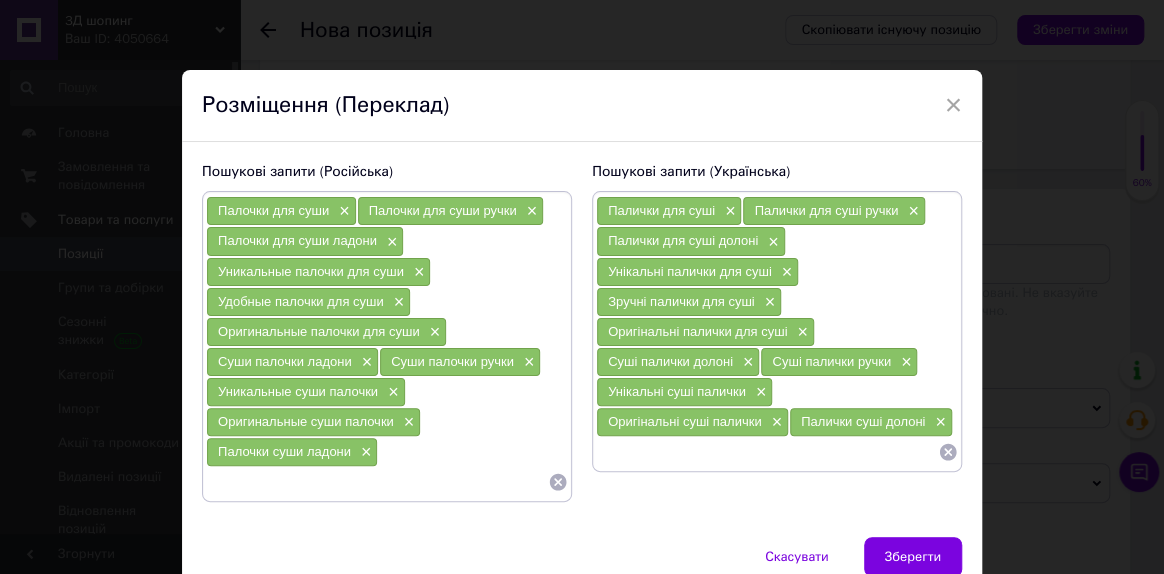 click at bounding box center [767, 452] 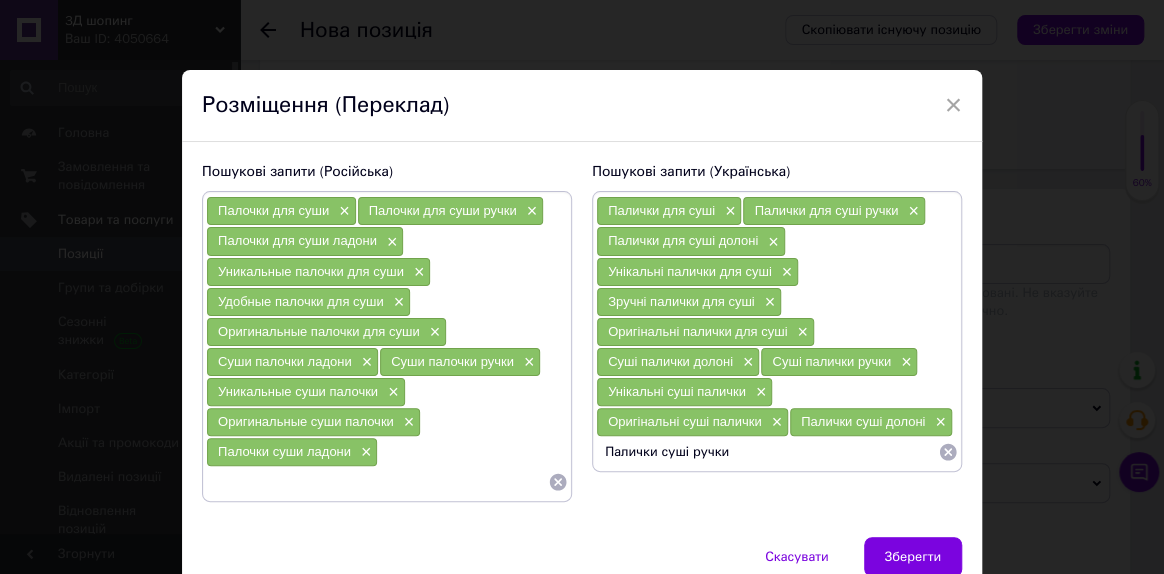 type 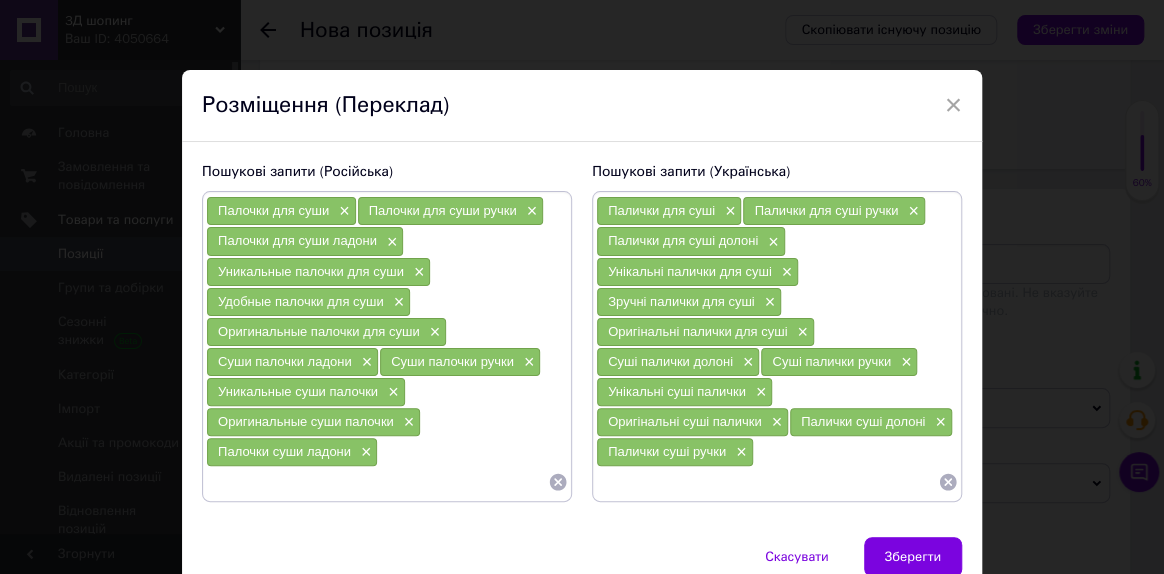 click at bounding box center [377, 482] 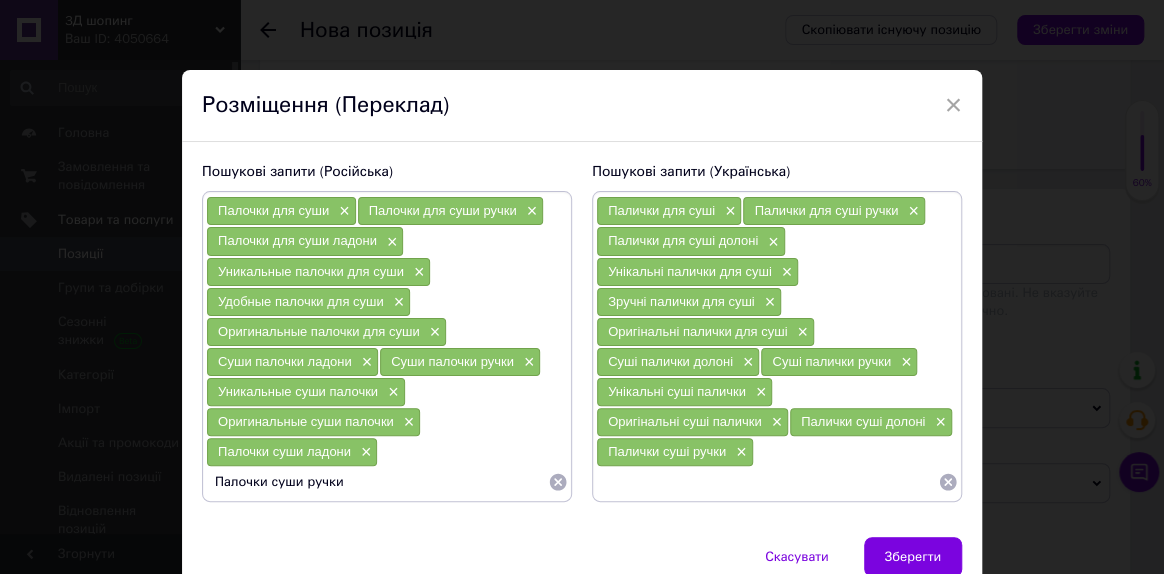 type 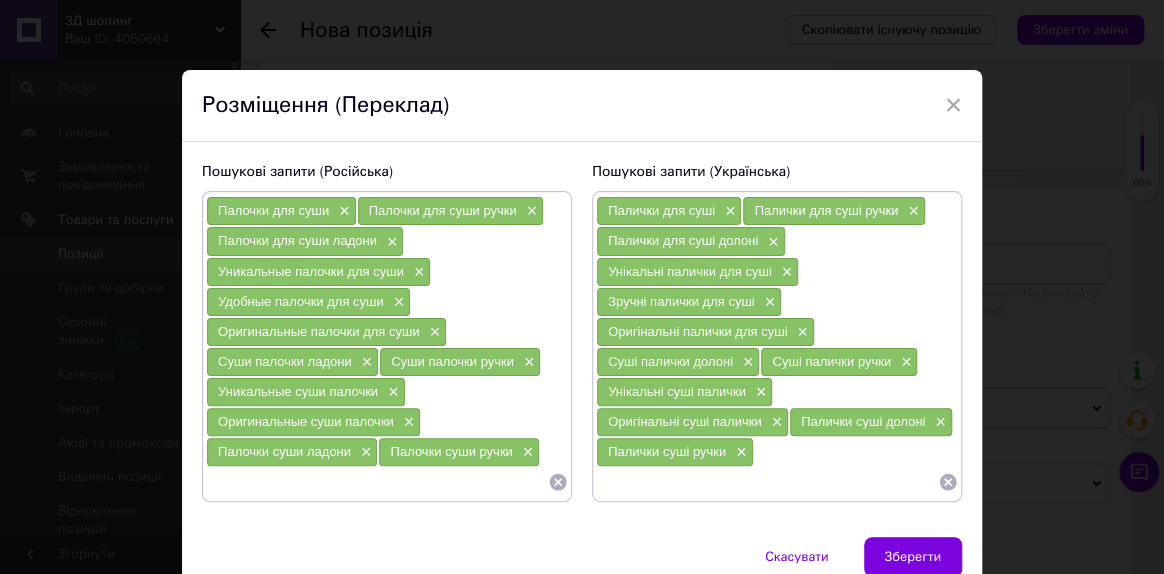 click at bounding box center (767, 482) 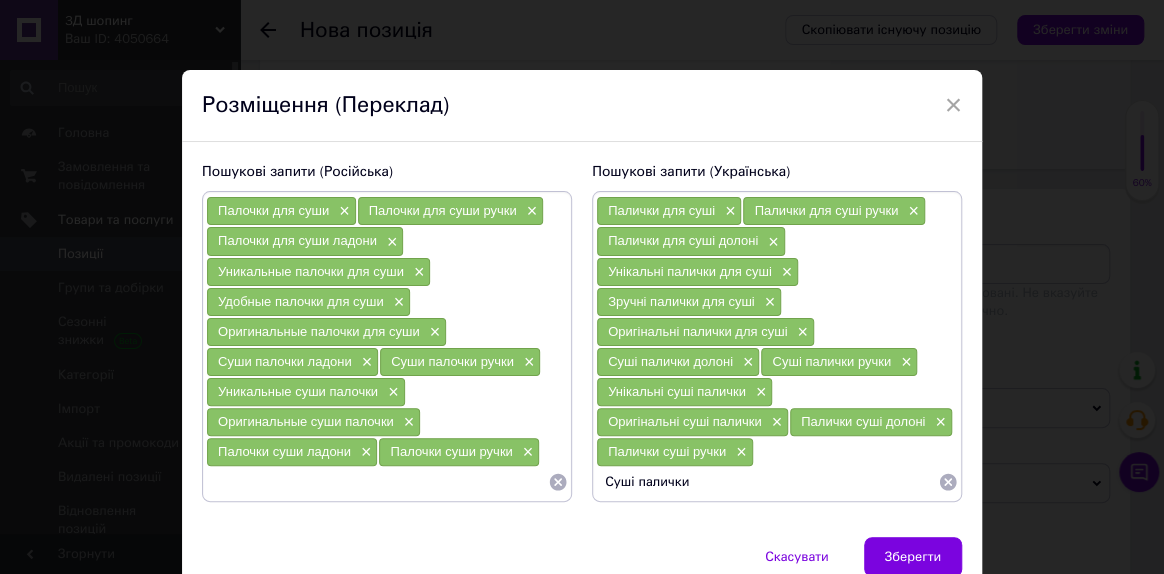 type 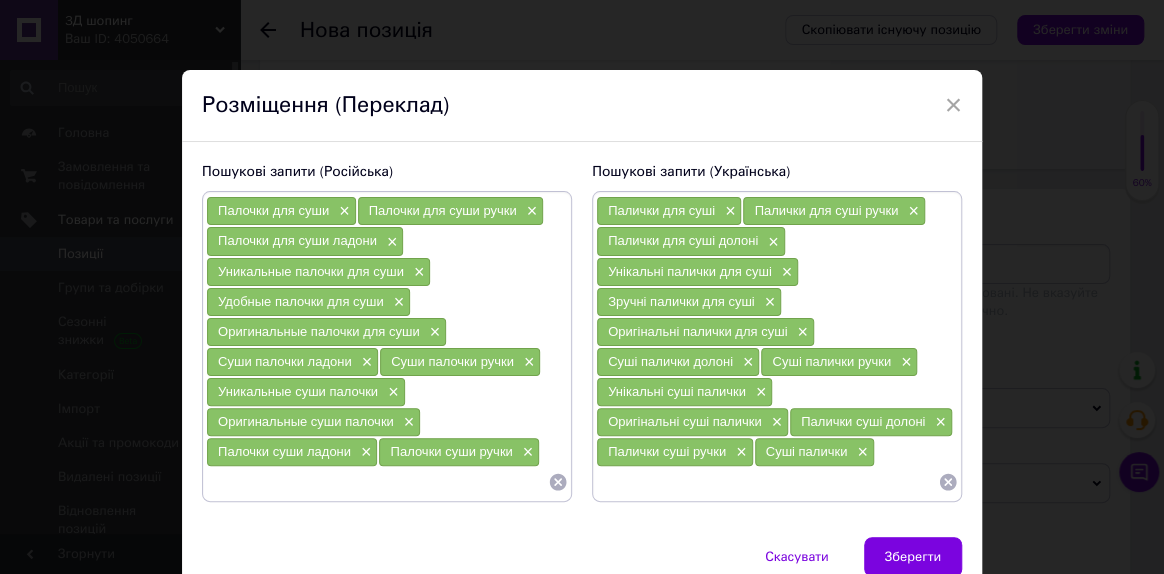 click at bounding box center (377, 482) 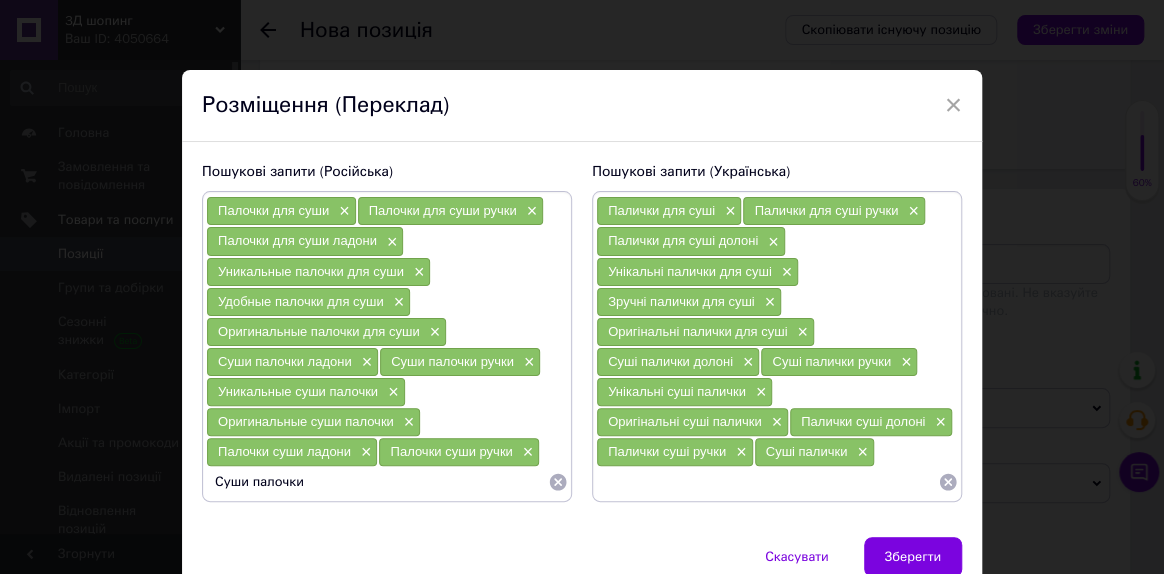 type 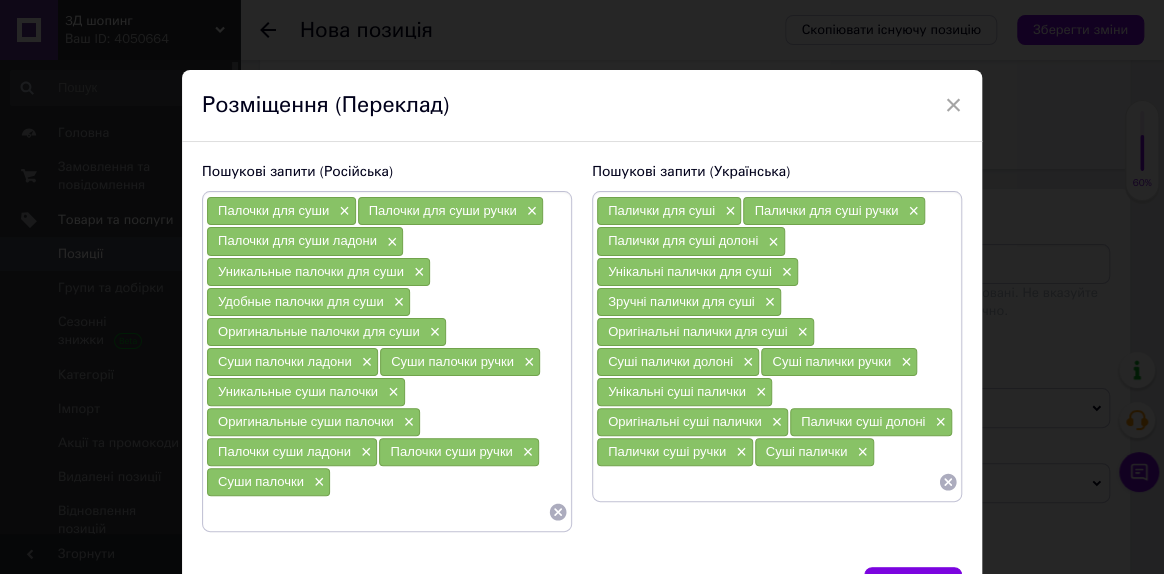 click at bounding box center (767, 482) 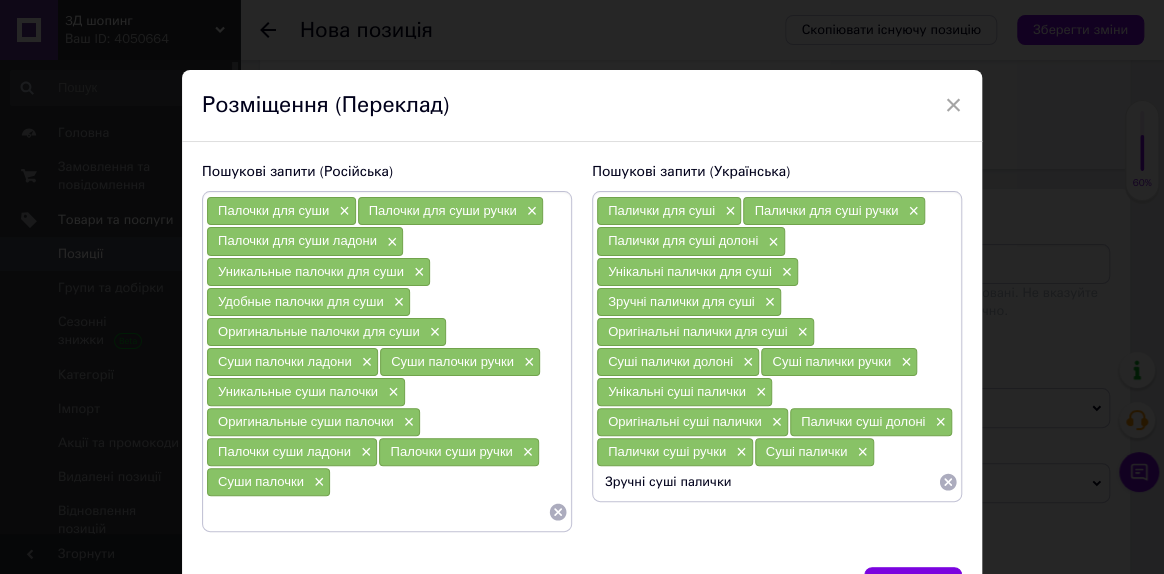 type 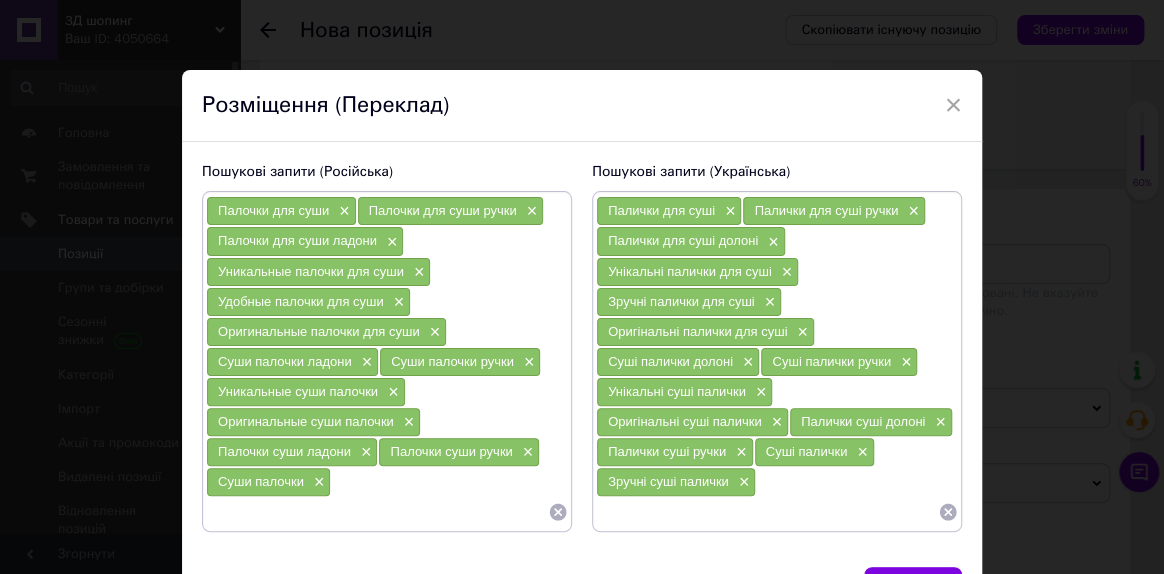 click at bounding box center (377, 512) 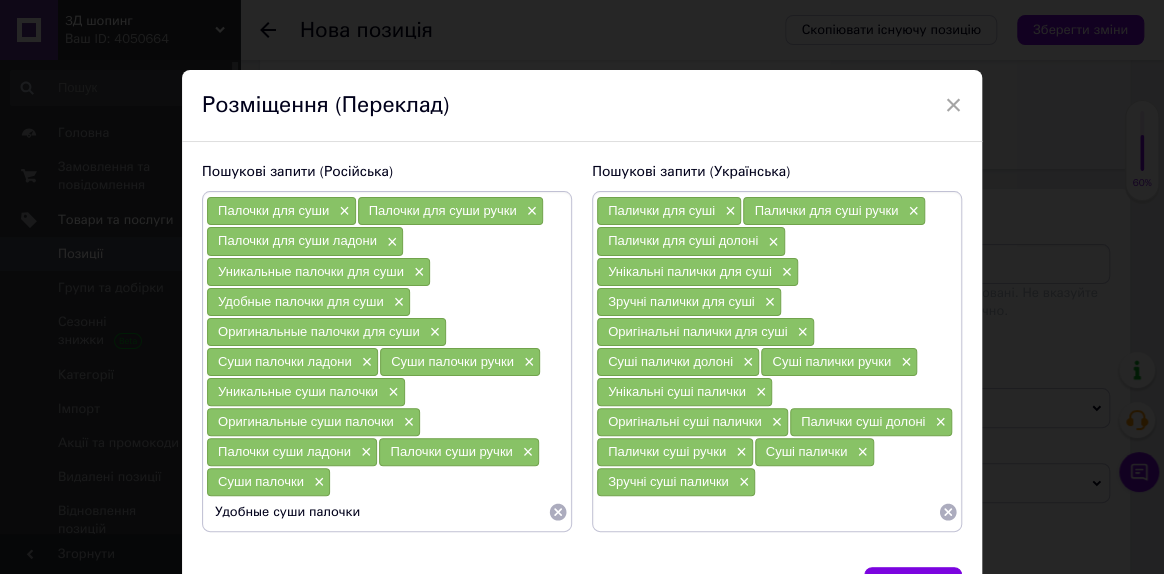 type 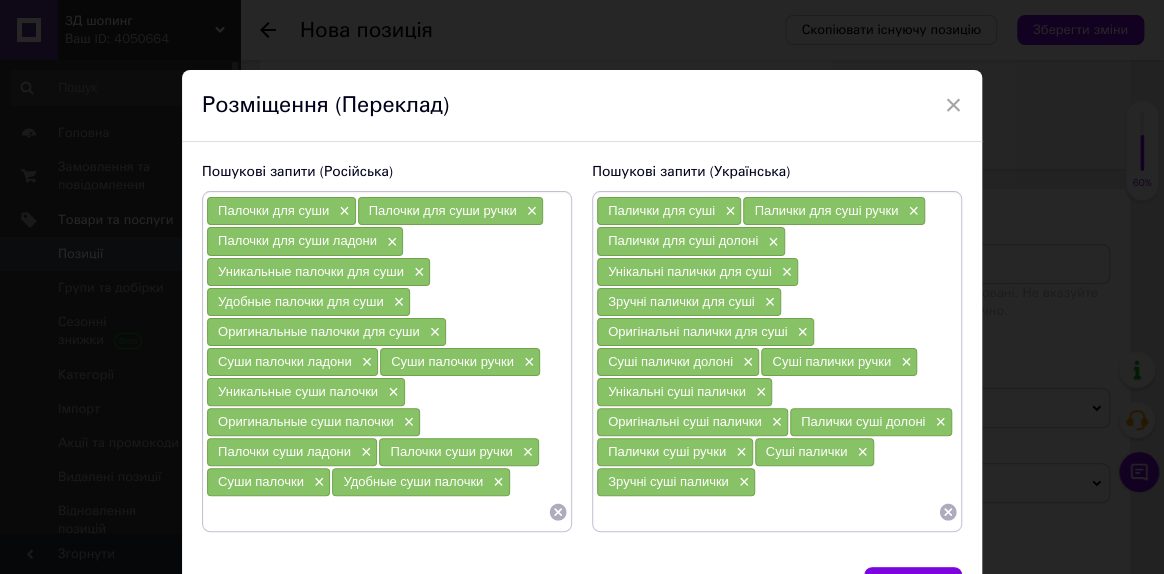click at bounding box center (767, 512) 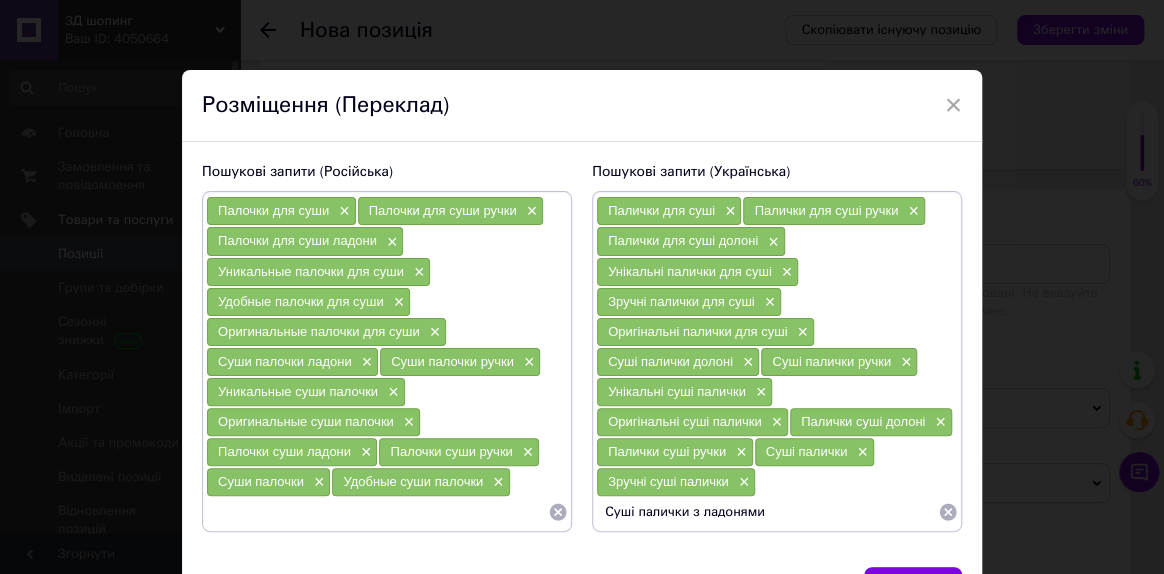 type 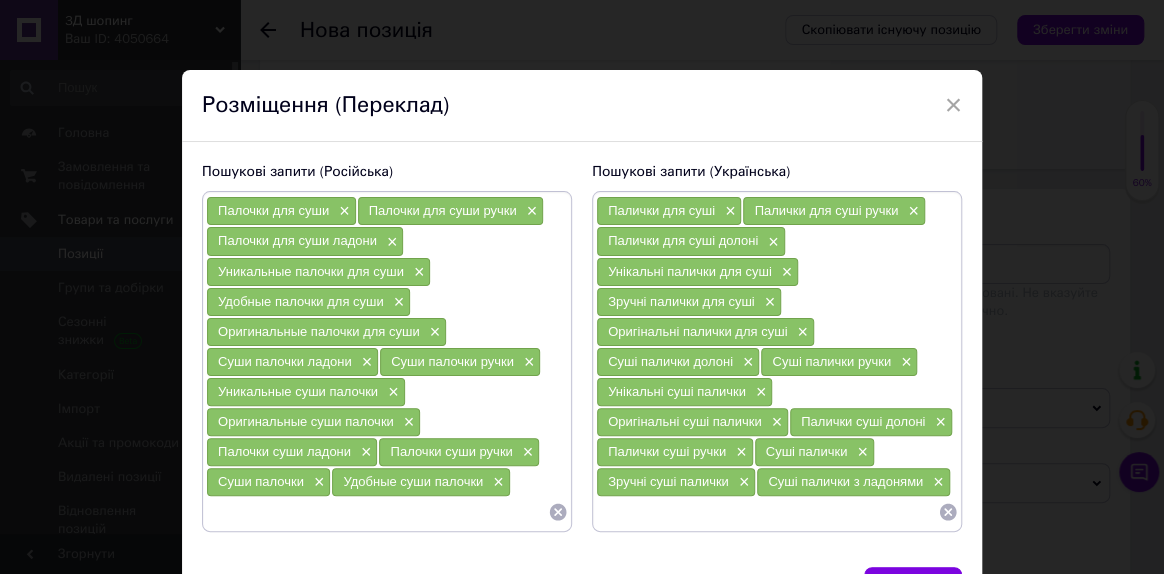 click at bounding box center [377, 512] 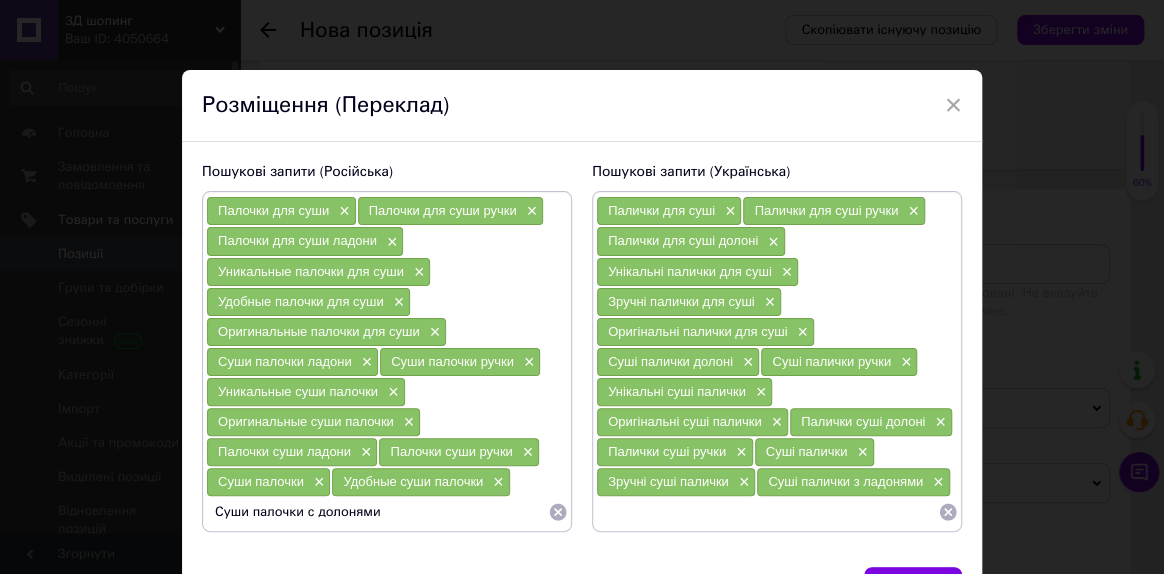 type 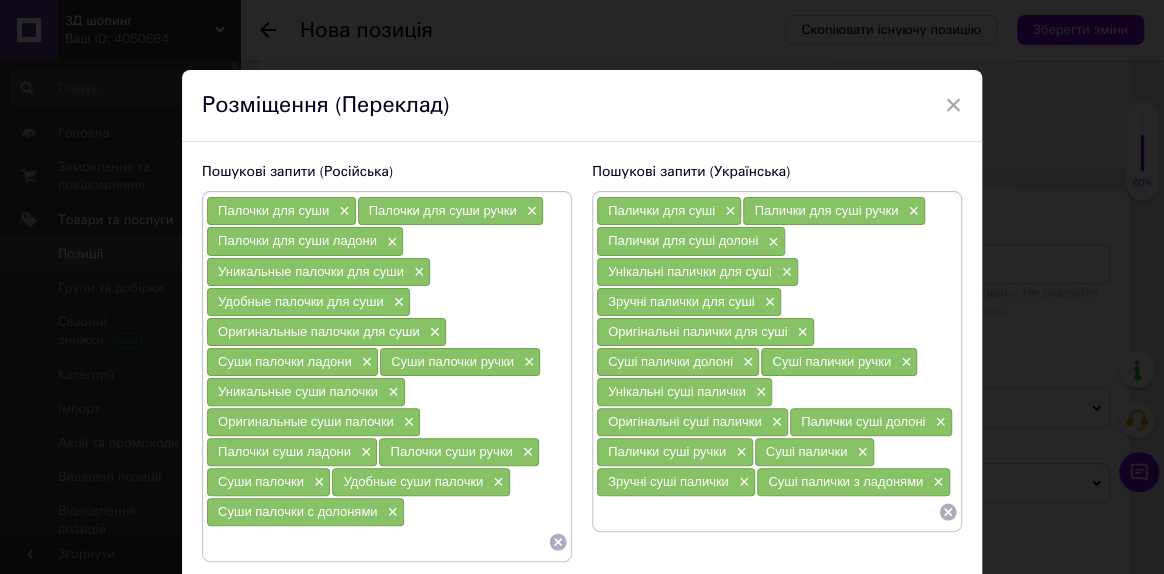 click at bounding box center (767, 512) 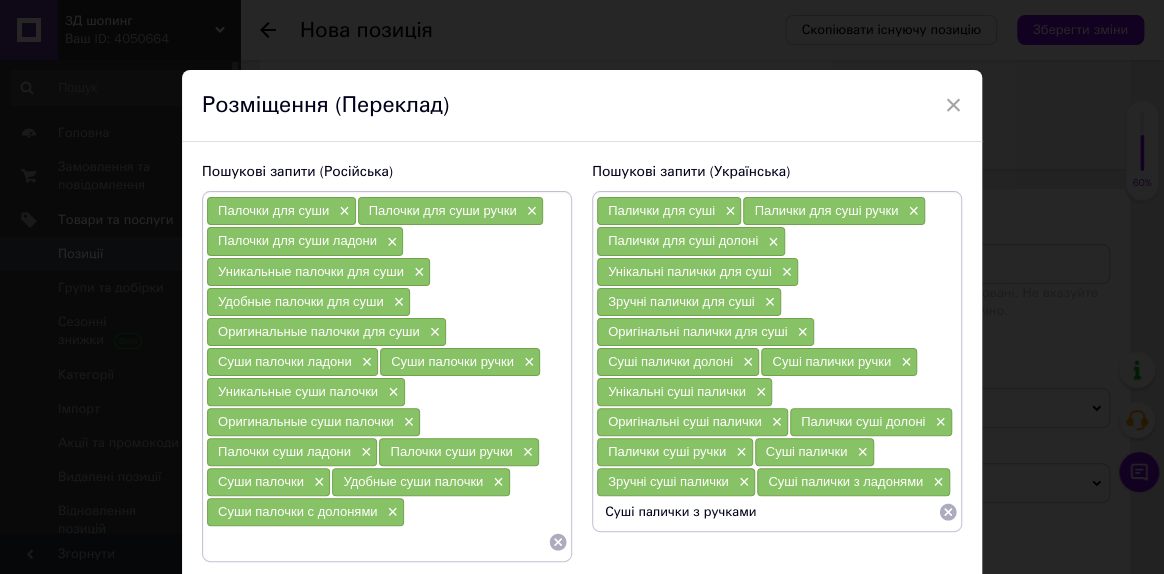 type 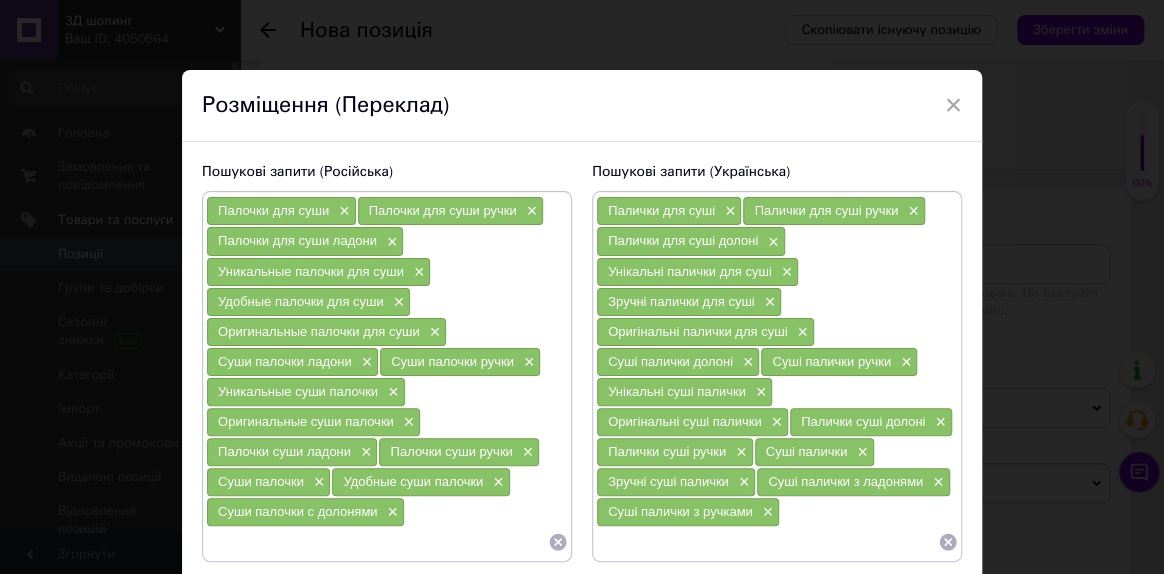 click at bounding box center [377, 542] 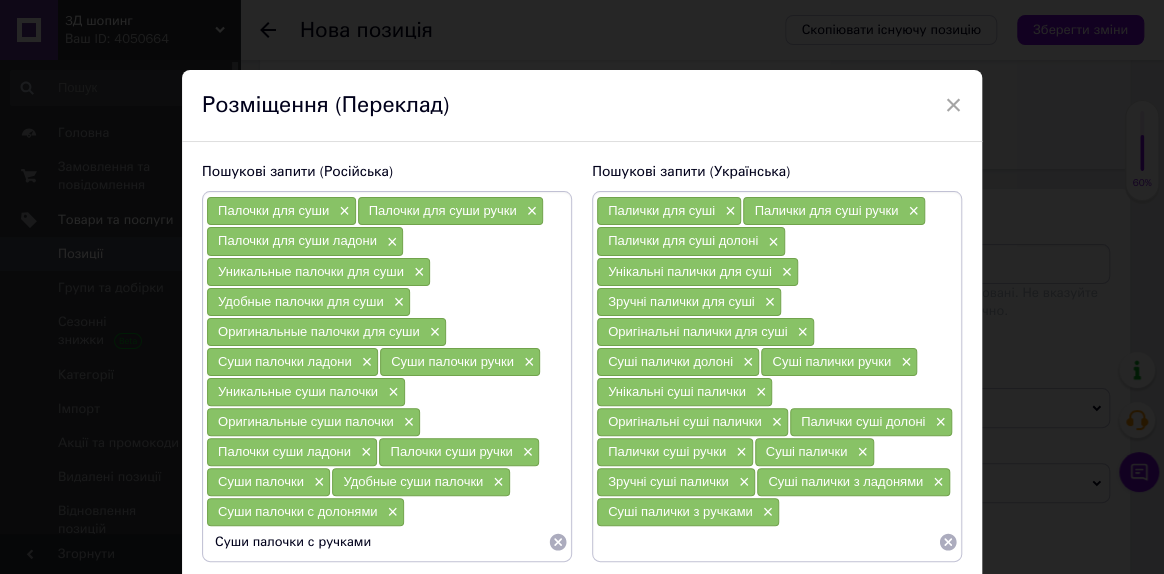 type 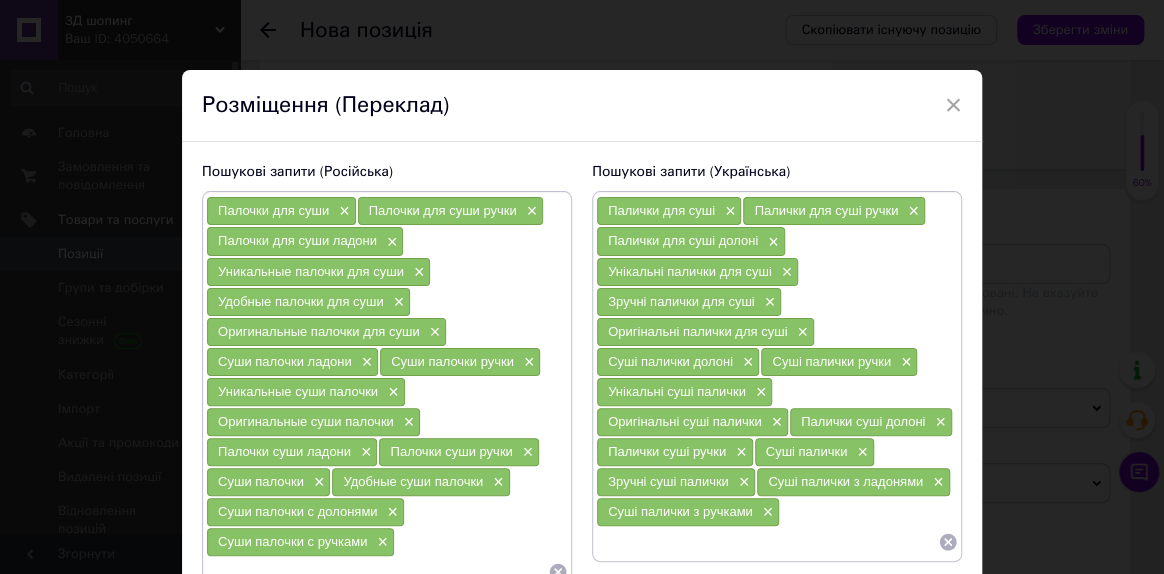 click at bounding box center (767, 542) 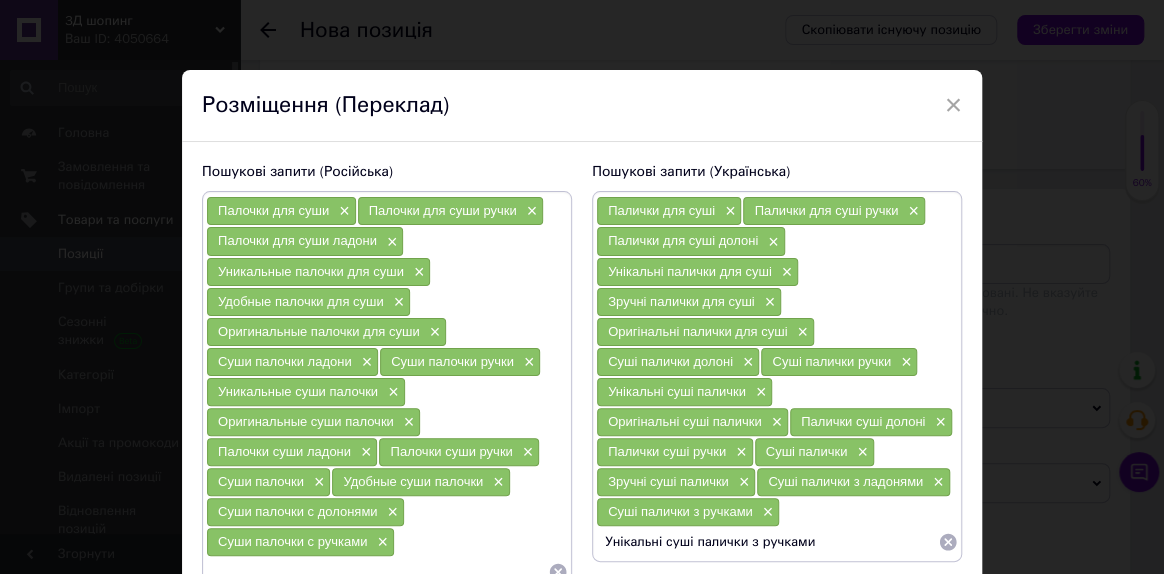 type 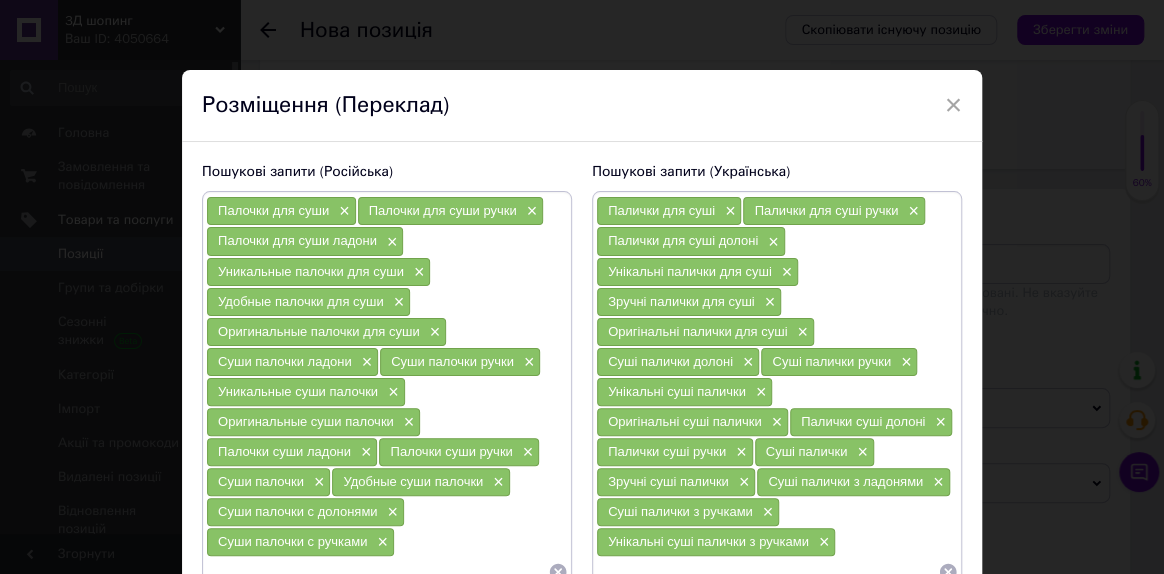 scroll, scrollTop: 90, scrollLeft: 0, axis: vertical 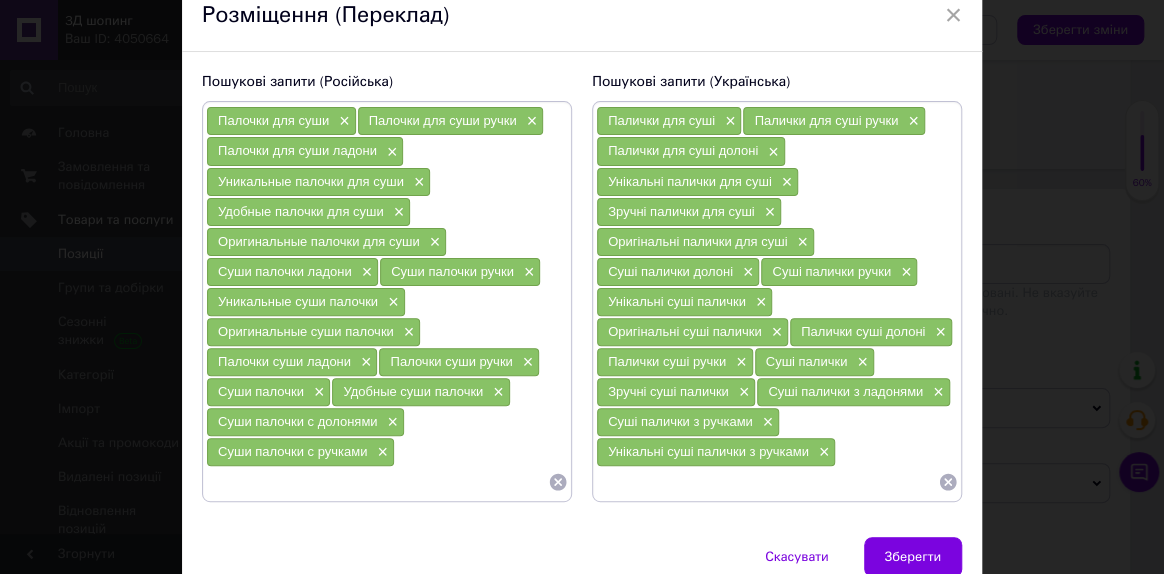 click at bounding box center (377, 482) 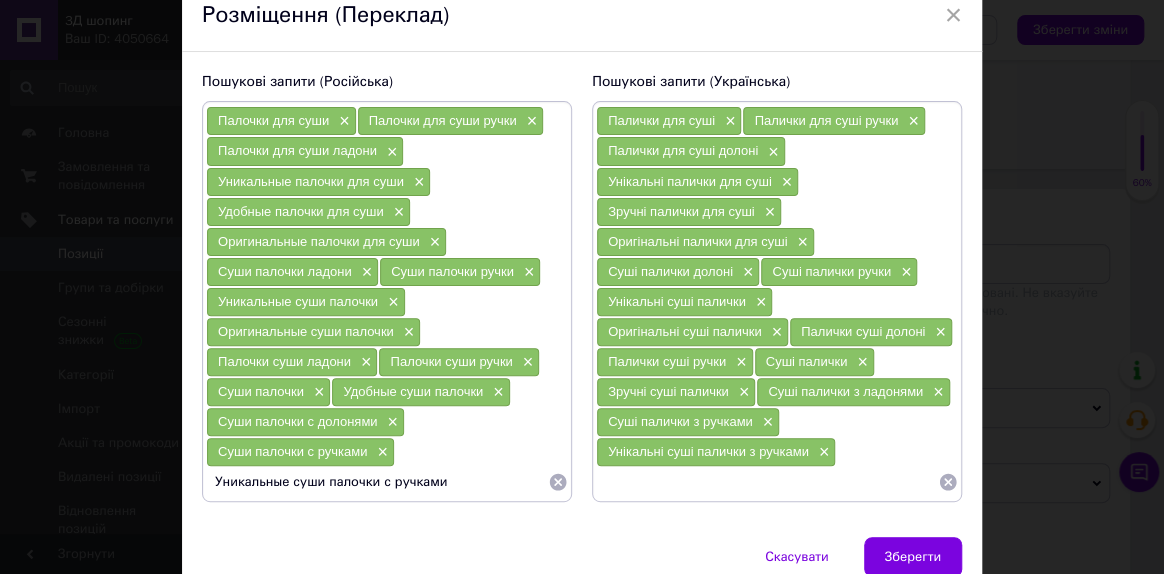 type 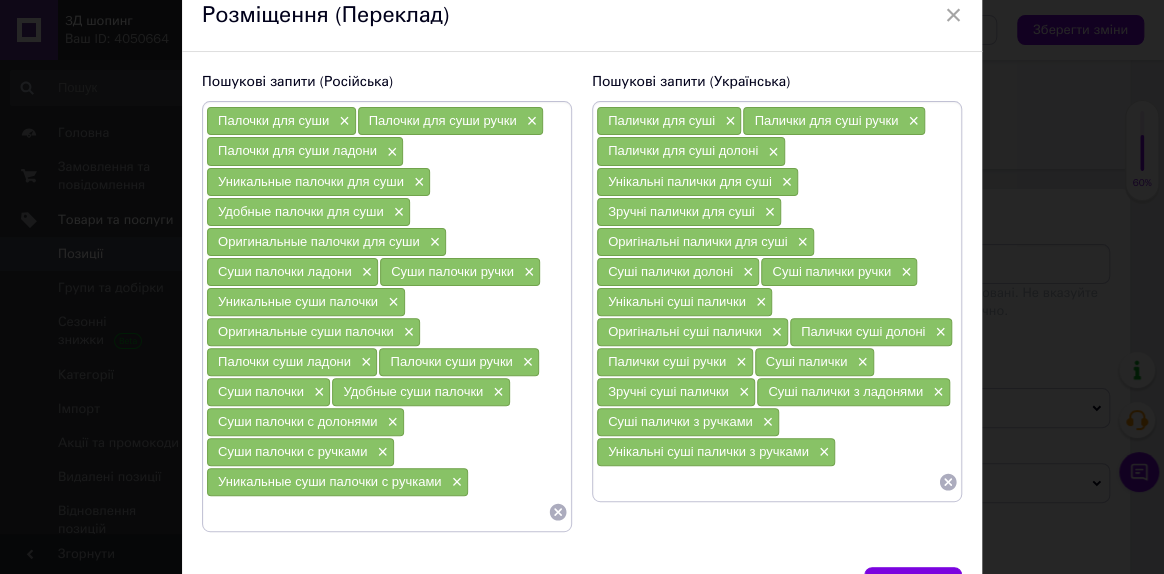 click at bounding box center (767, 482) 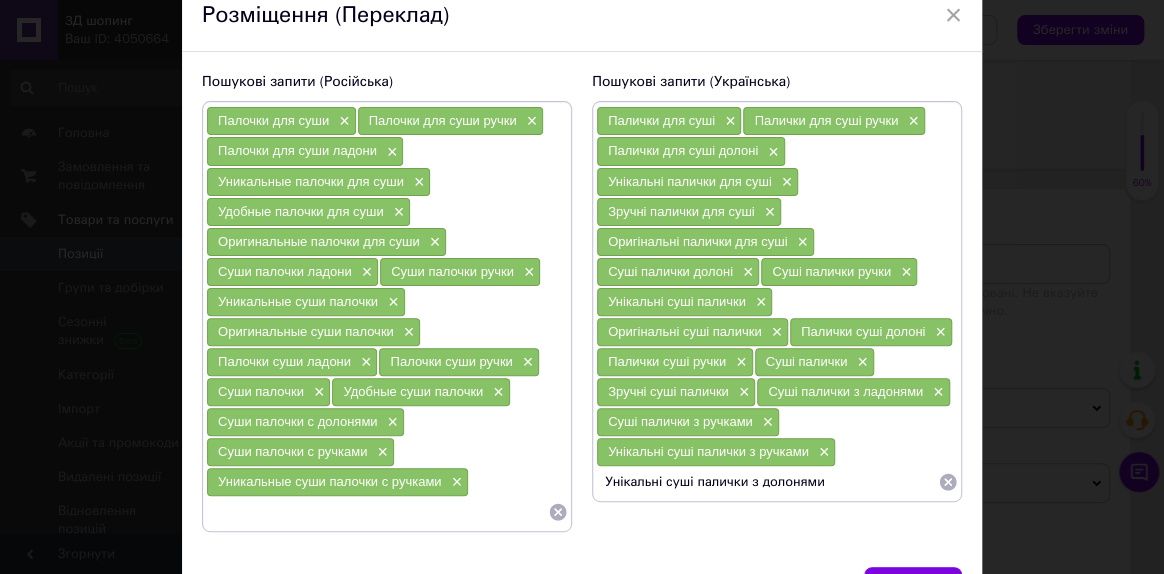 type 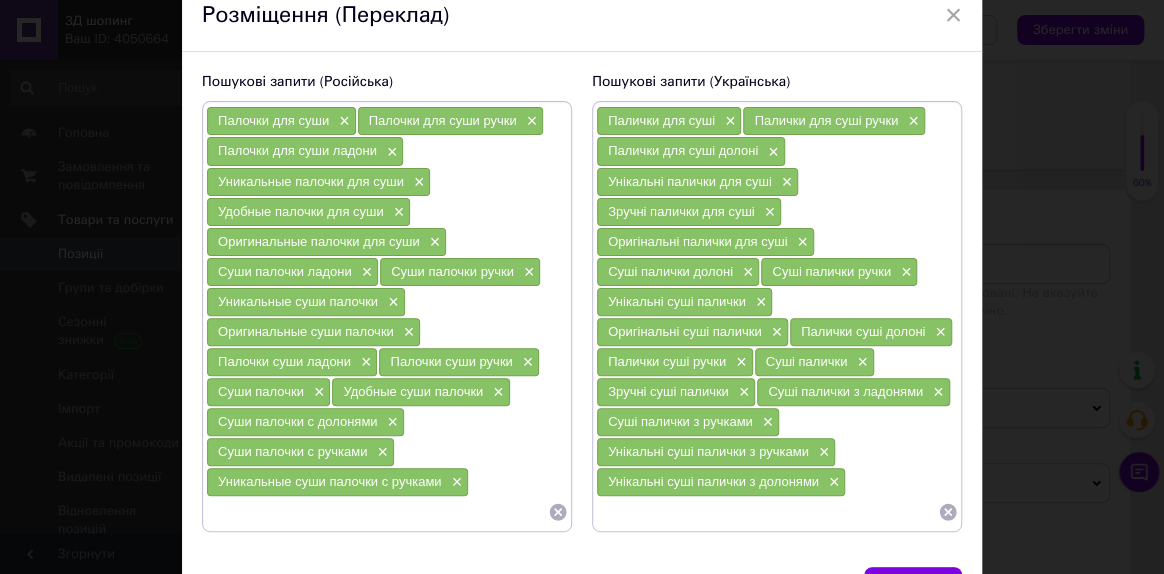 click at bounding box center (377, 512) 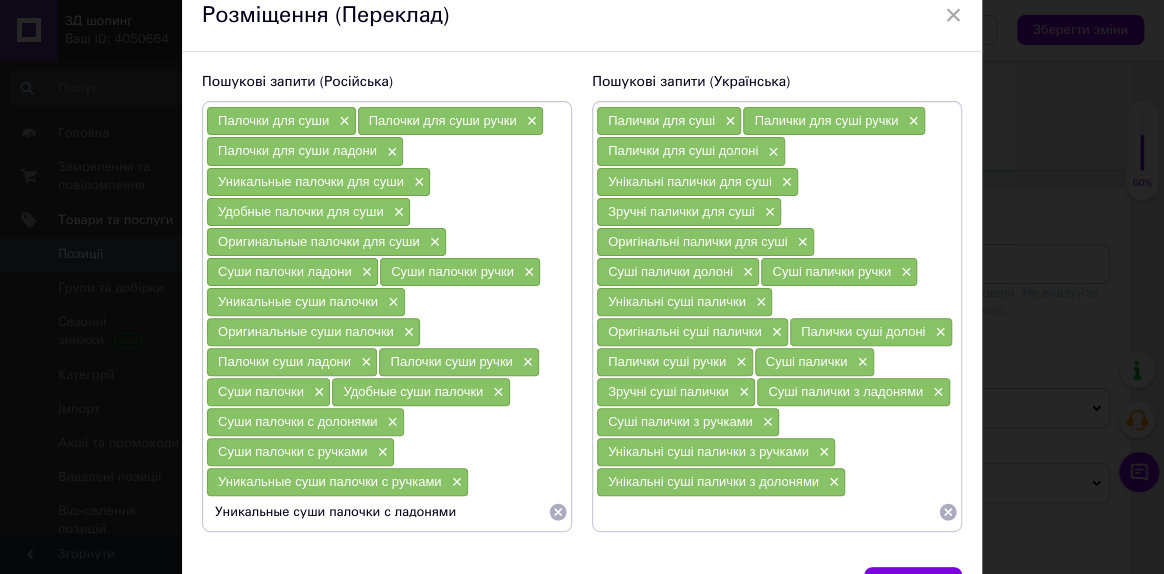 type 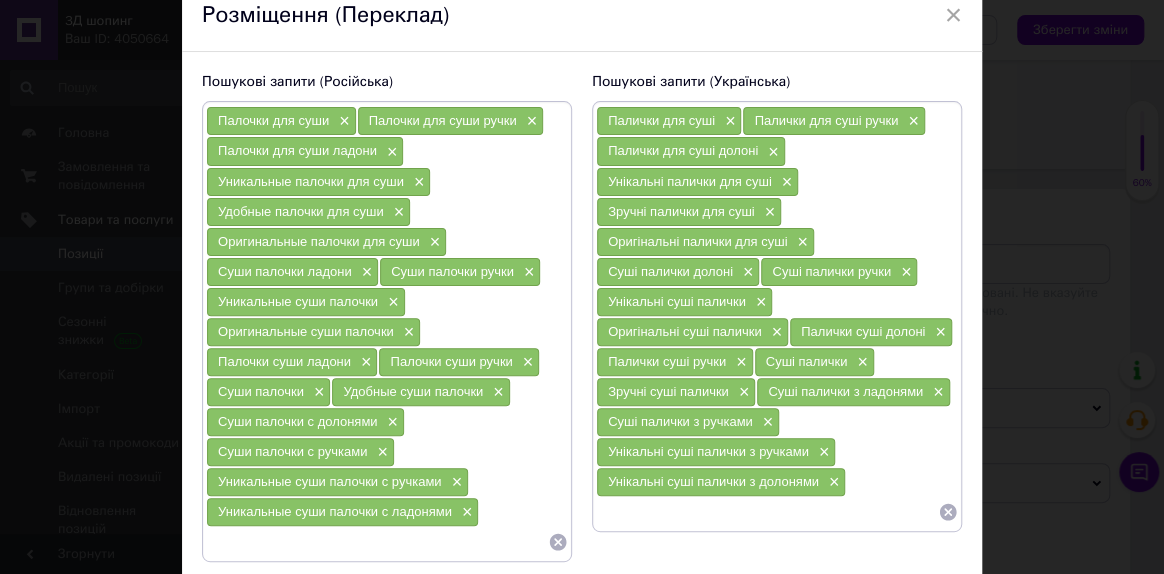 click at bounding box center (767, 512) 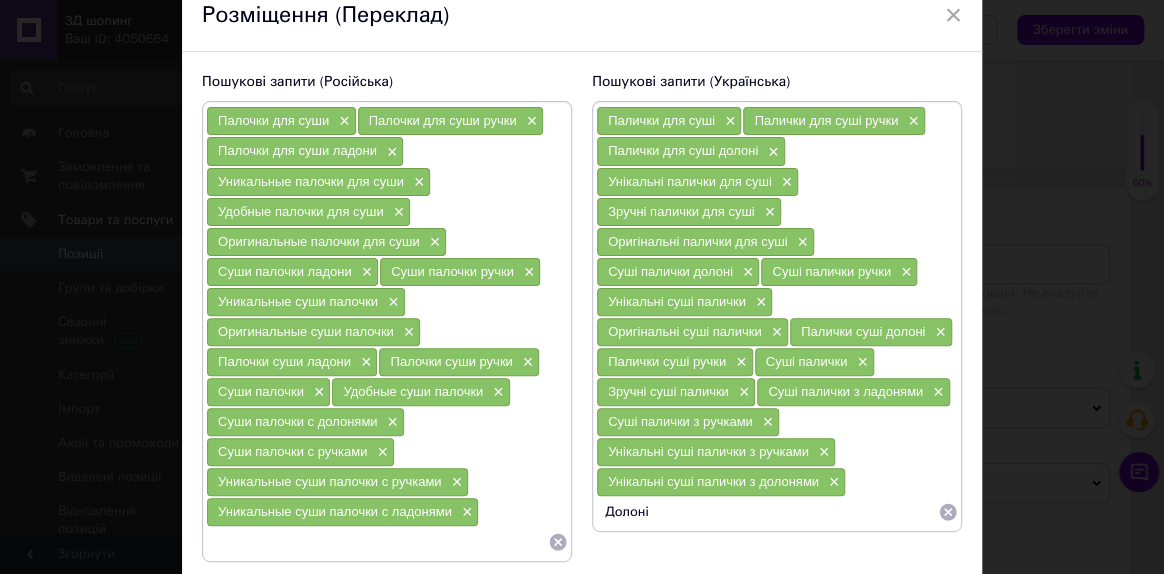type 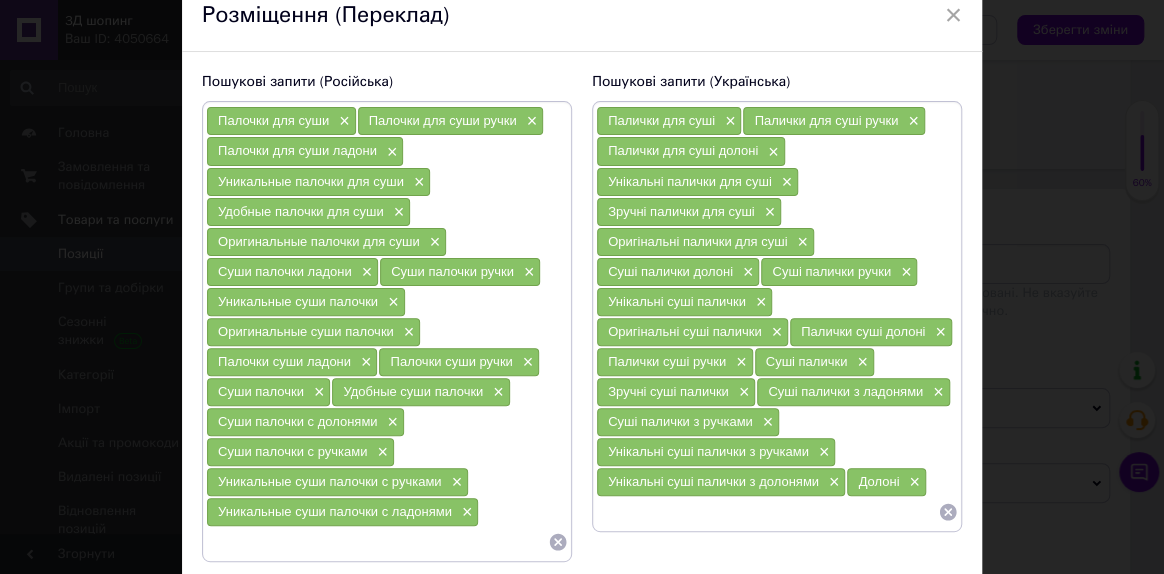 click at bounding box center (377, 542) 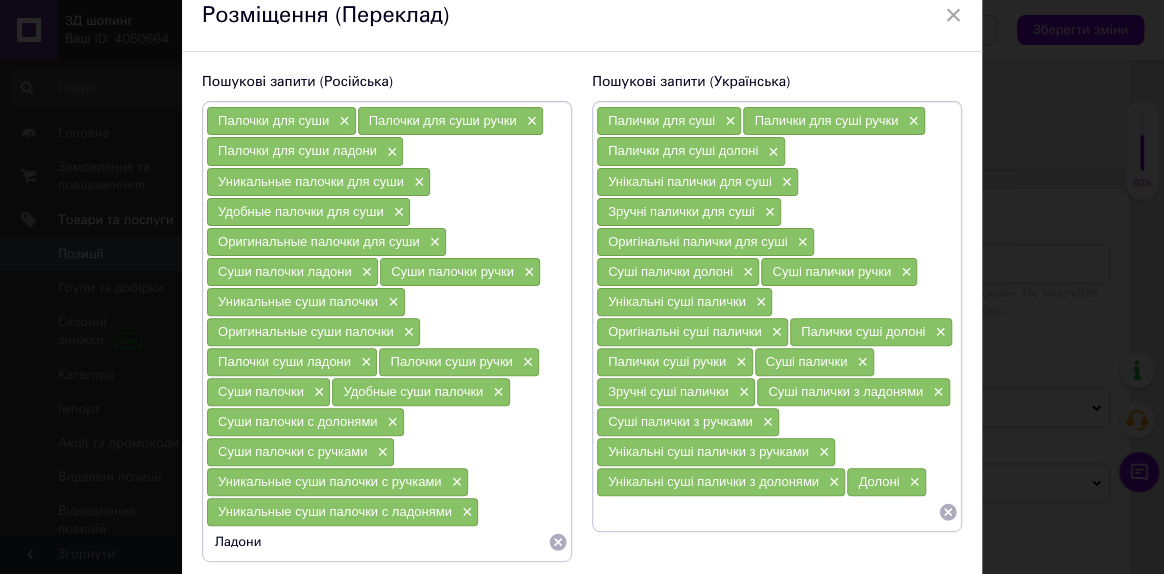 type 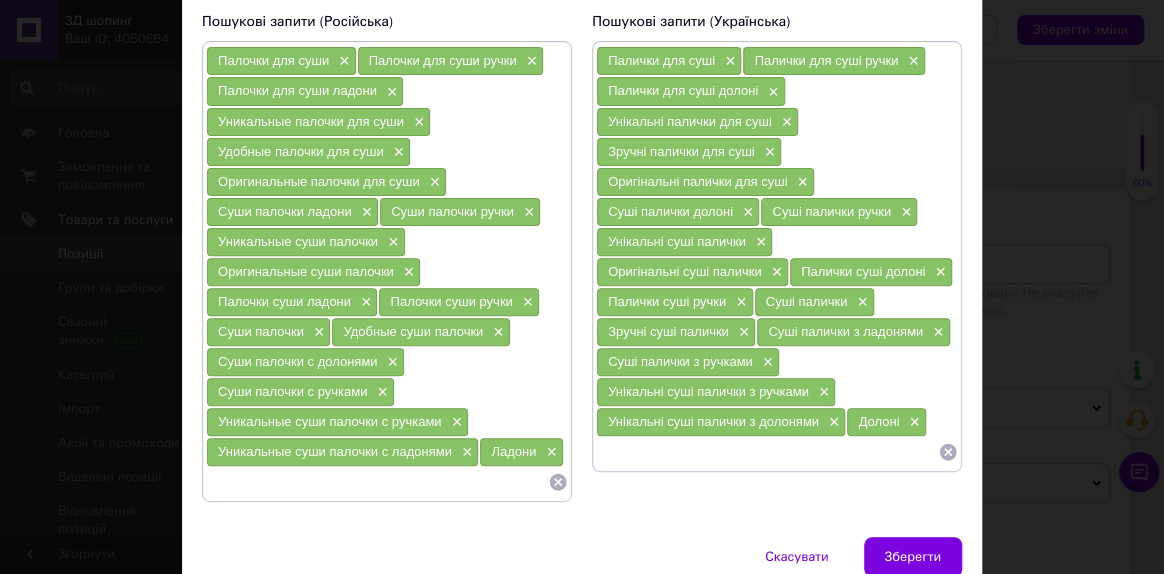 scroll, scrollTop: 181, scrollLeft: 0, axis: vertical 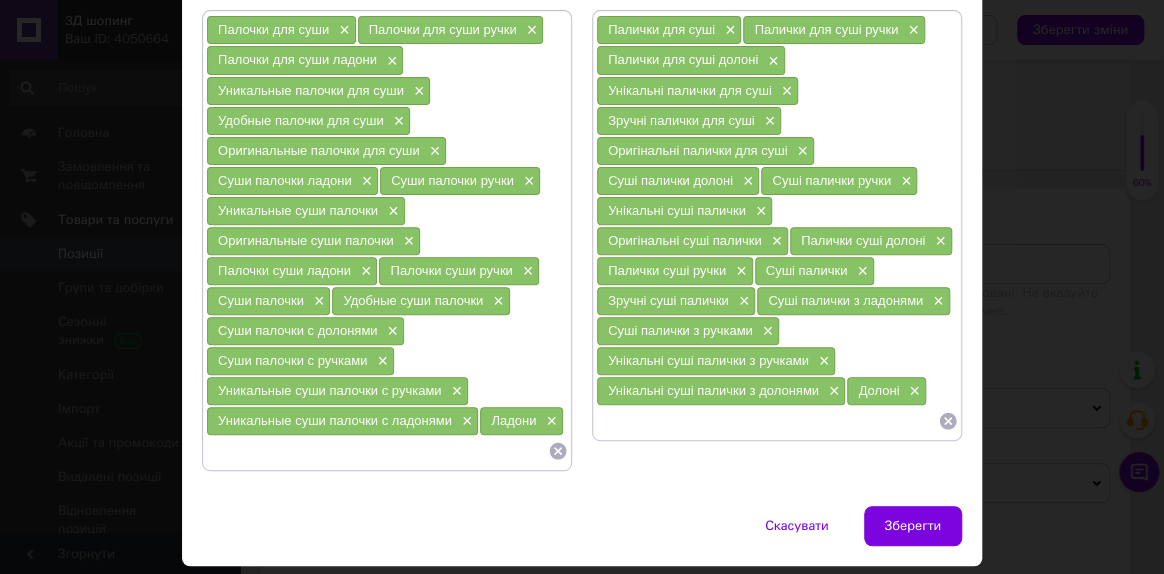 click at bounding box center [767, 421] 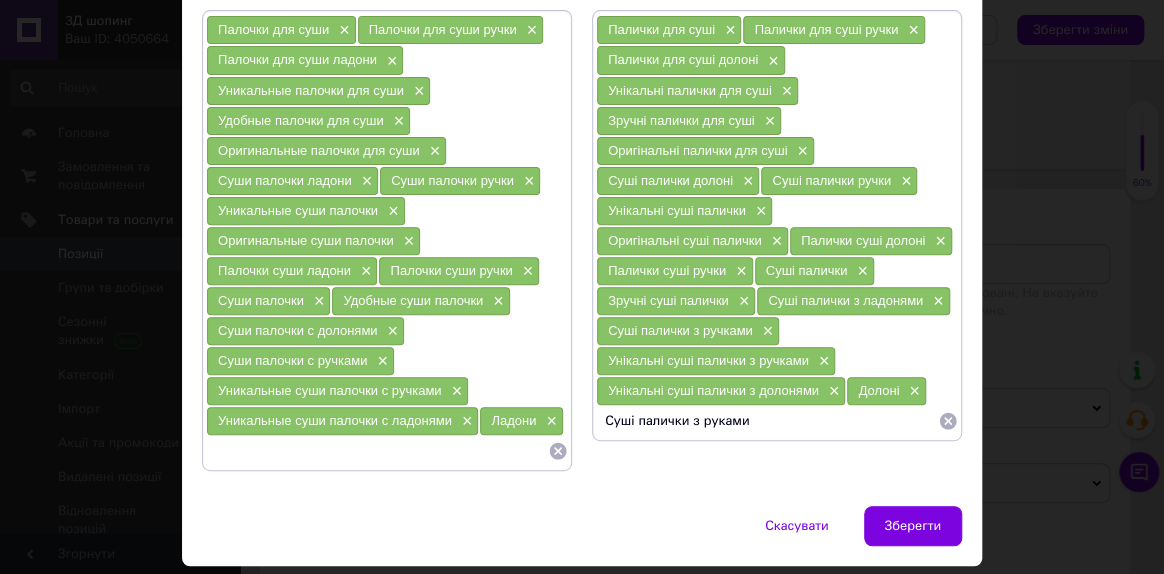 type 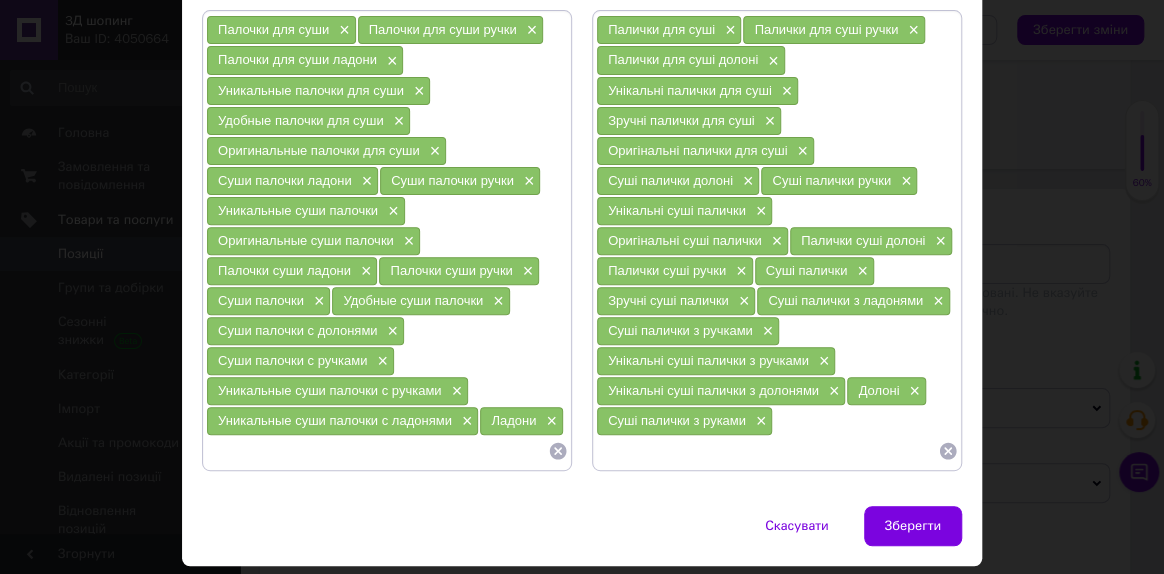 click at bounding box center [377, 451] 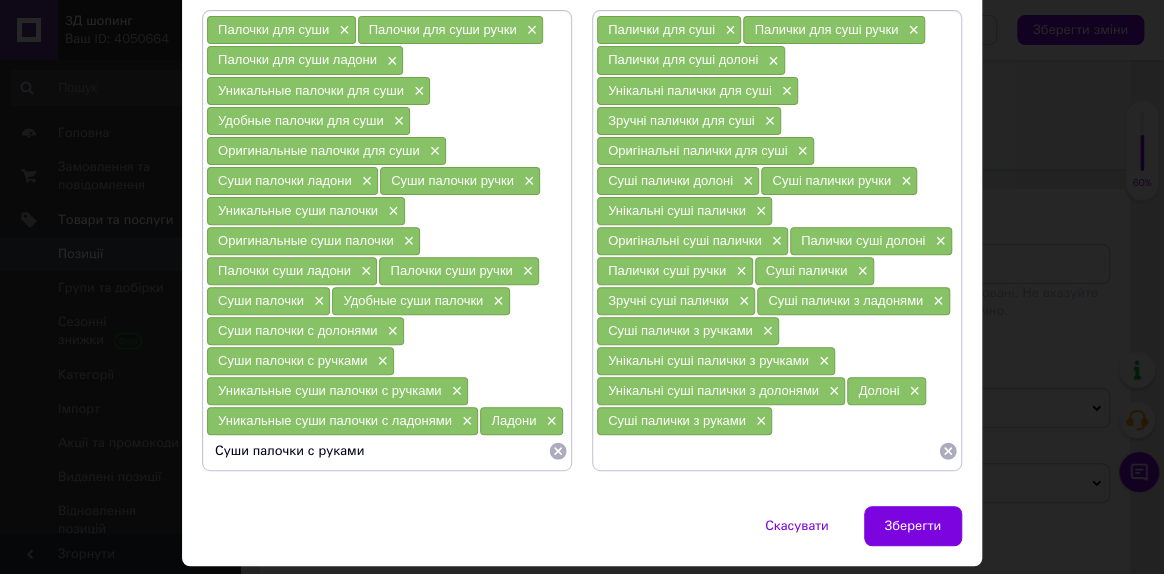 type 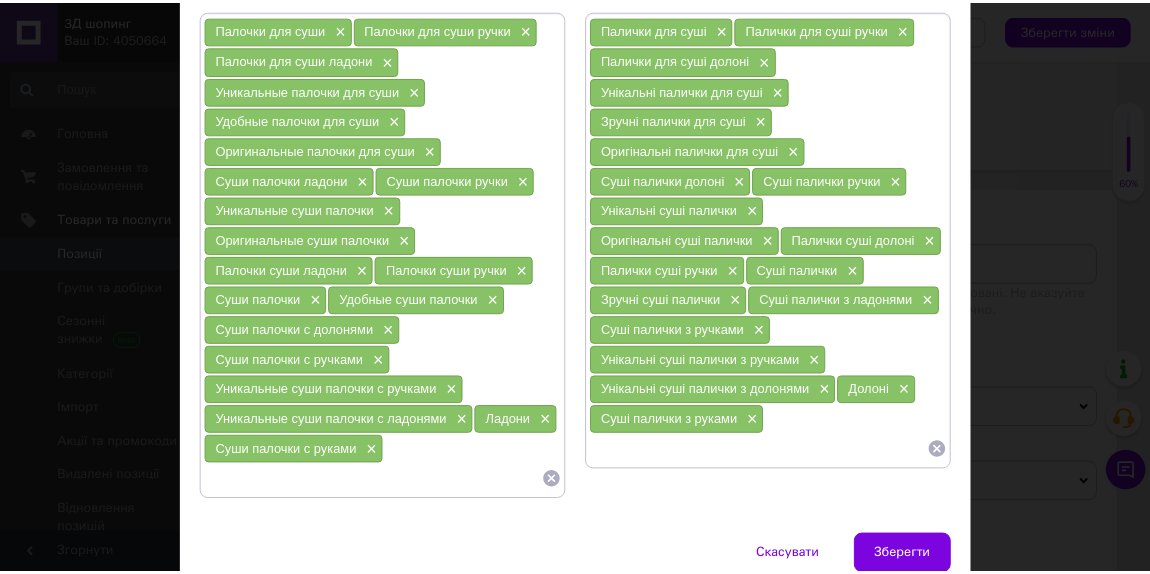 scroll, scrollTop: 255, scrollLeft: 0, axis: vertical 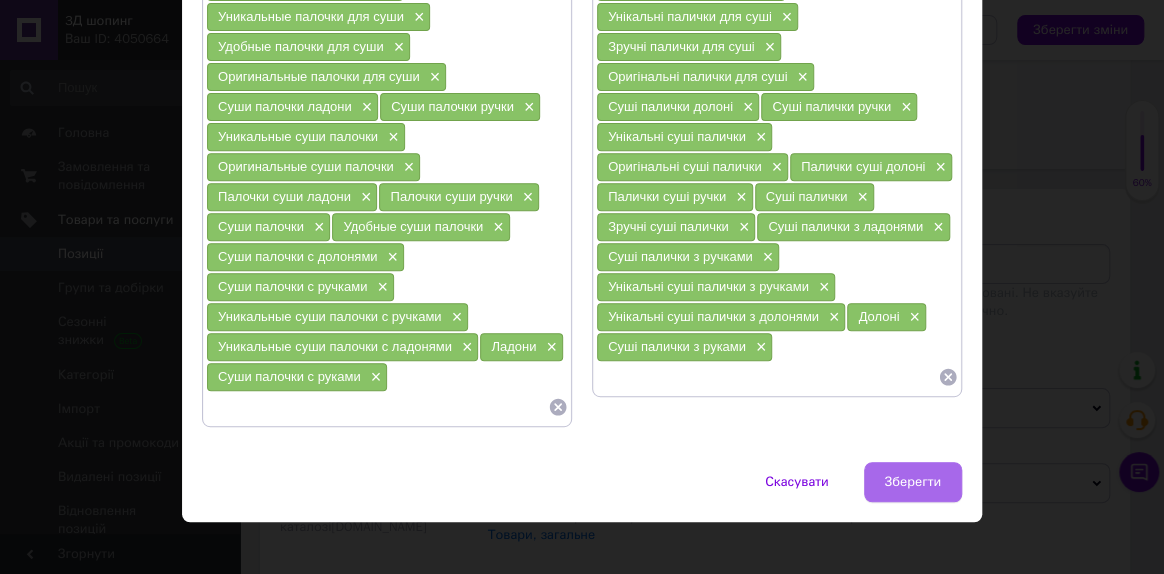 click on "Зберегти" at bounding box center (913, 482) 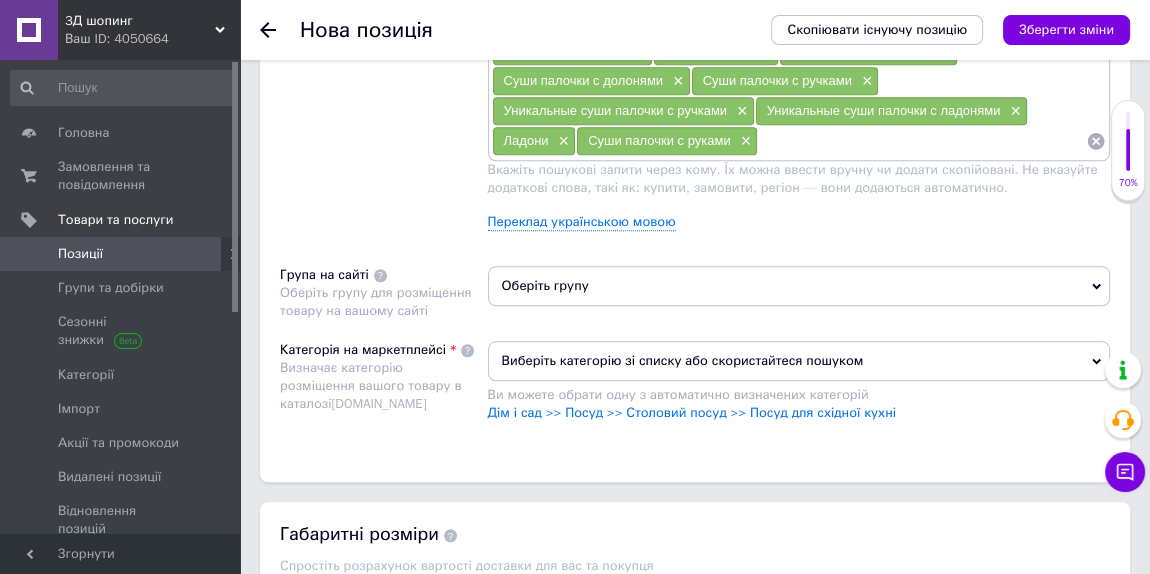 scroll, scrollTop: 1727, scrollLeft: 0, axis: vertical 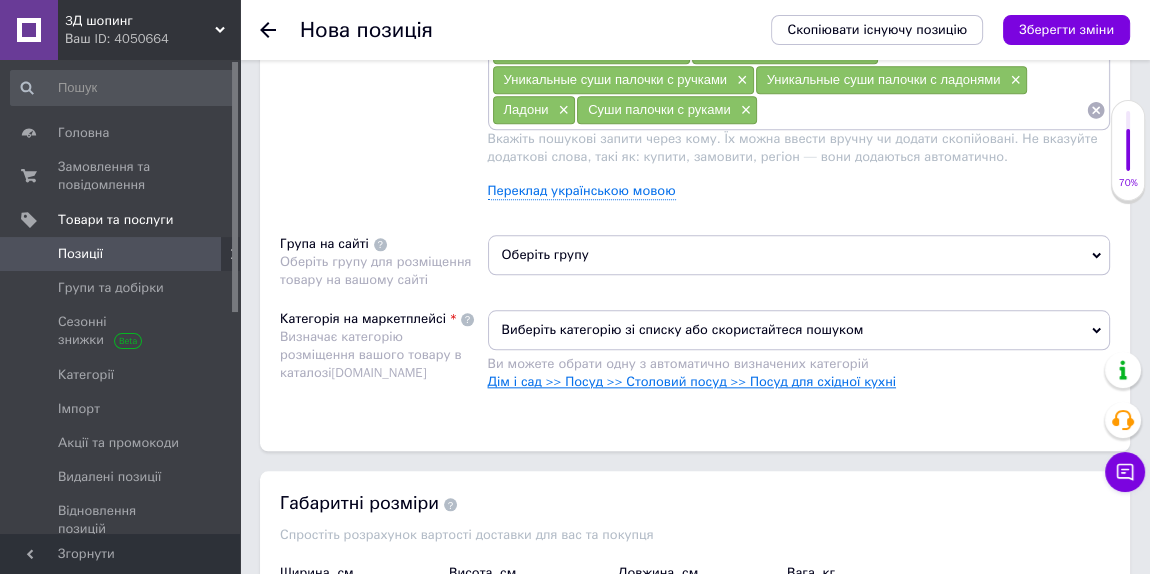 click on "Дім і сад >> Посуд >> Столовий посуд >> Посуд для східної кухні" at bounding box center (692, 381) 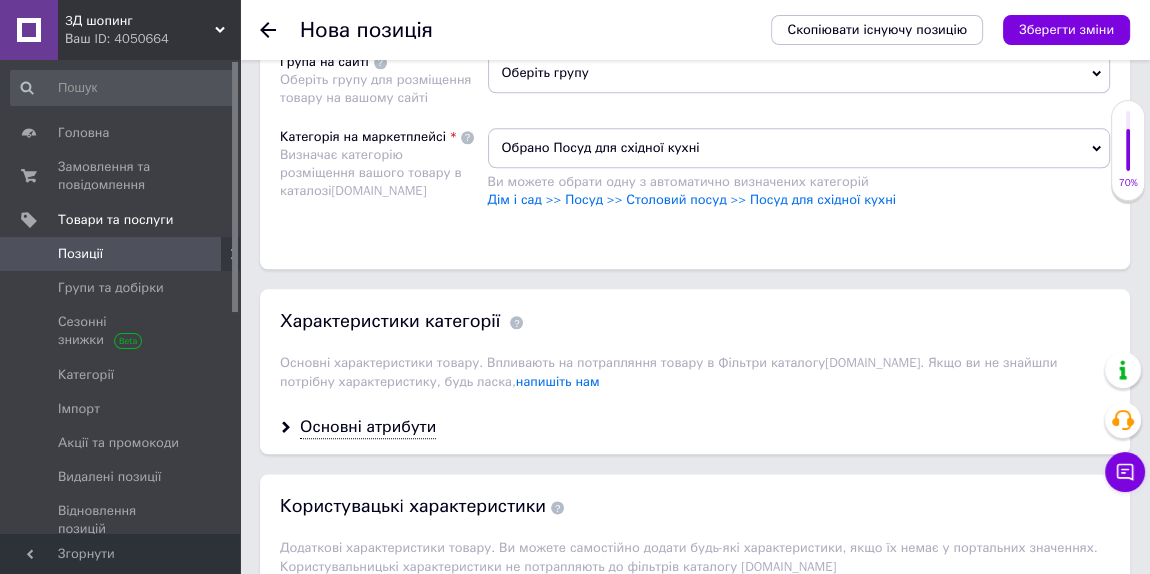 scroll, scrollTop: 2000, scrollLeft: 0, axis: vertical 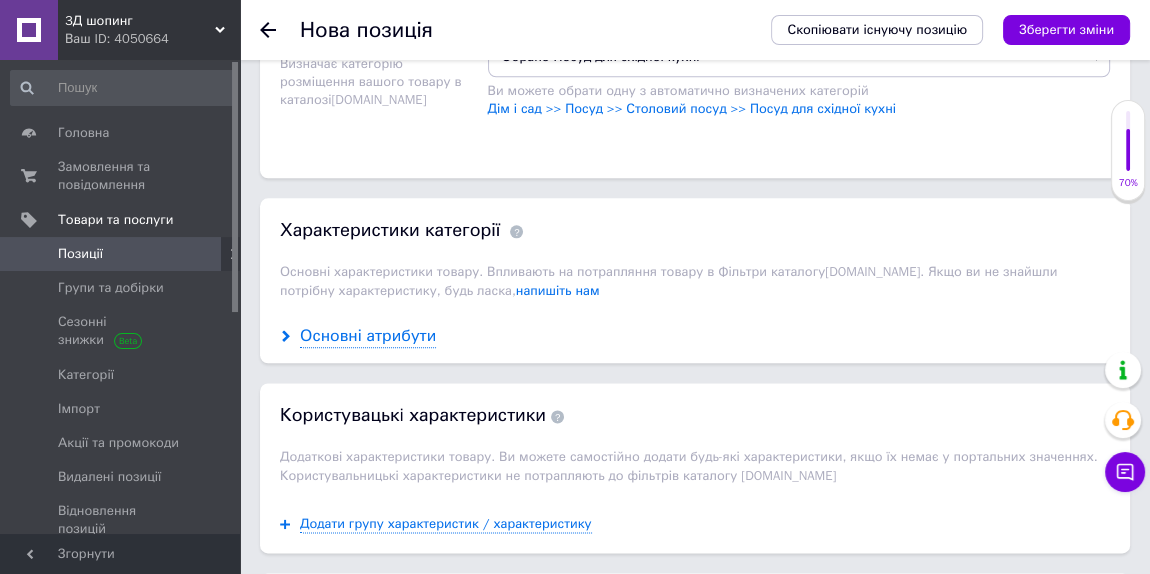 click on "Основні атрибути" at bounding box center [368, 336] 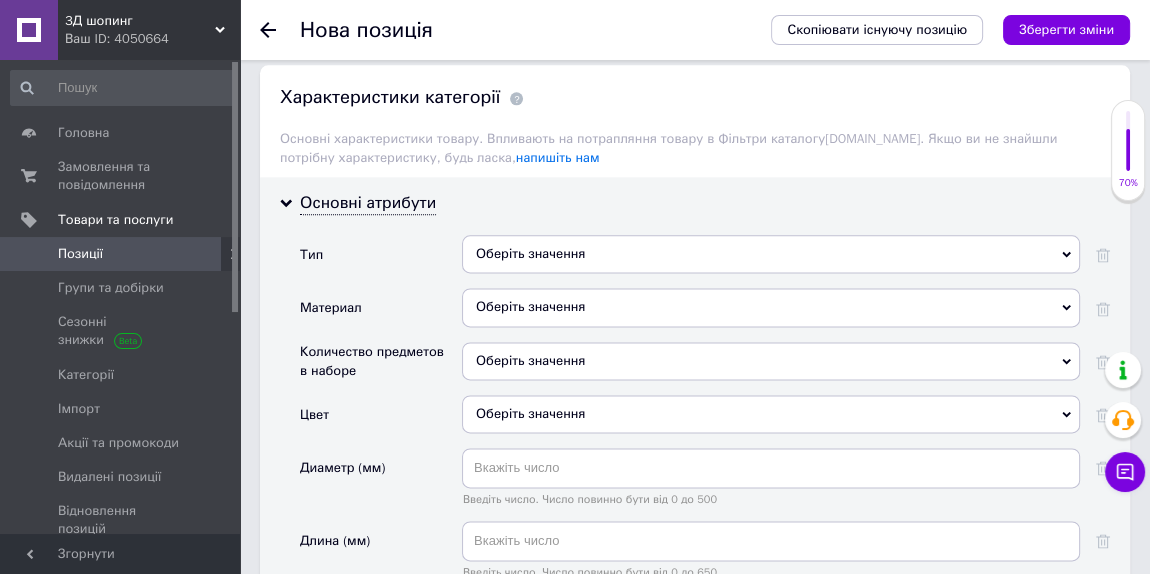 scroll, scrollTop: 2090, scrollLeft: 0, axis: vertical 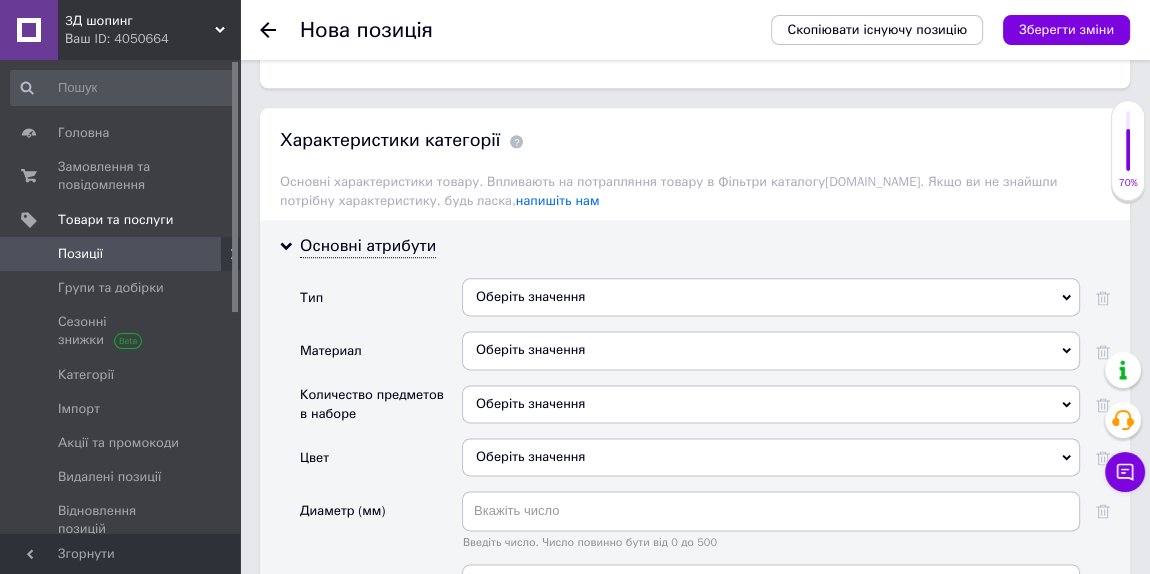 click on "Оберіть значення" at bounding box center [771, 297] 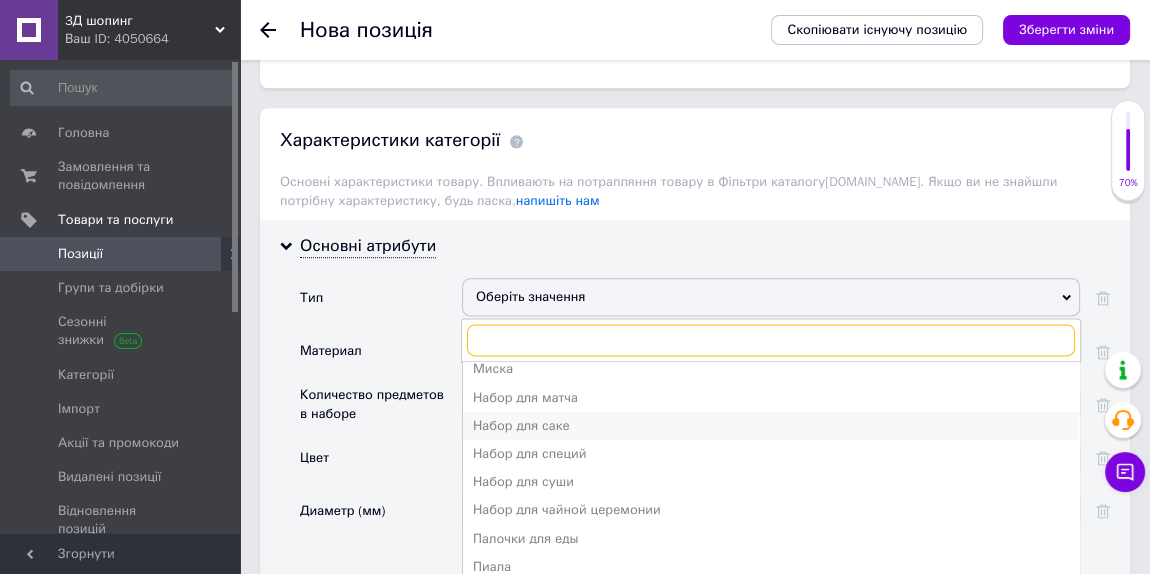 scroll, scrollTop: 272, scrollLeft: 0, axis: vertical 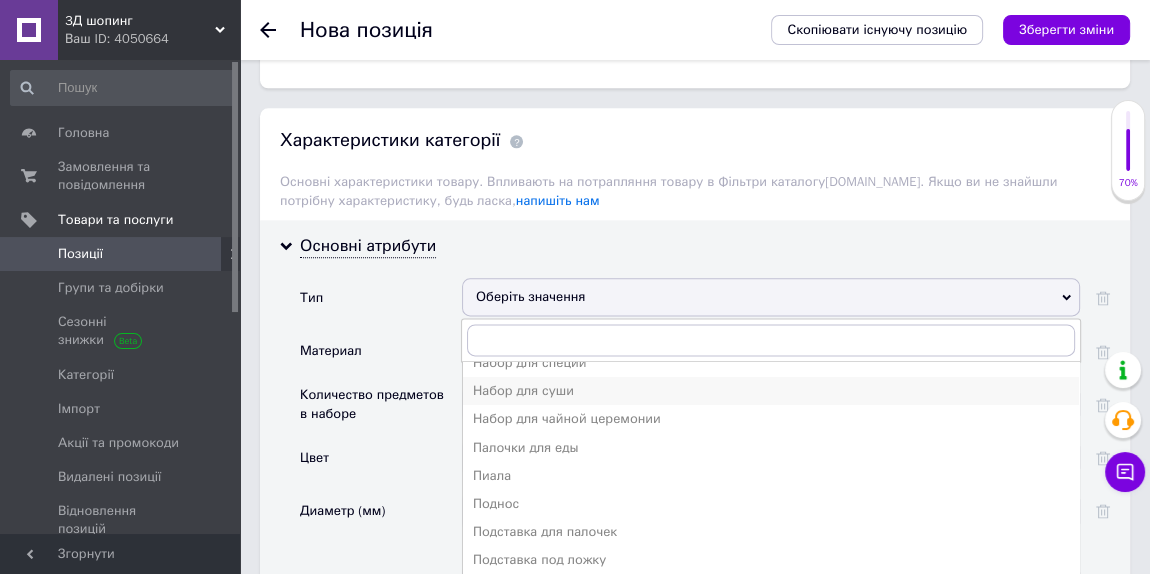 click on "Набор для суши" at bounding box center [771, 391] 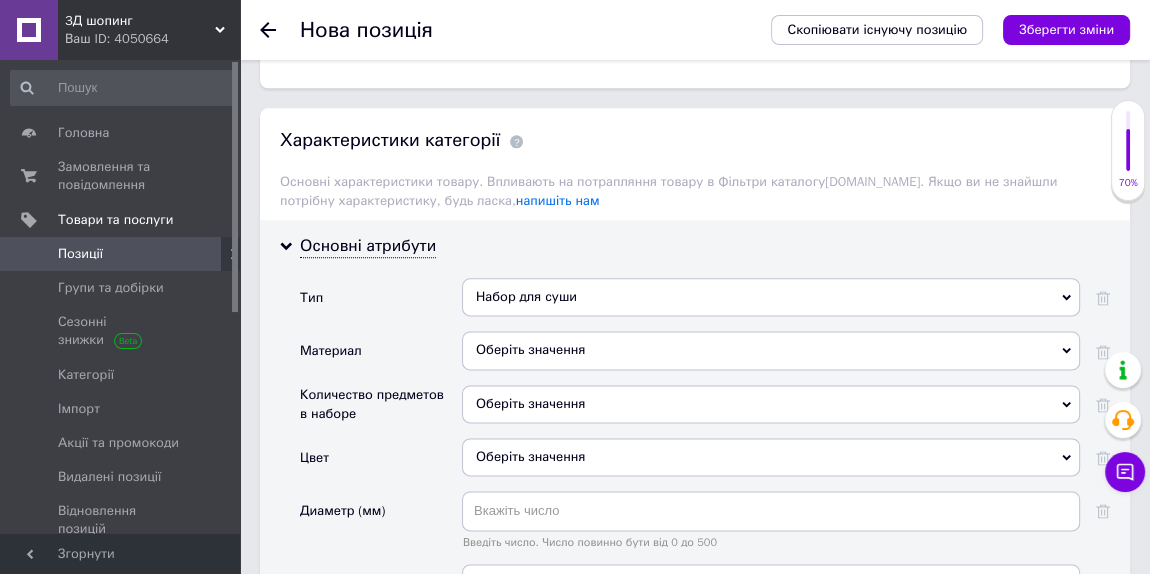 click on "Оберіть значення" at bounding box center (771, 350) 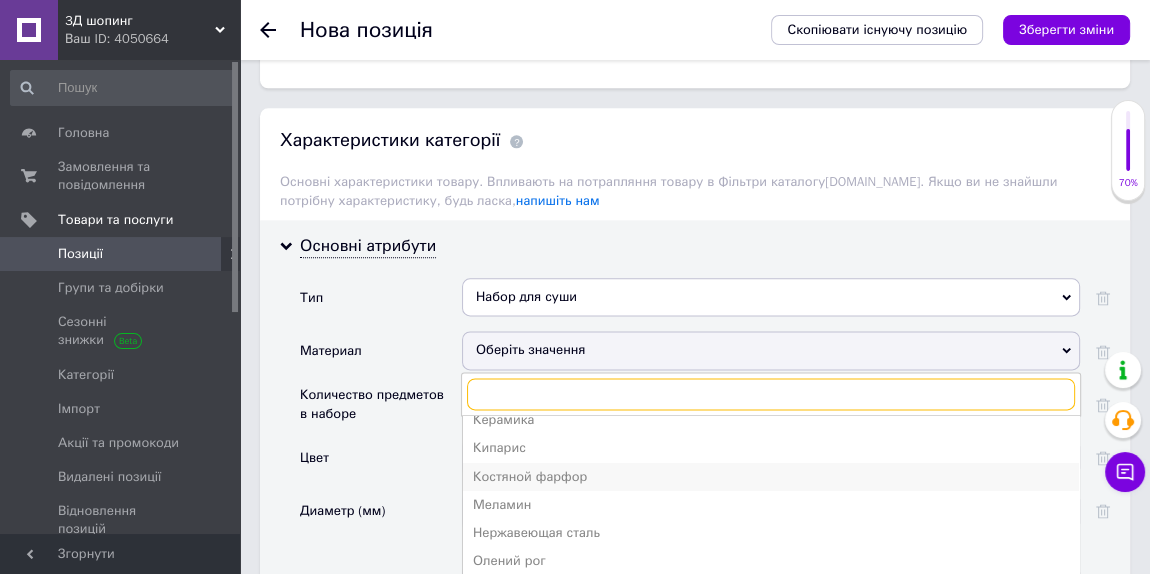 scroll, scrollTop: 133, scrollLeft: 0, axis: vertical 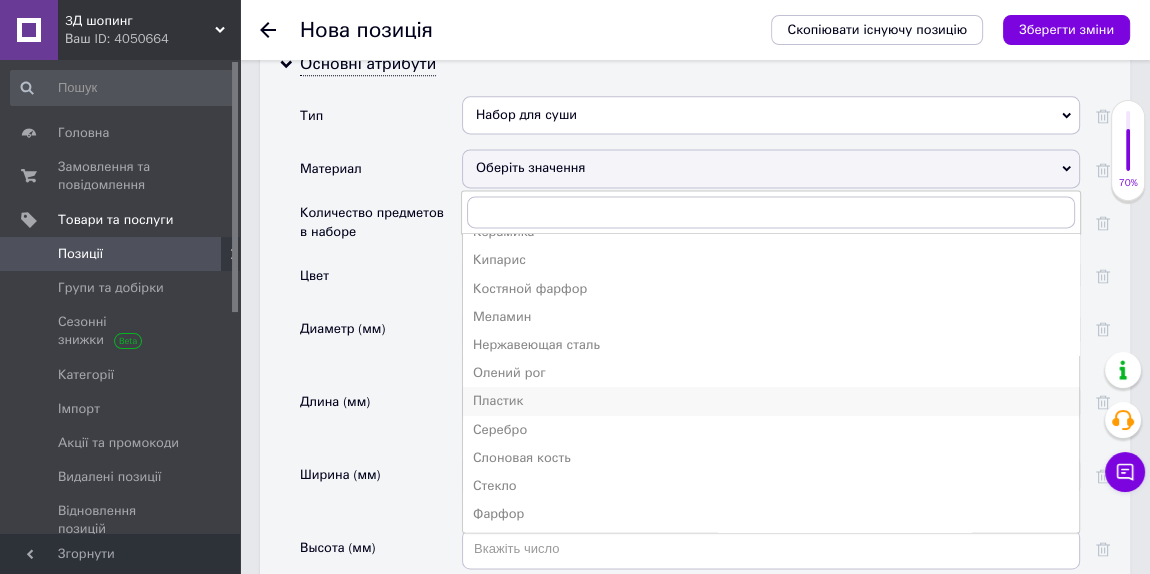 click on "Пластик" at bounding box center (771, 401) 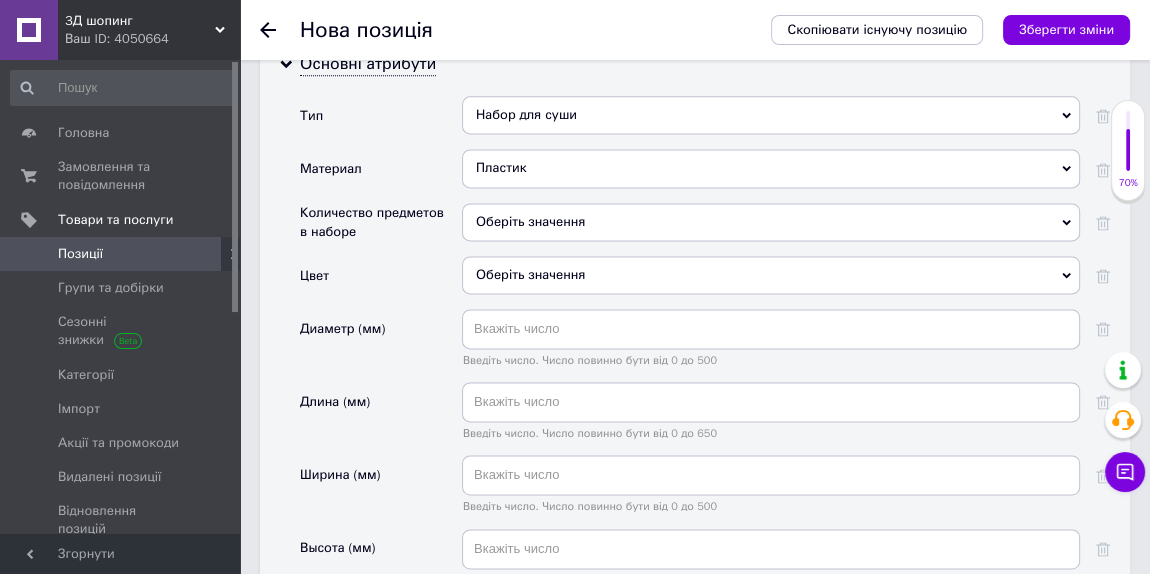 click on "Оберіть значення" at bounding box center [771, 222] 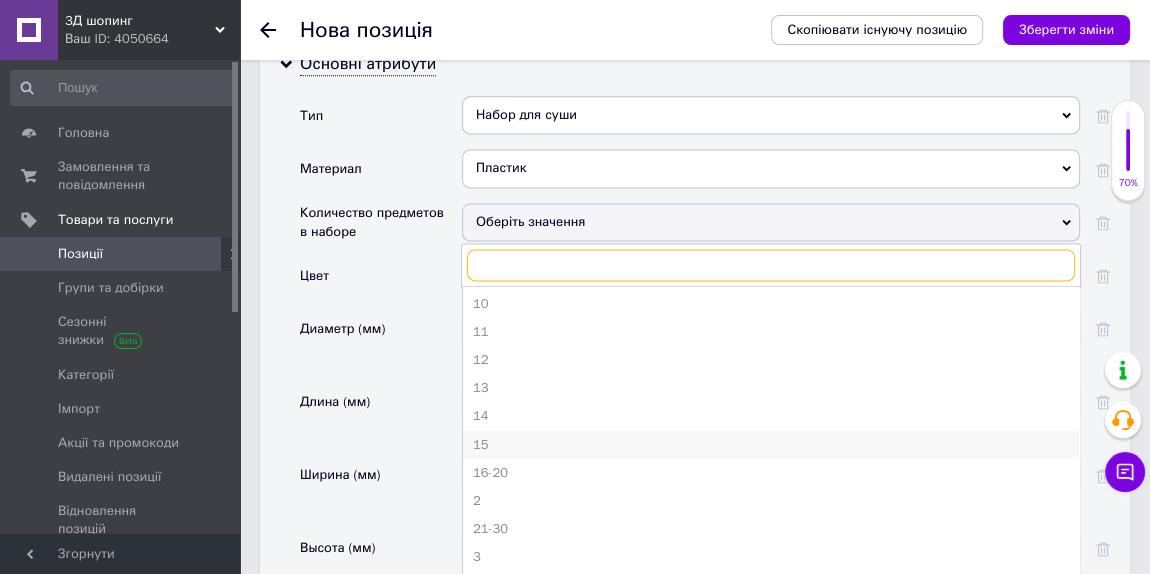 scroll, scrollTop: 0, scrollLeft: 0, axis: both 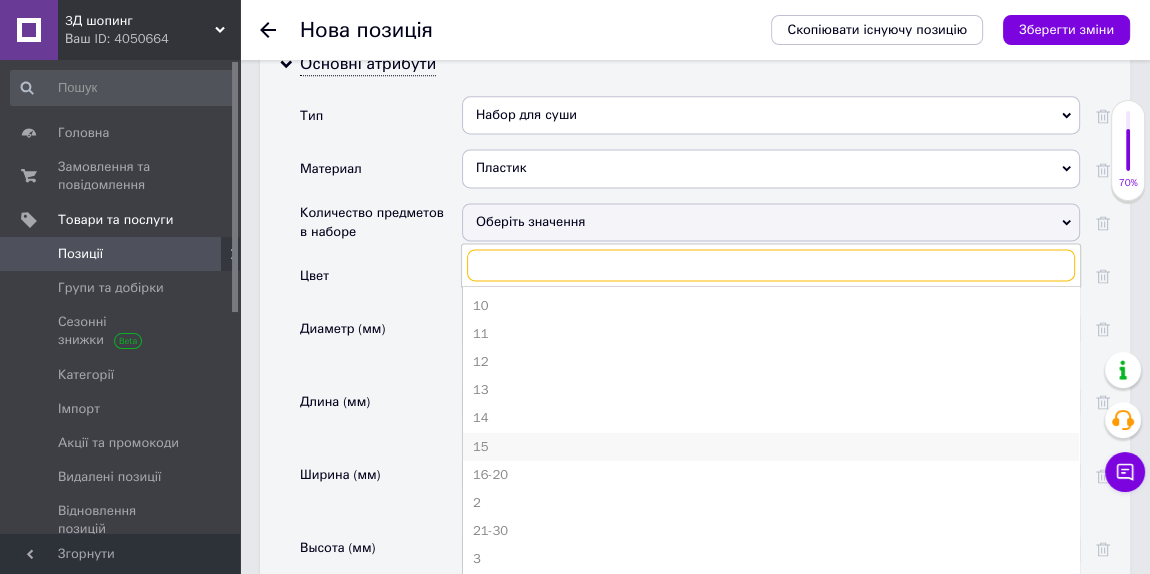 type on "1" 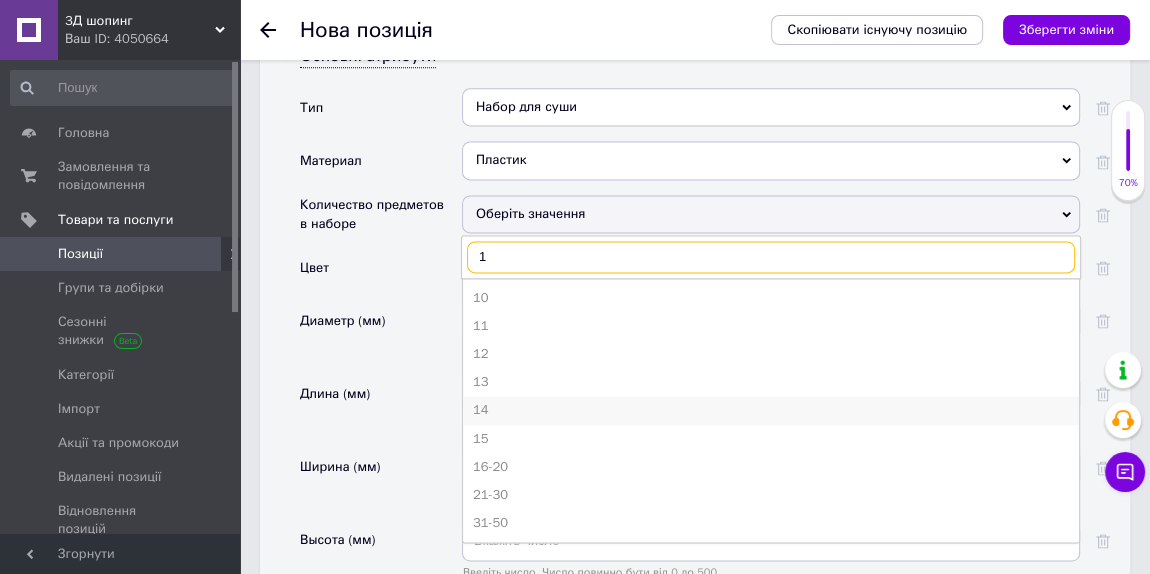 scroll, scrollTop: 2272, scrollLeft: 0, axis: vertical 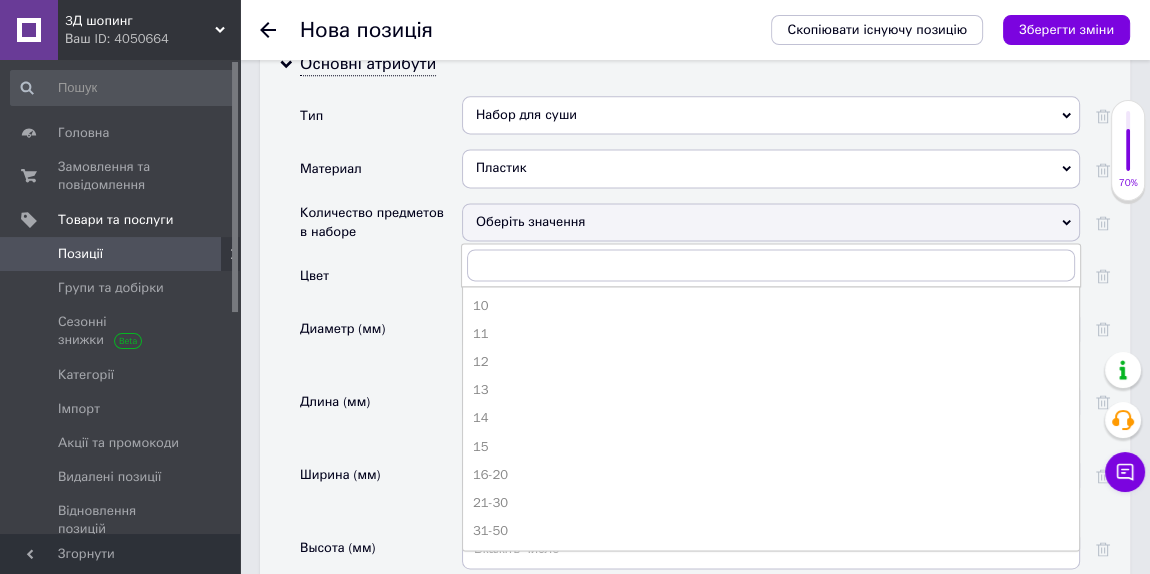 click on "Цвет" at bounding box center (381, 282) 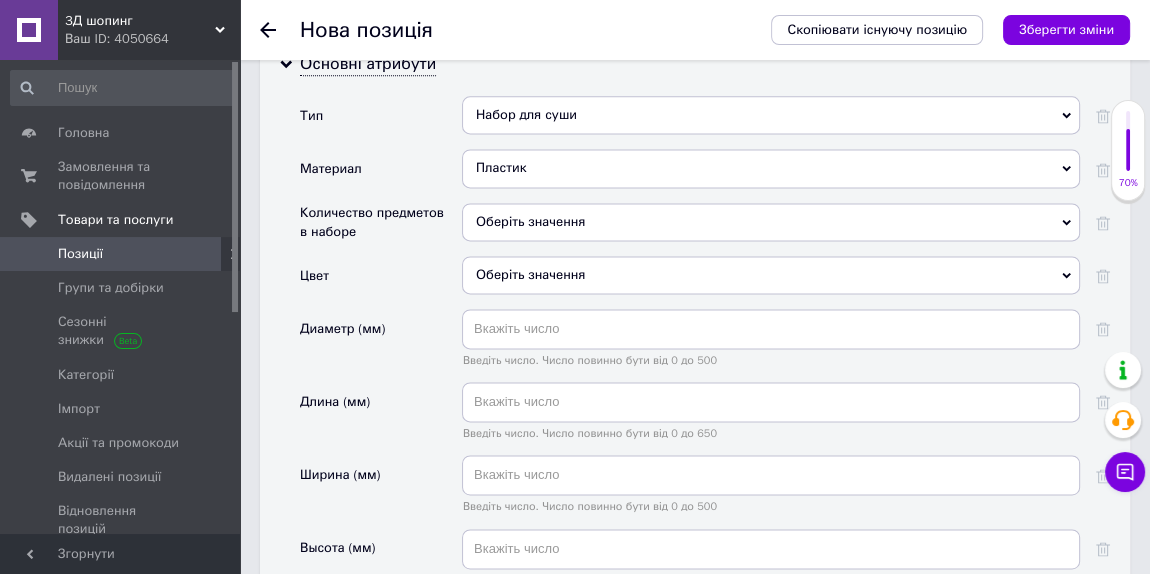 click on "Оберіть значення" at bounding box center [771, 275] 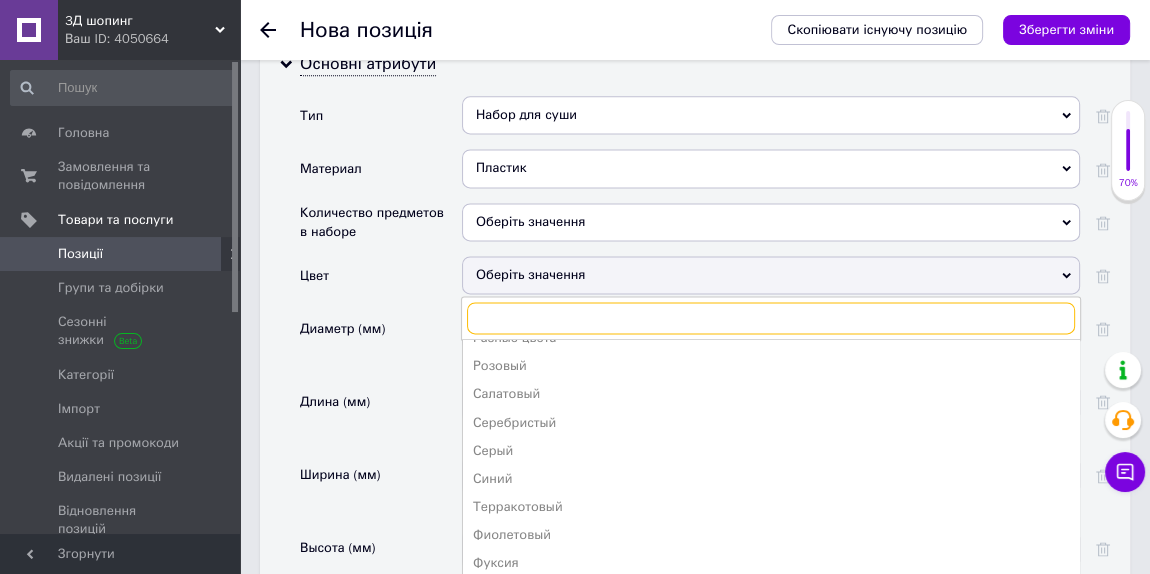 scroll, scrollTop: 240, scrollLeft: 0, axis: vertical 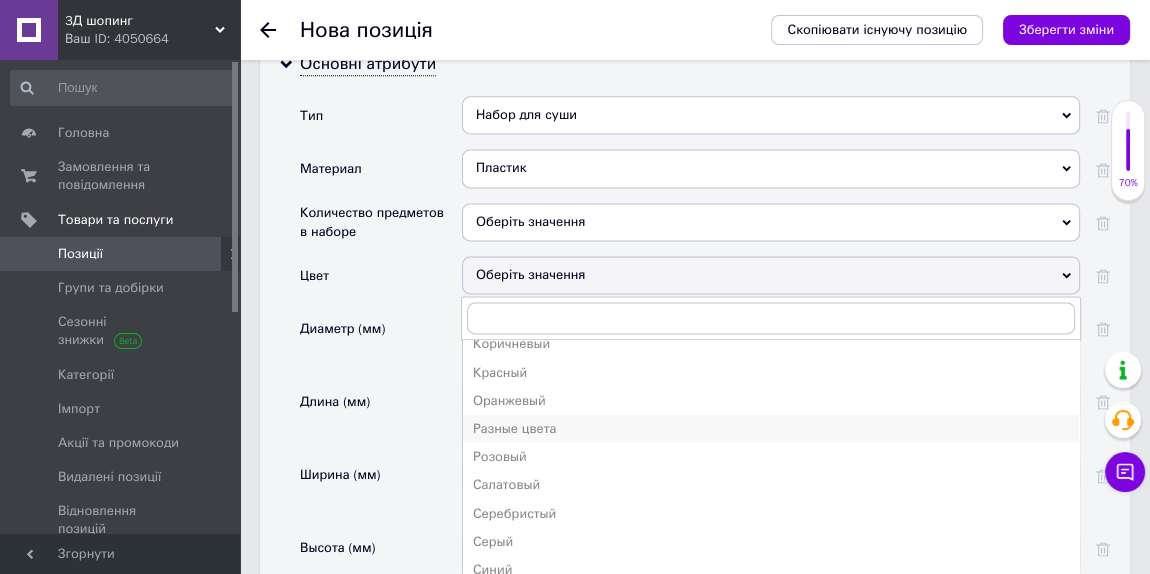 click on "Разные цвета" at bounding box center [771, 429] 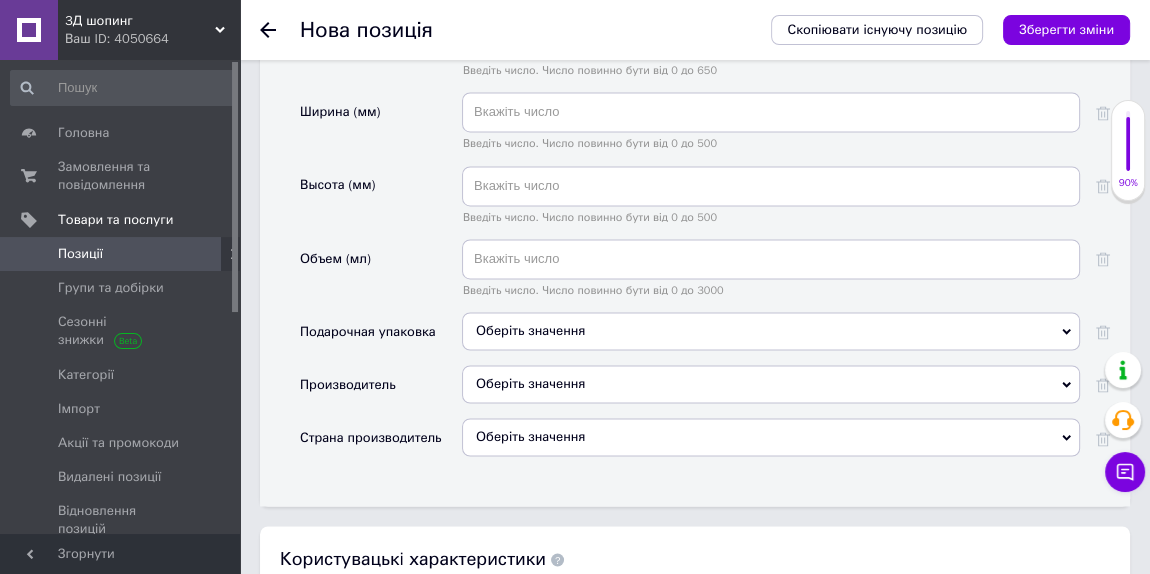 scroll, scrollTop: 2636, scrollLeft: 0, axis: vertical 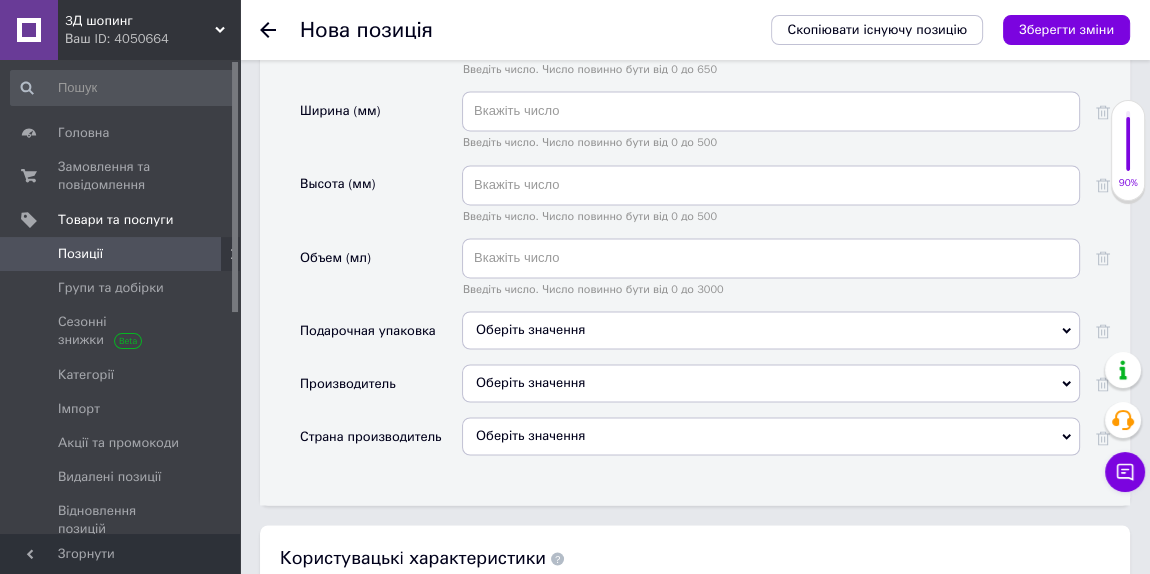 click on "Оберіть значення" at bounding box center [771, 383] 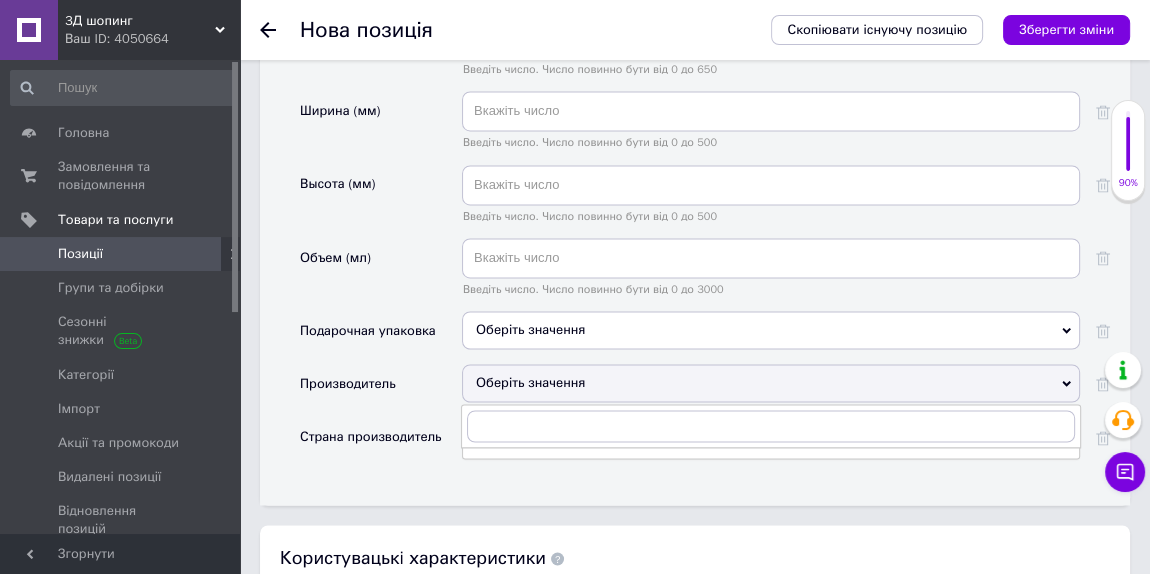 click on "Оберіть значення" at bounding box center (771, 383) 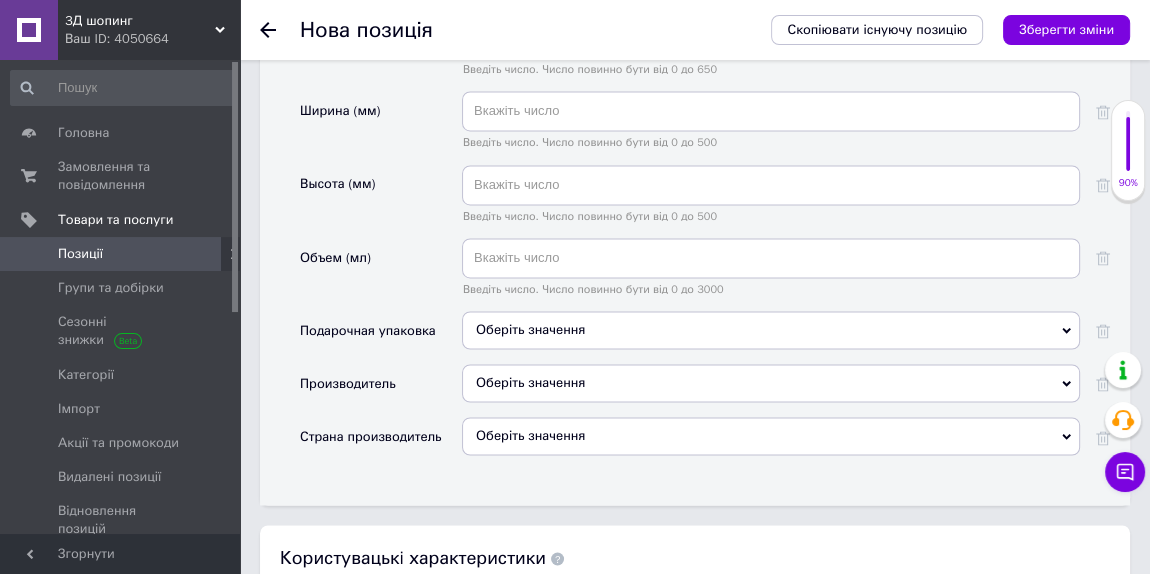 click on "Оберіть значення" at bounding box center (771, 436) 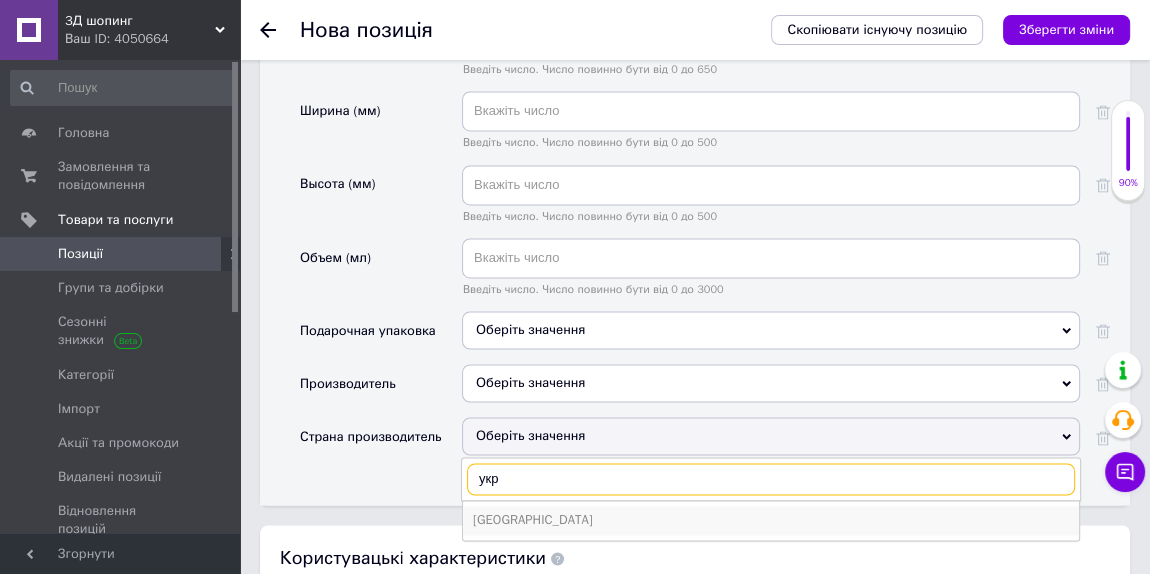 type on "укр" 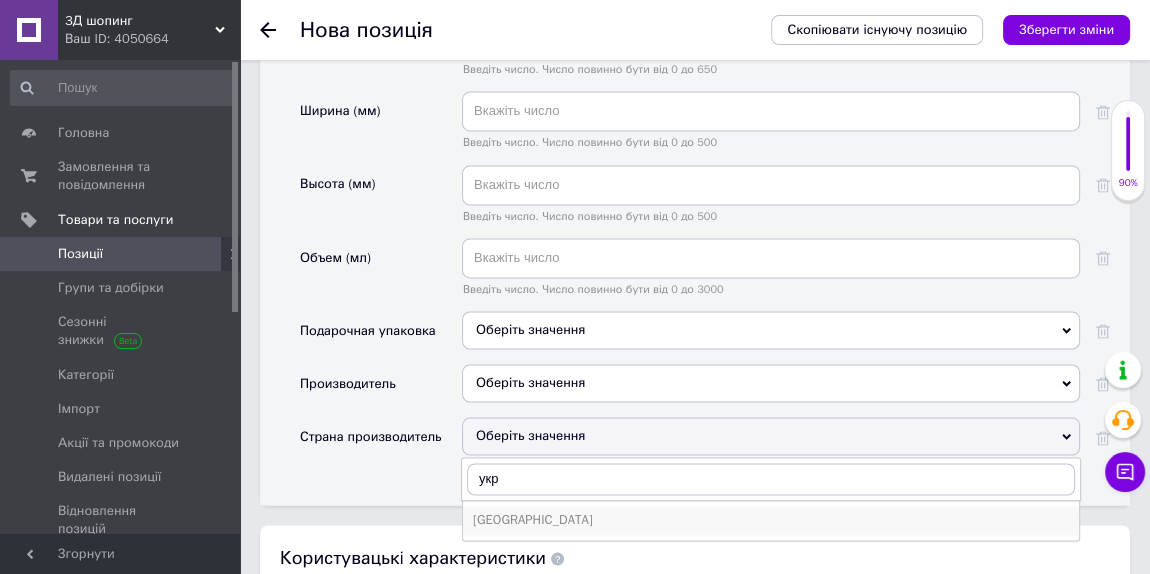click on "Украина" at bounding box center (771, 520) 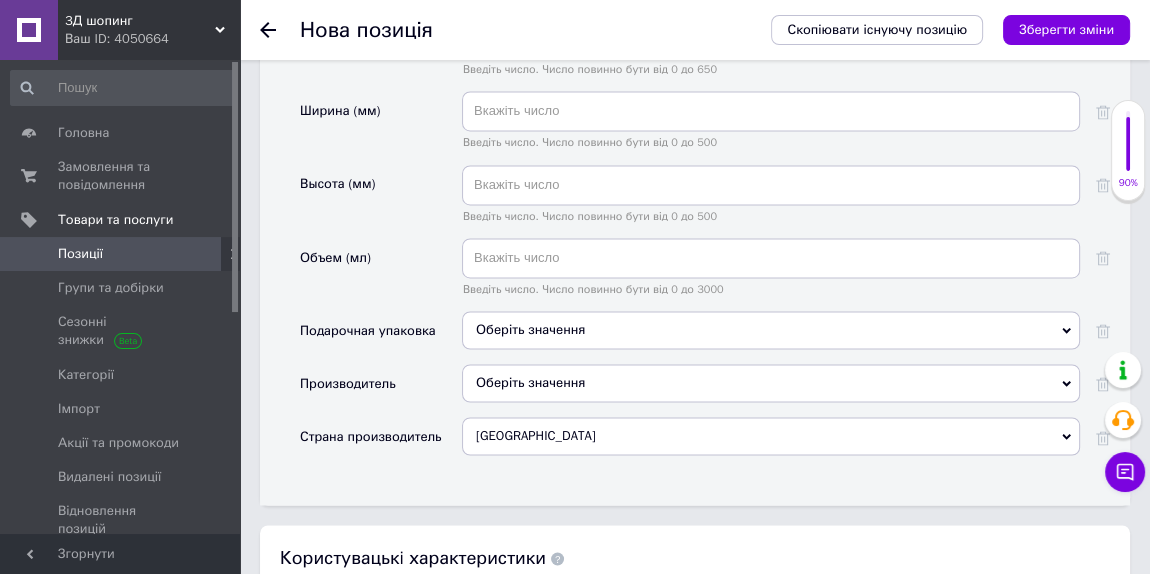 click on "Оберіть значення" at bounding box center [771, 383] 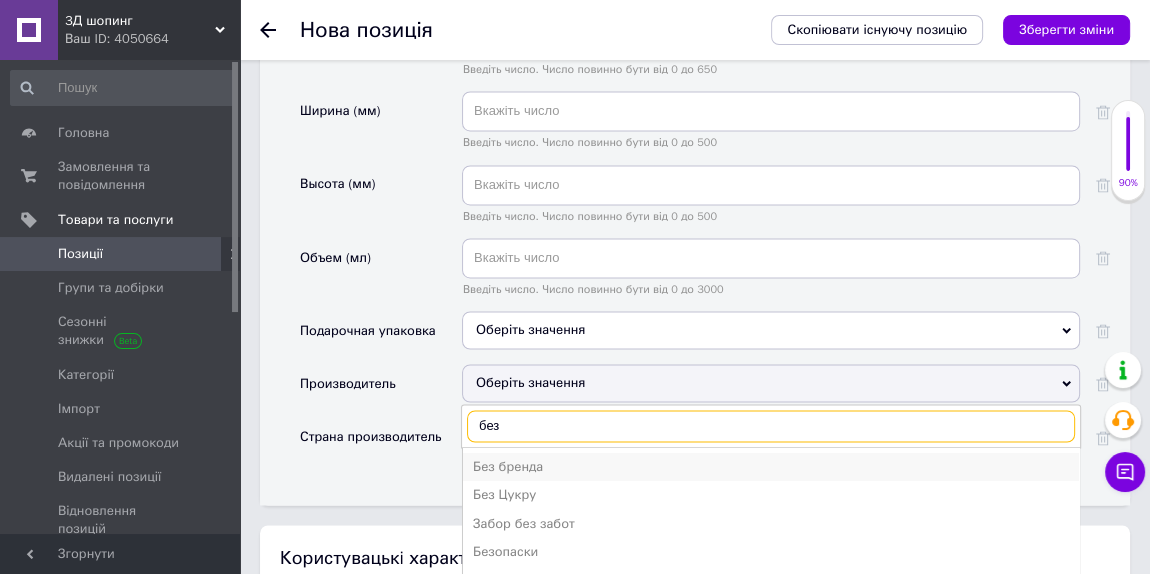 type on "без" 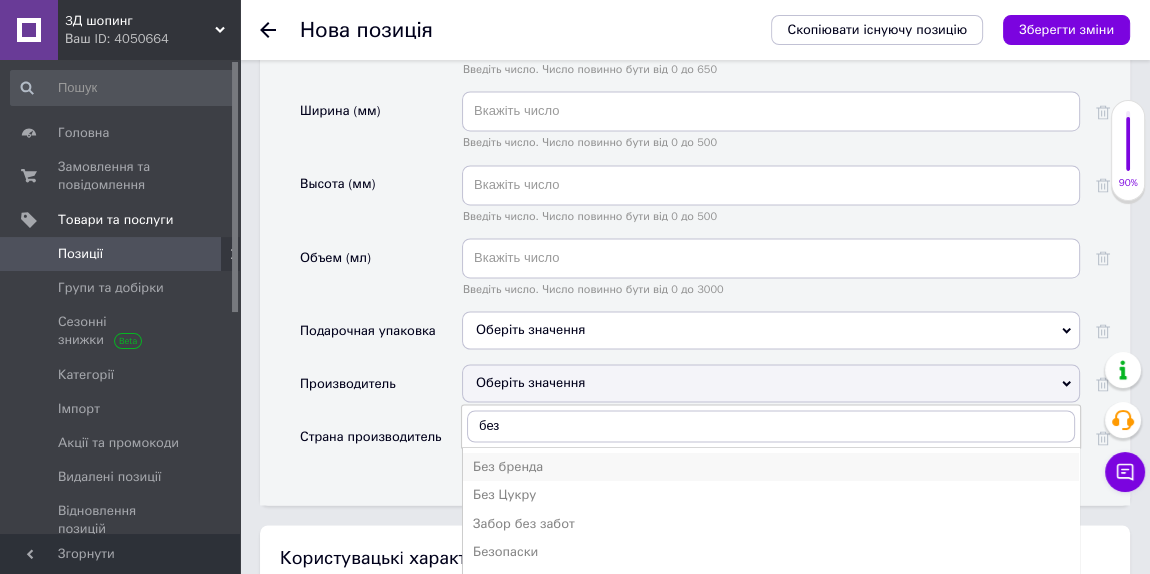 click on "Без бренда" at bounding box center (771, 467) 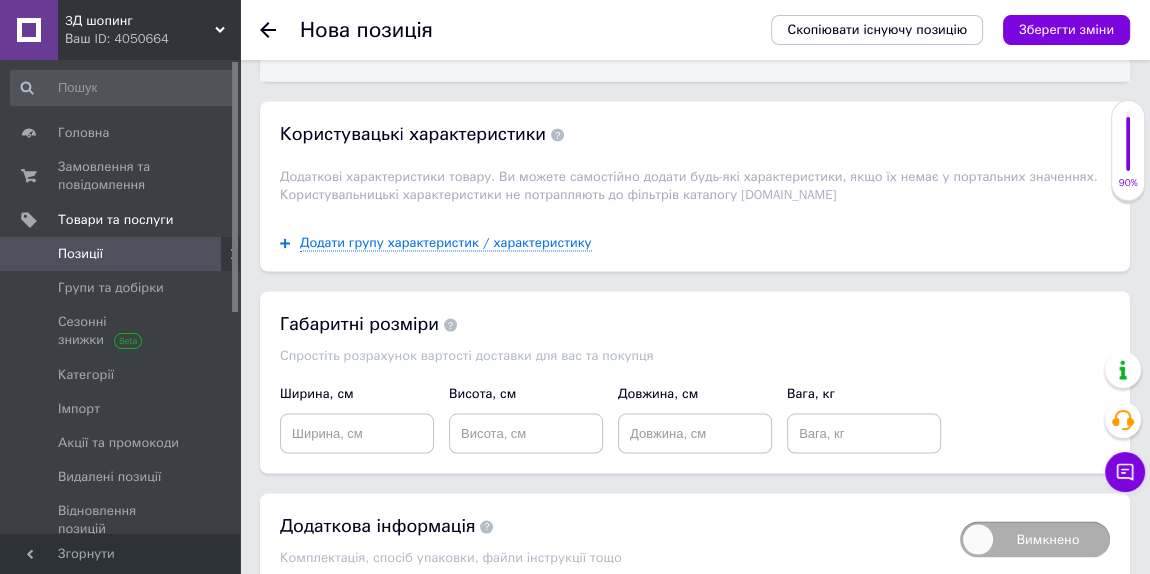 scroll, scrollTop: 3090, scrollLeft: 0, axis: vertical 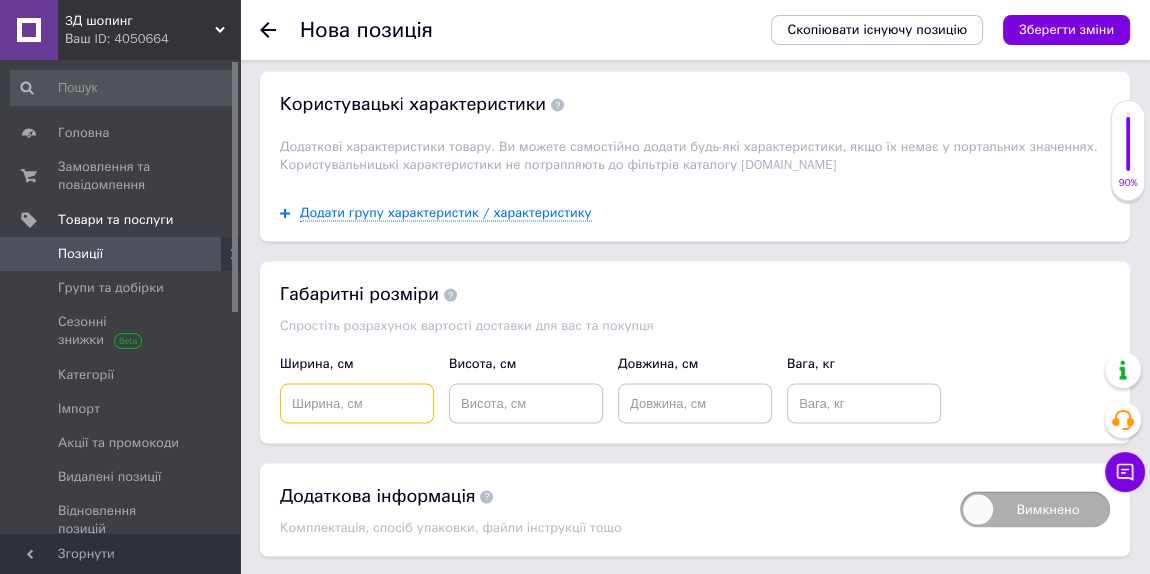 click at bounding box center (357, 403) 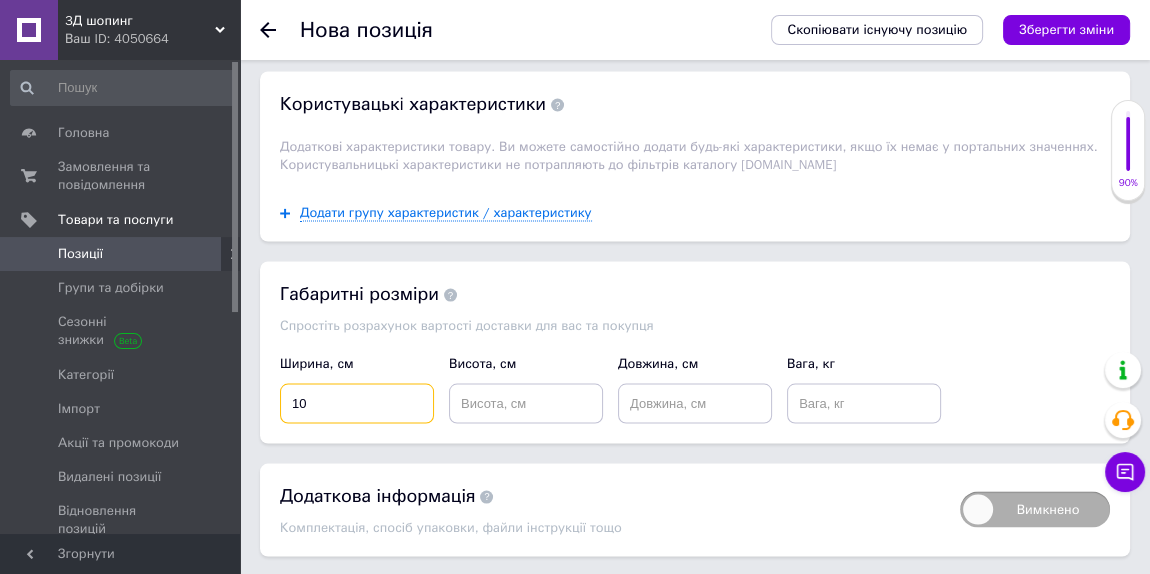 type on "10" 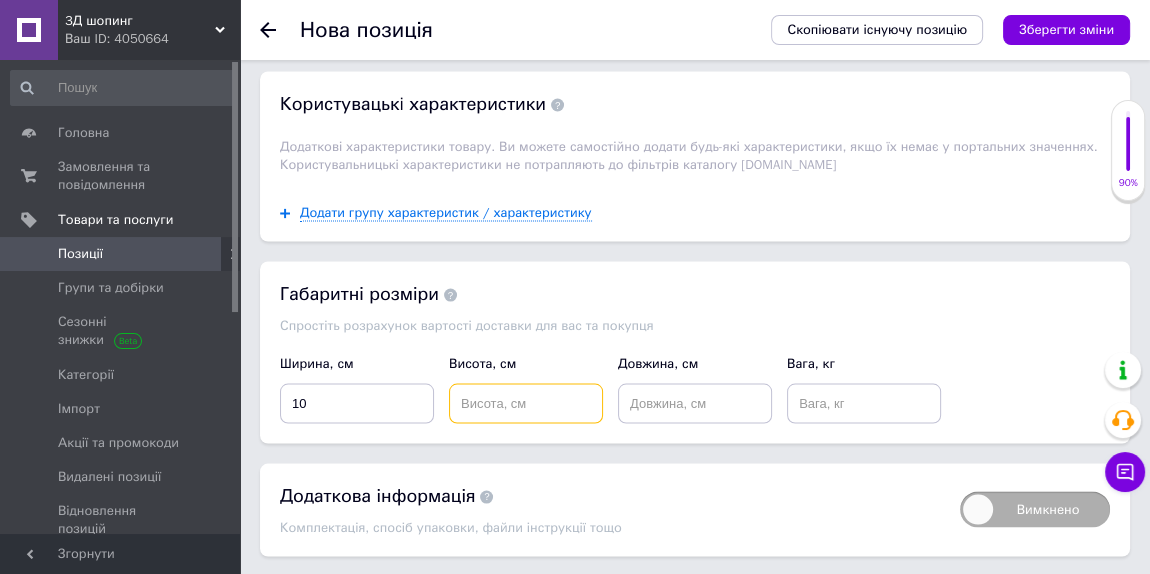click at bounding box center [526, 403] 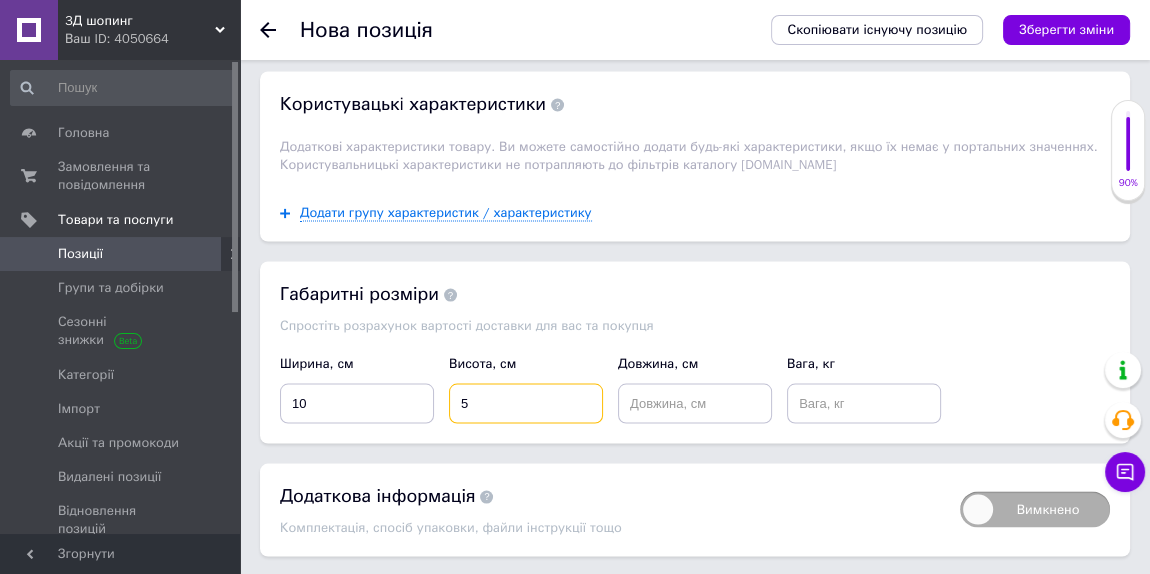 type on "5" 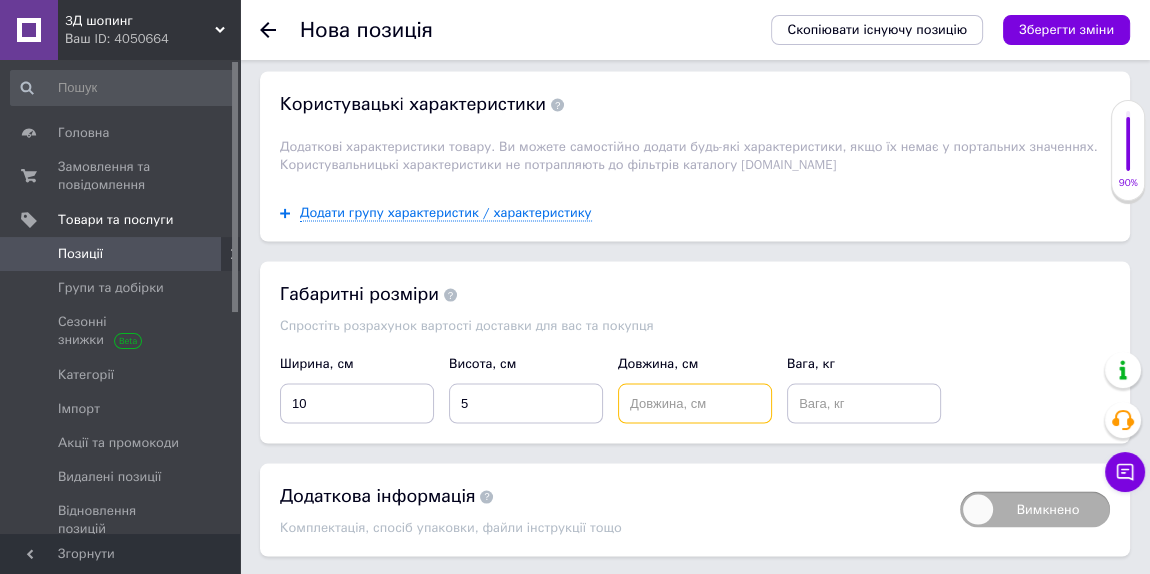 click at bounding box center (695, 403) 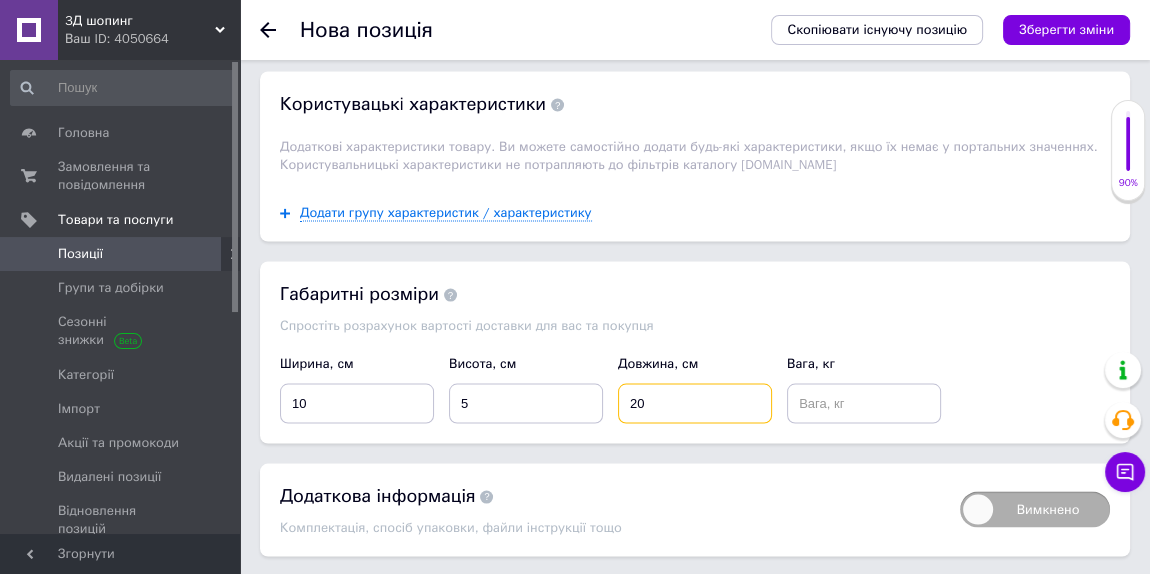 type on "20" 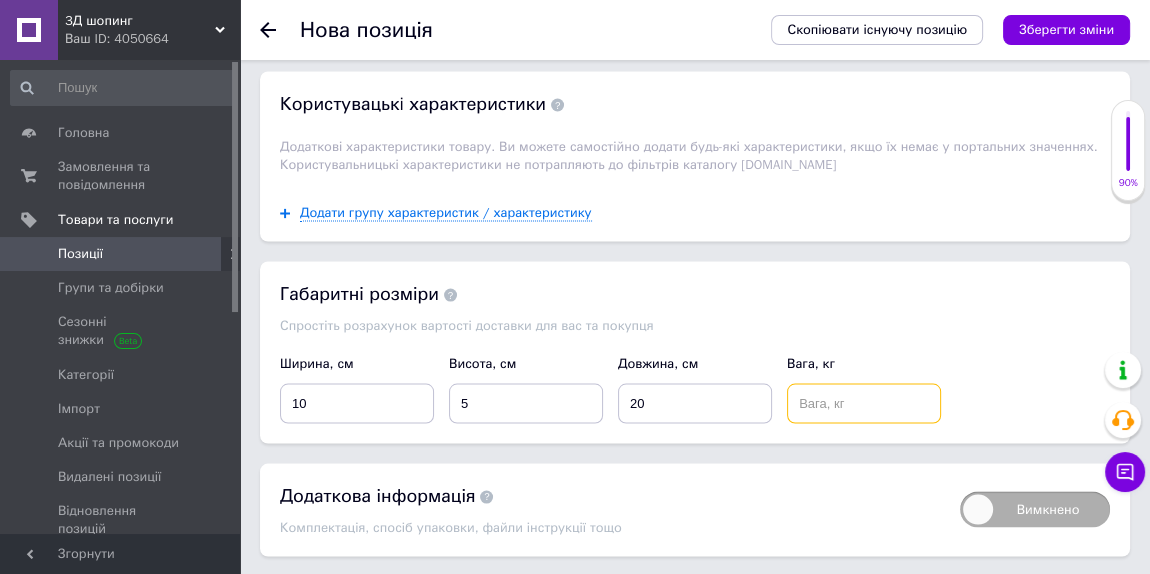 click at bounding box center (864, 403) 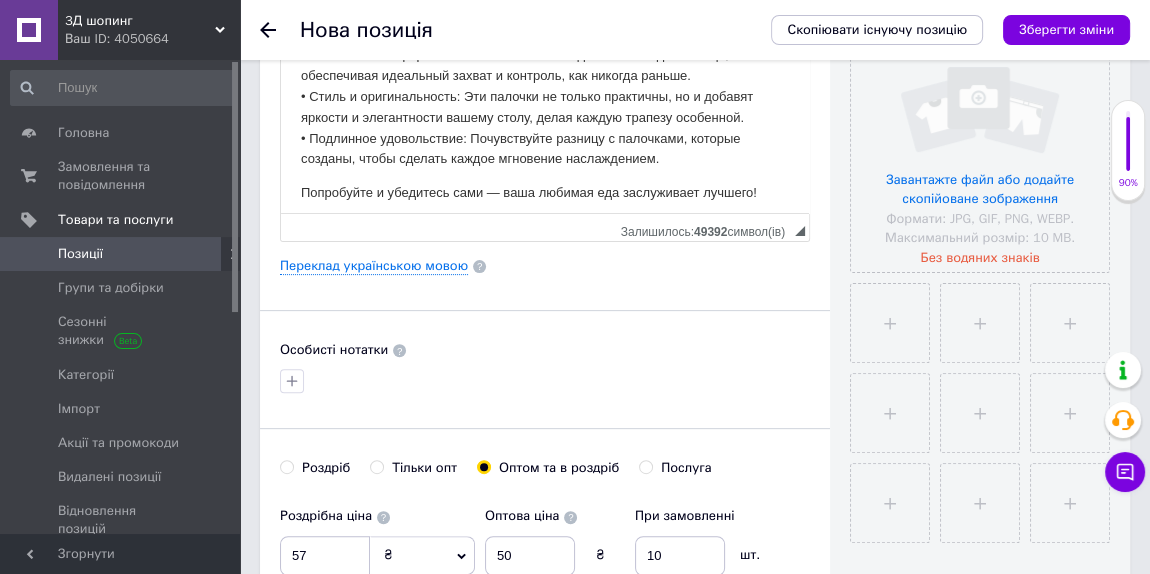 scroll, scrollTop: 472, scrollLeft: 0, axis: vertical 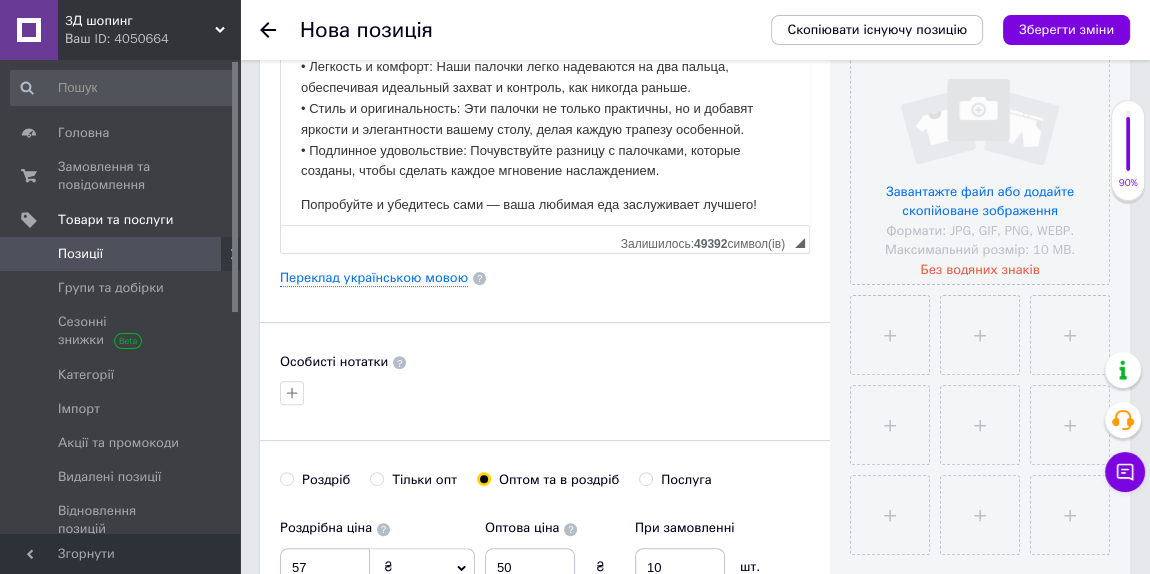 type on "0.1" 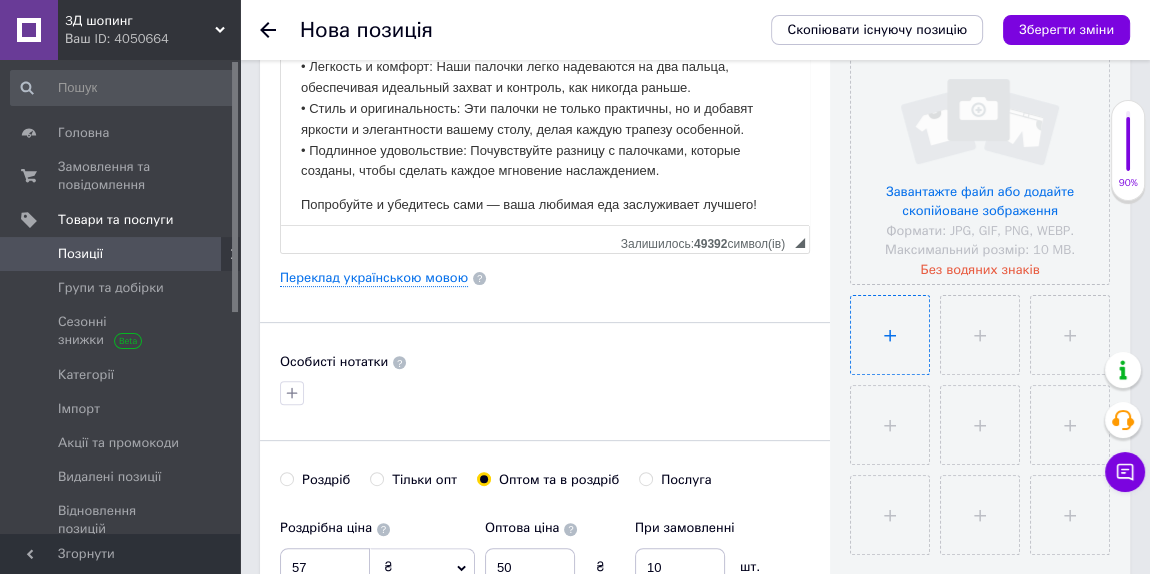 click at bounding box center (890, 335) 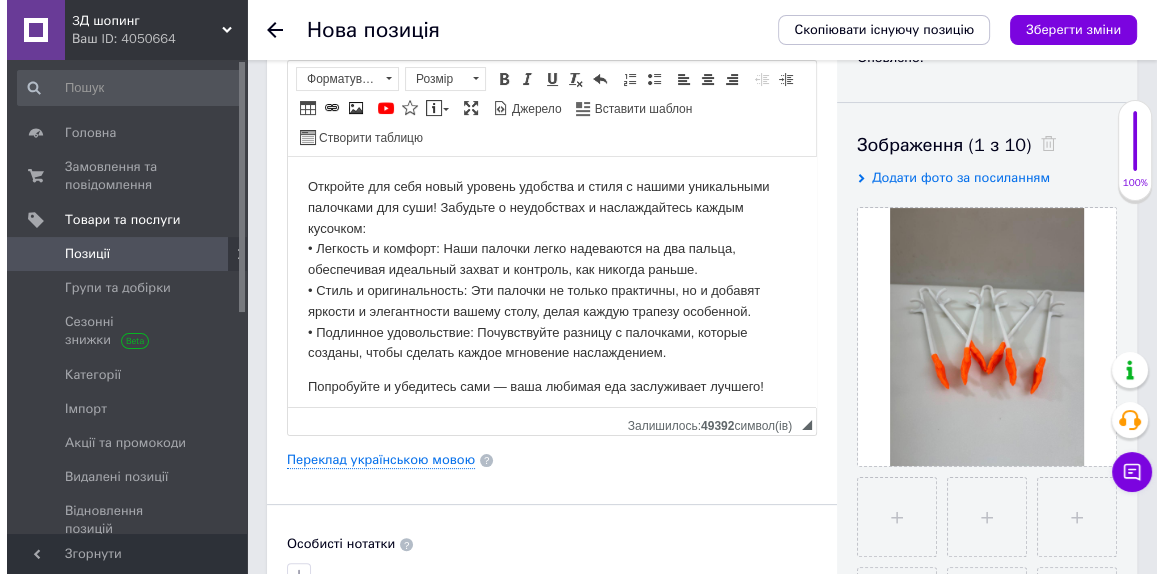 scroll, scrollTop: 381, scrollLeft: 0, axis: vertical 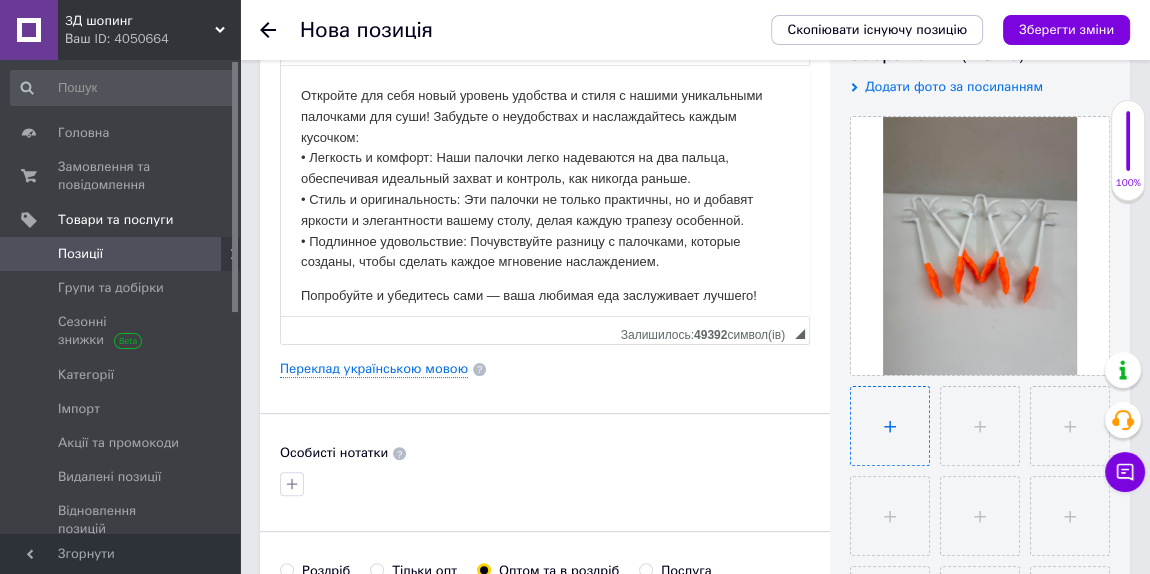 click at bounding box center (890, 426) 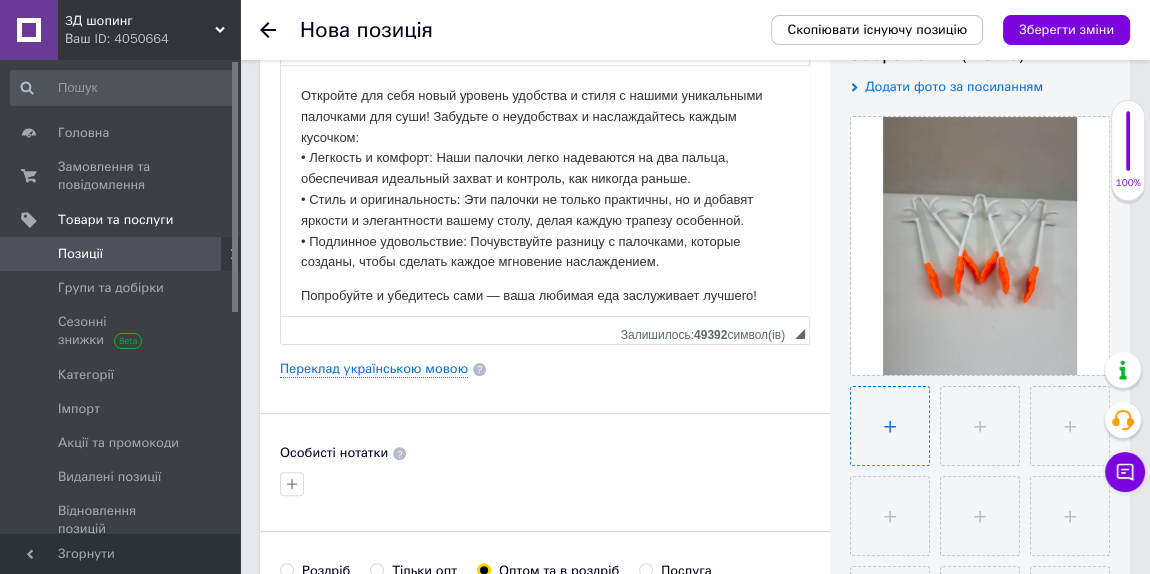 type on "C:\fakepath\photo_2025-07-13_12-11-16.jpg" 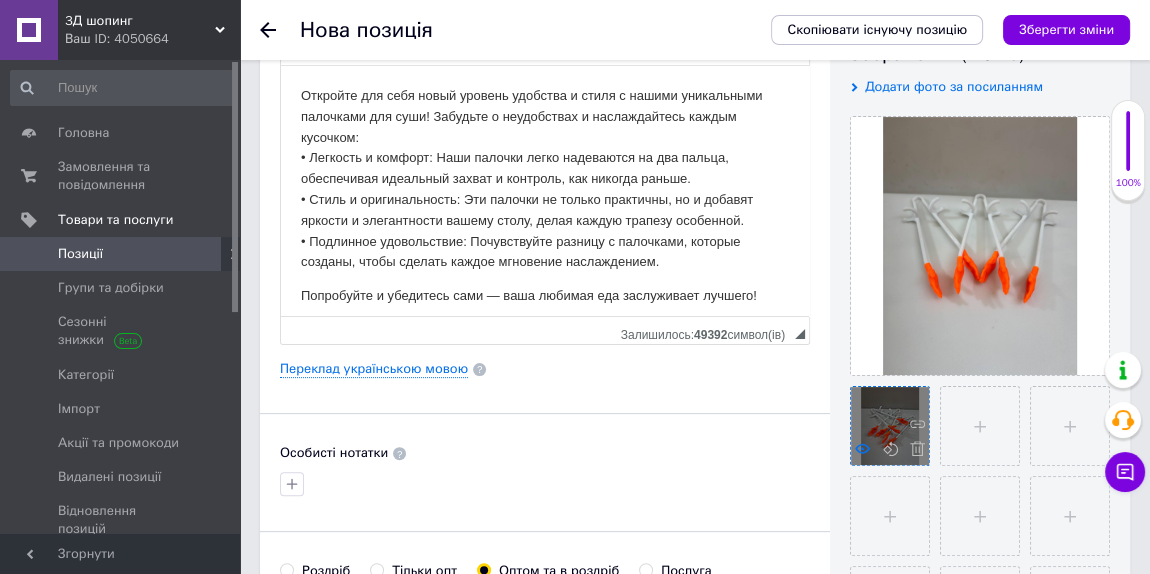 click 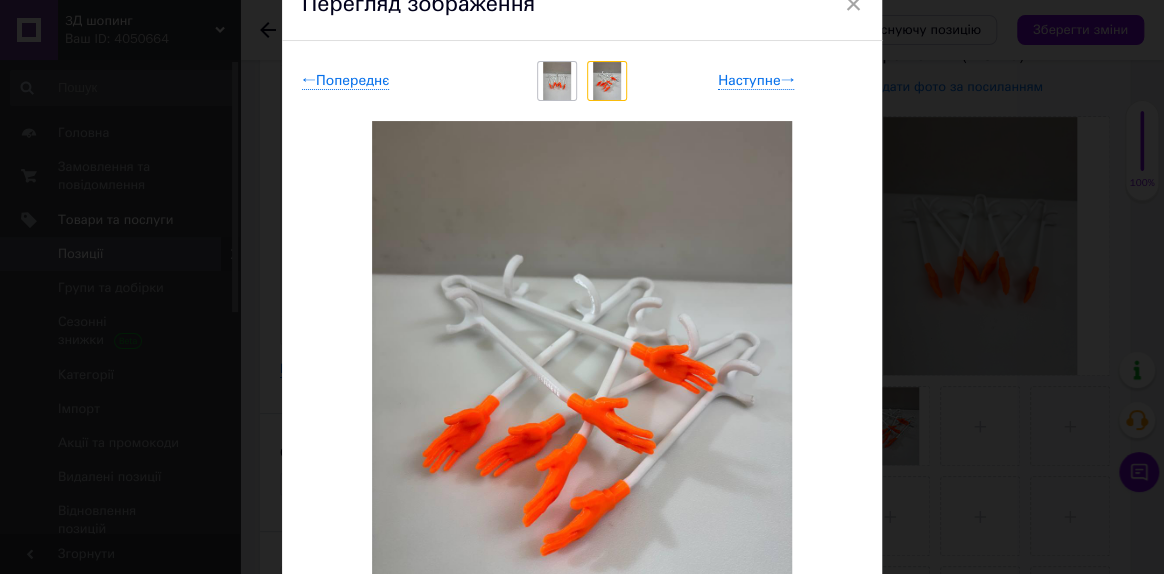 scroll, scrollTop: 0, scrollLeft: 0, axis: both 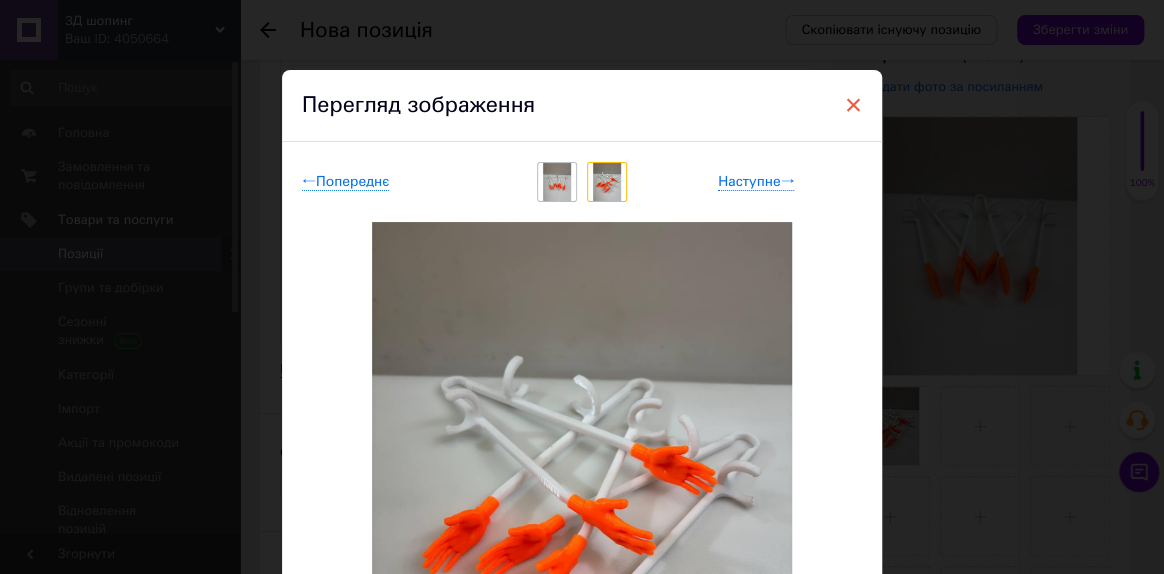 click on "×" at bounding box center (853, 105) 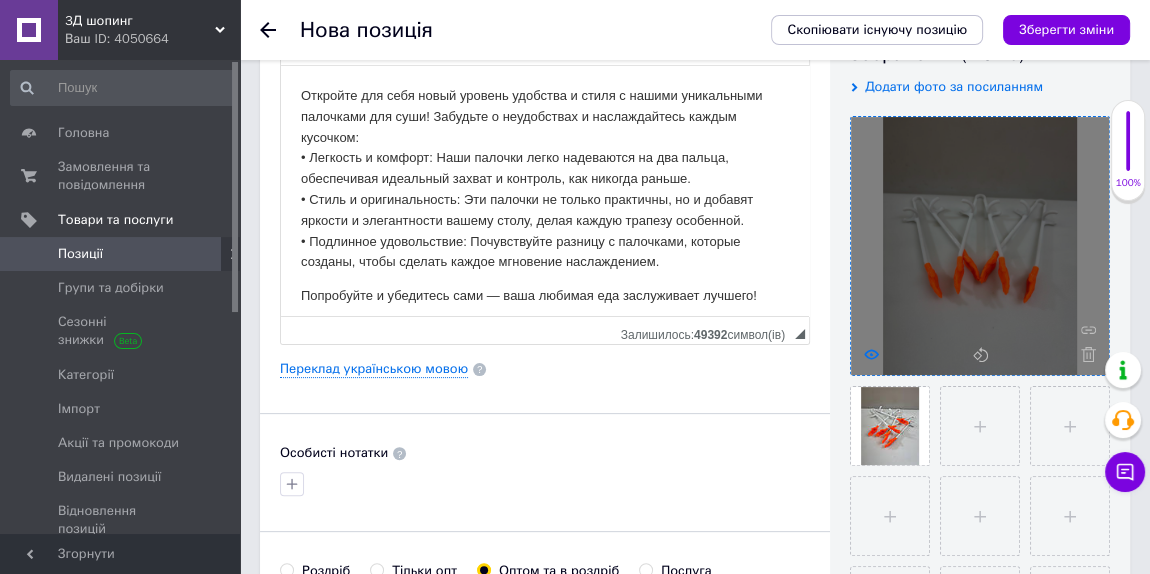 click 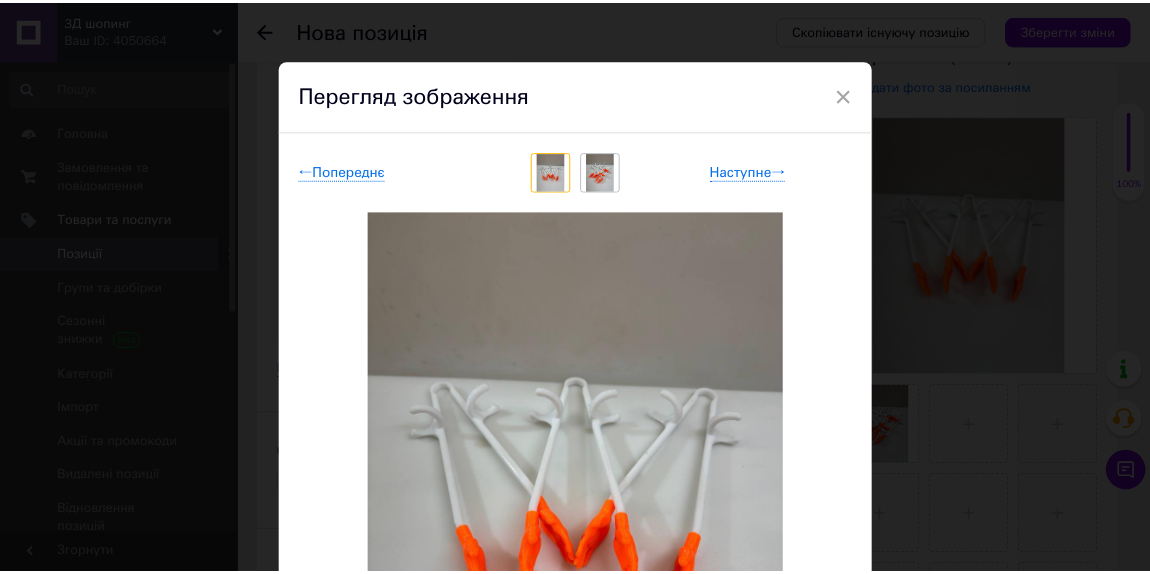 scroll, scrollTop: 0, scrollLeft: 0, axis: both 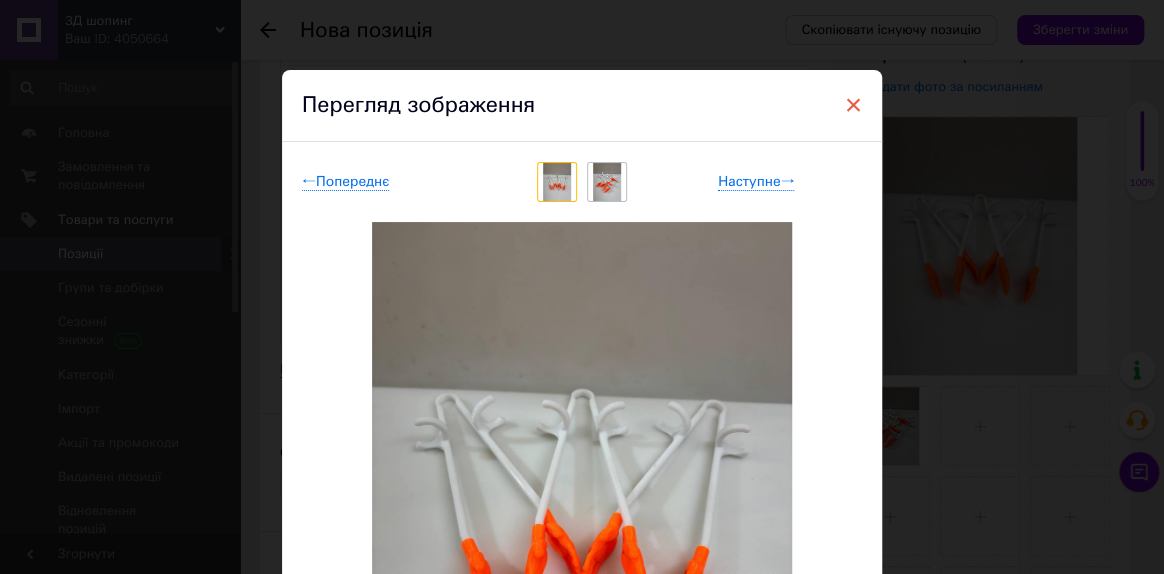 click on "×" at bounding box center [853, 105] 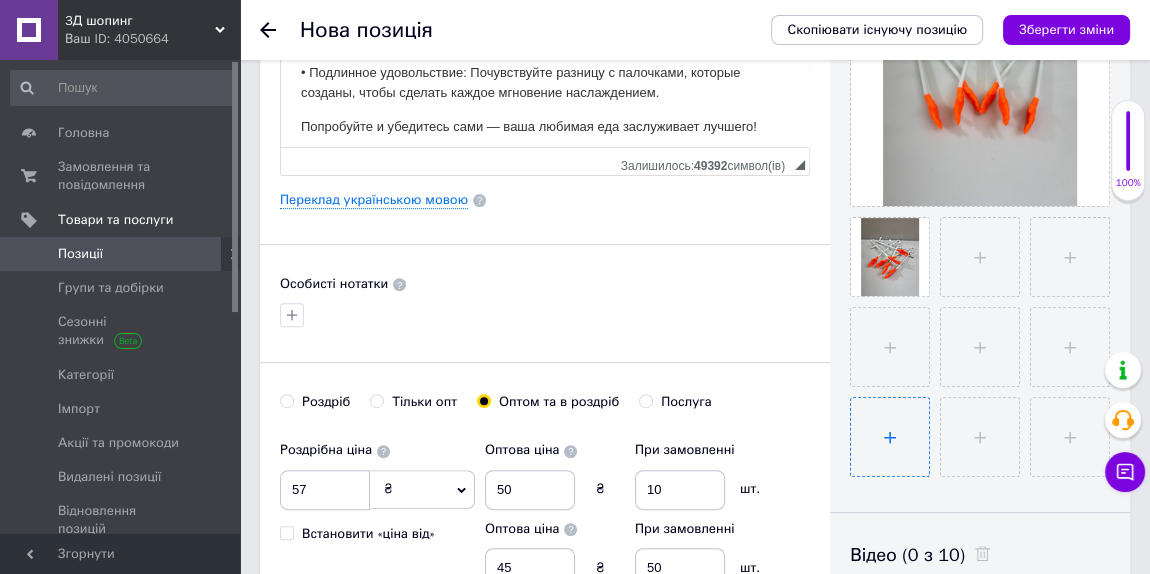 scroll, scrollTop: 653, scrollLeft: 0, axis: vertical 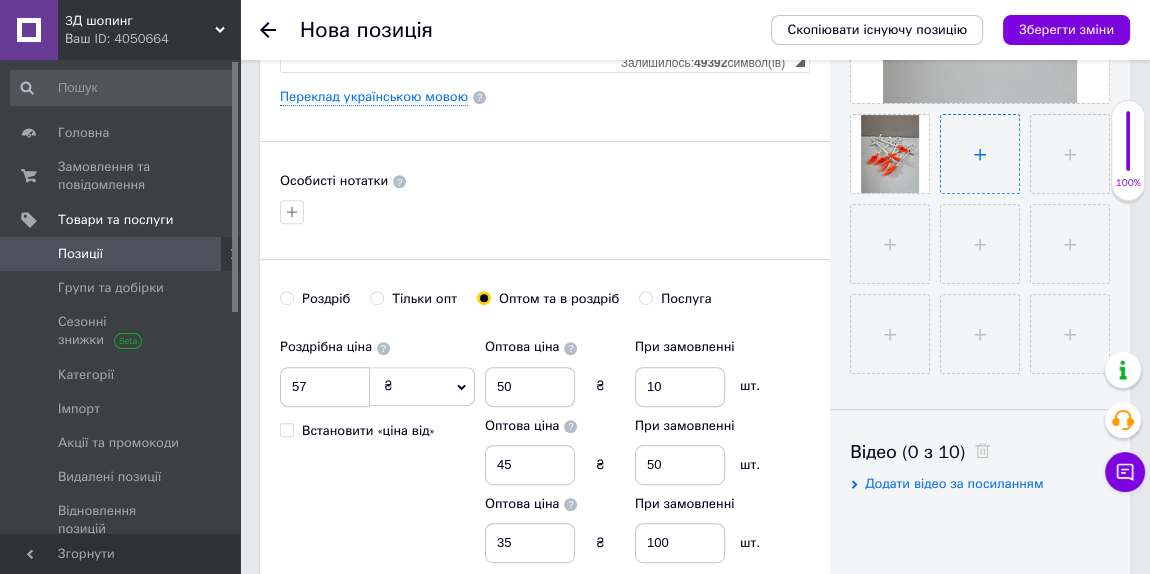 click at bounding box center (980, 154) 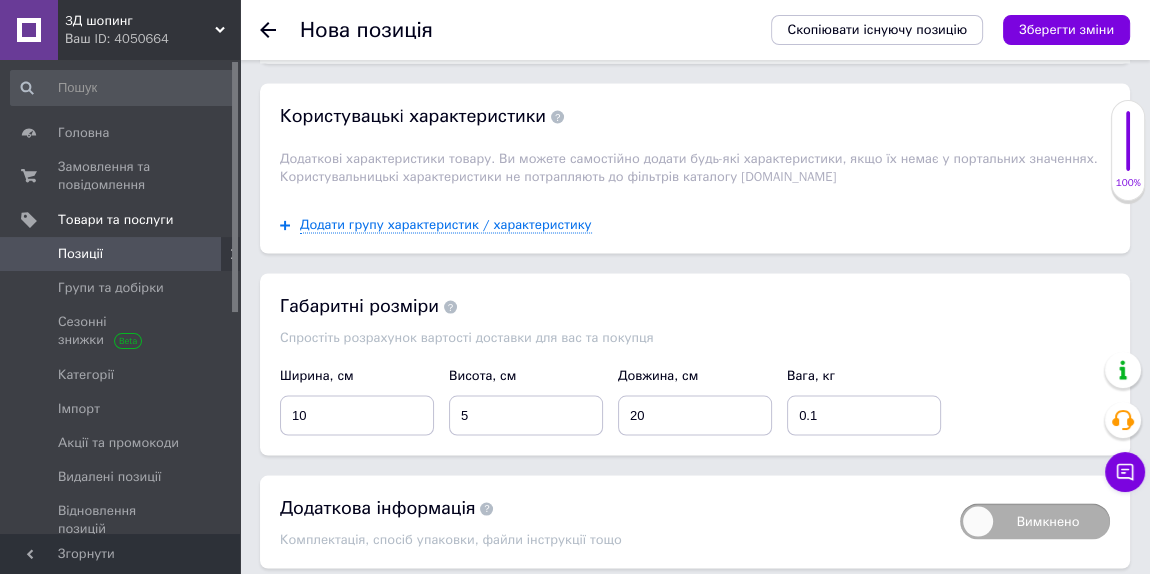 scroll, scrollTop: 3108, scrollLeft: 0, axis: vertical 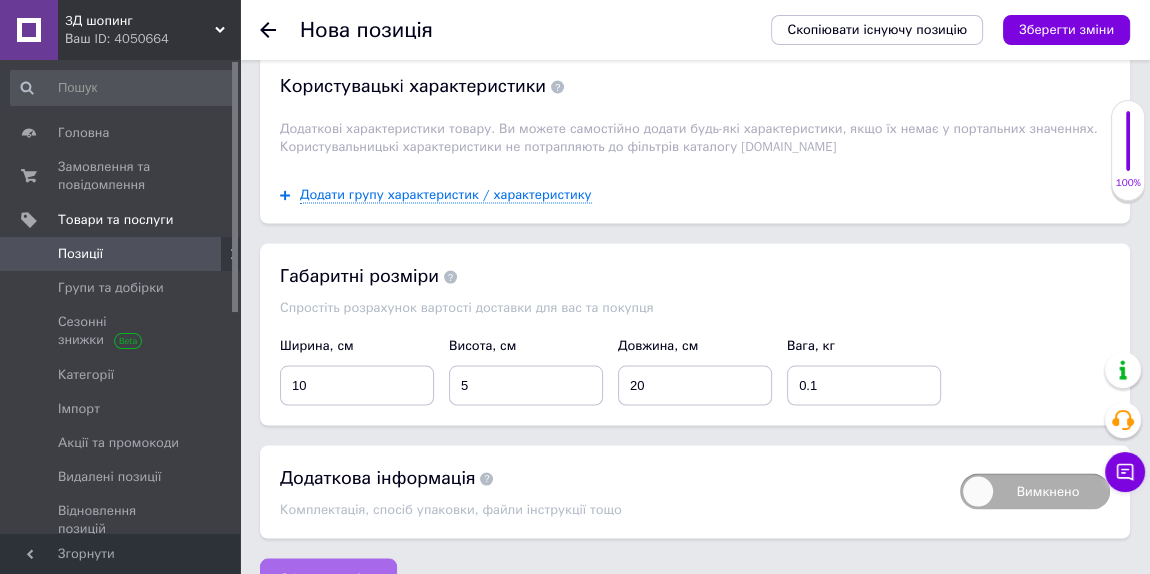 click on "Зберегти зміни" at bounding box center (328, 578) 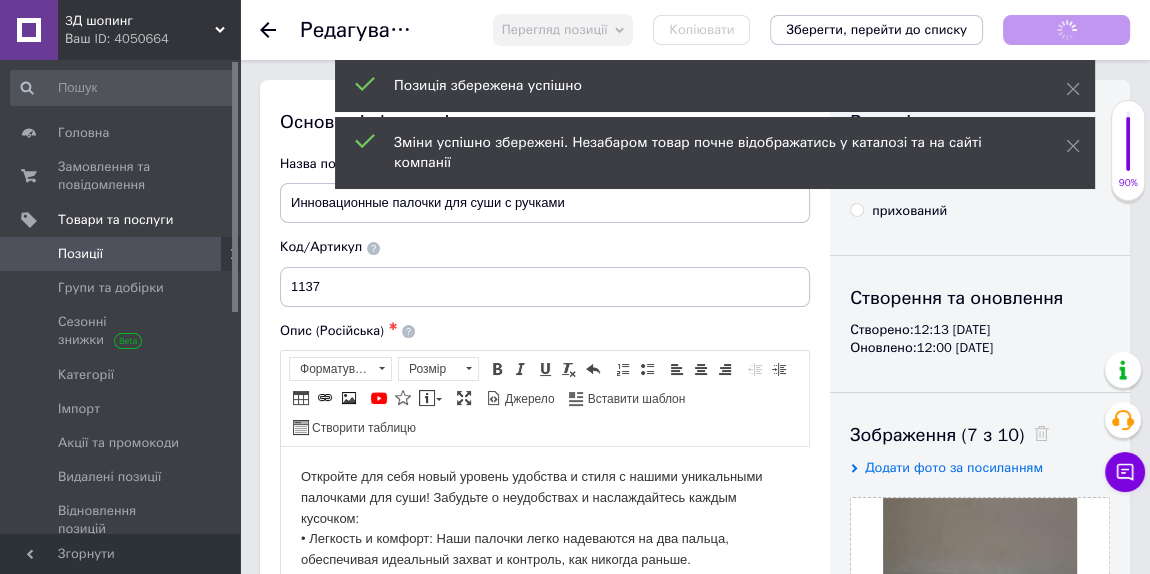 scroll, scrollTop: 0, scrollLeft: 0, axis: both 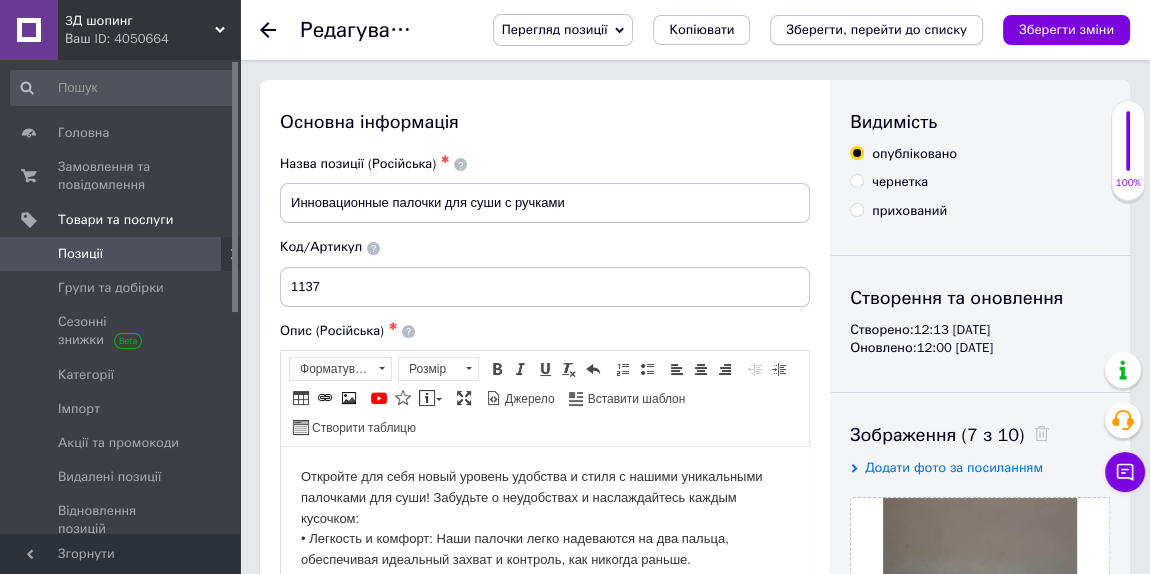 click on "Зберегти, перейти до списку" at bounding box center [876, 29] 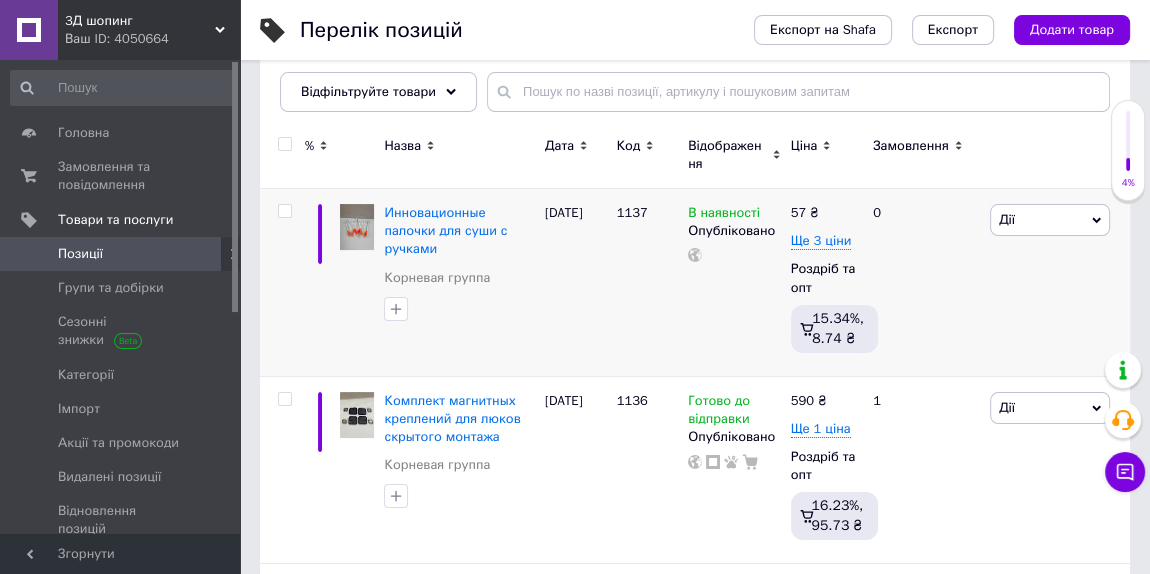 scroll, scrollTop: 272, scrollLeft: 0, axis: vertical 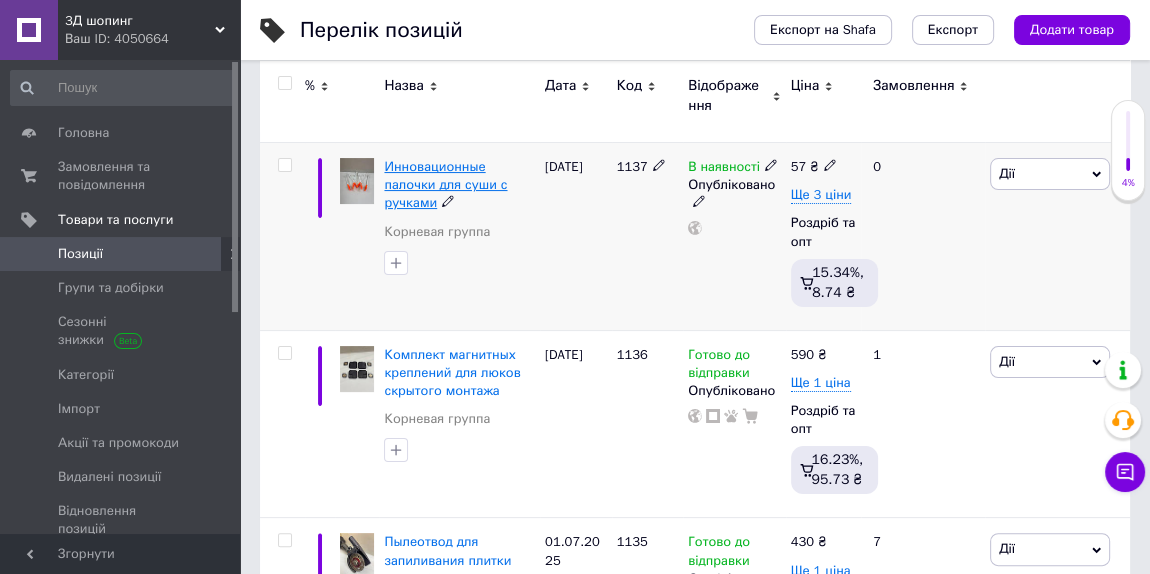 click on "Инновационные палочки для суши с ручками" at bounding box center (445, 184) 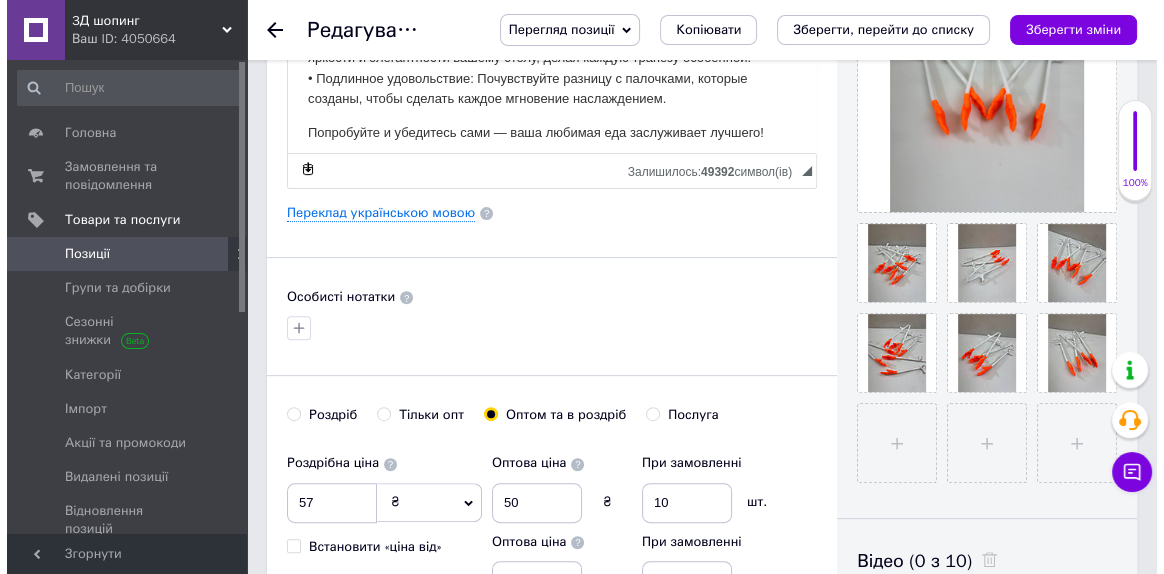scroll, scrollTop: 545, scrollLeft: 0, axis: vertical 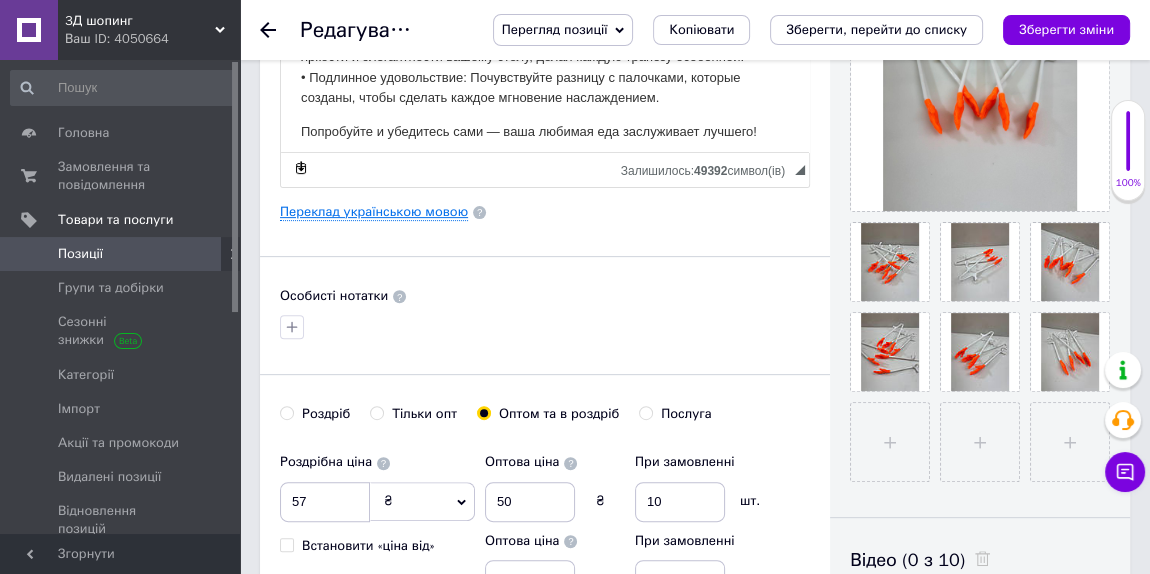 click on "Переклад українською мовою" at bounding box center [374, 212] 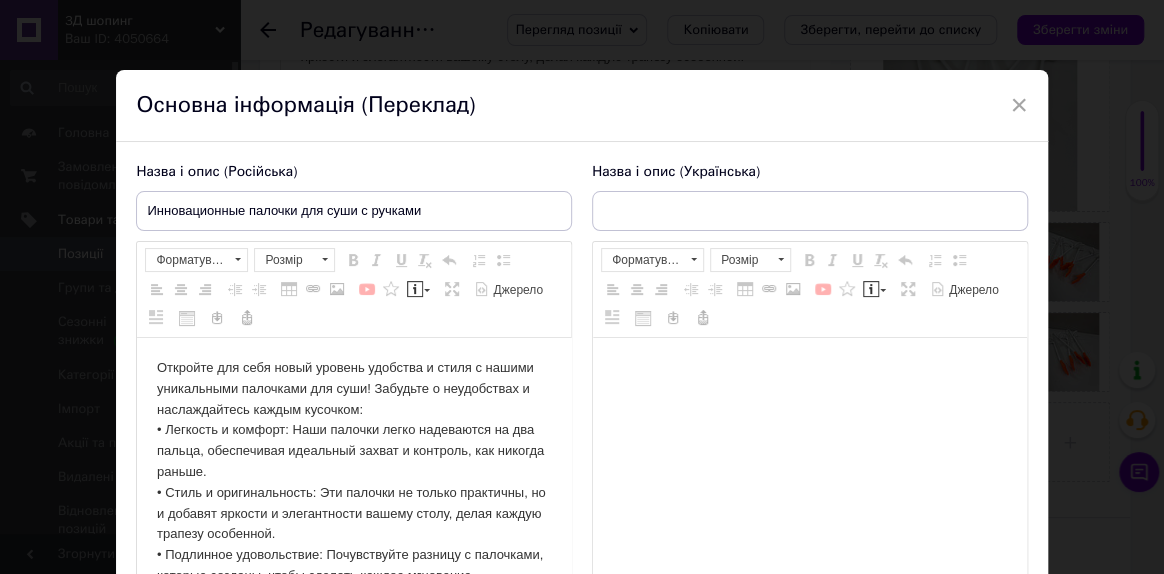 scroll, scrollTop: 0, scrollLeft: 0, axis: both 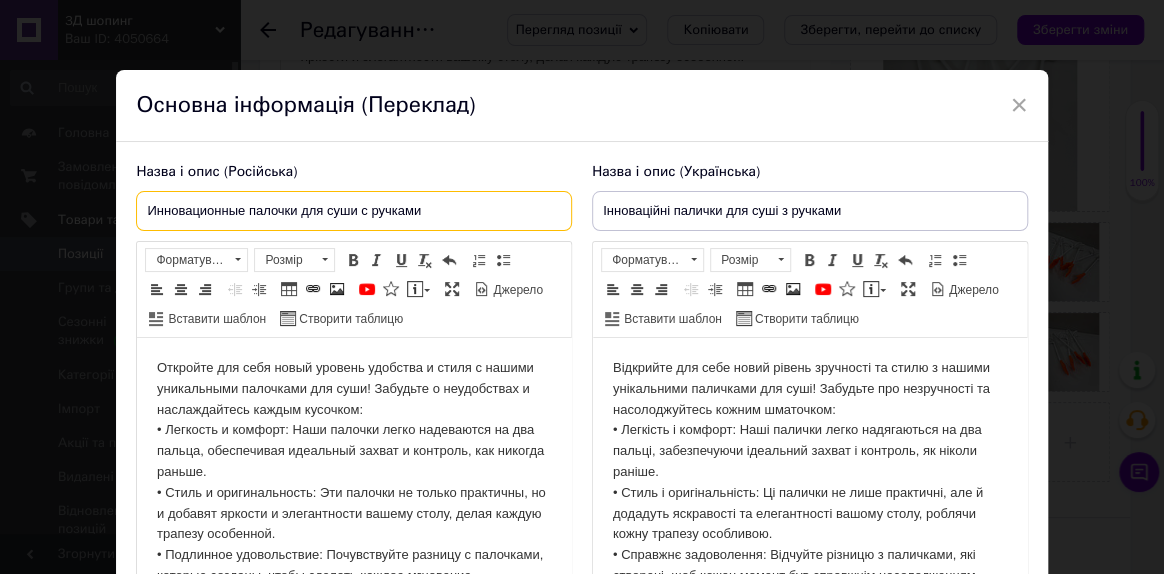 drag, startPoint x: 423, startPoint y: 213, endPoint x: 371, endPoint y: 214, distance: 52.009613 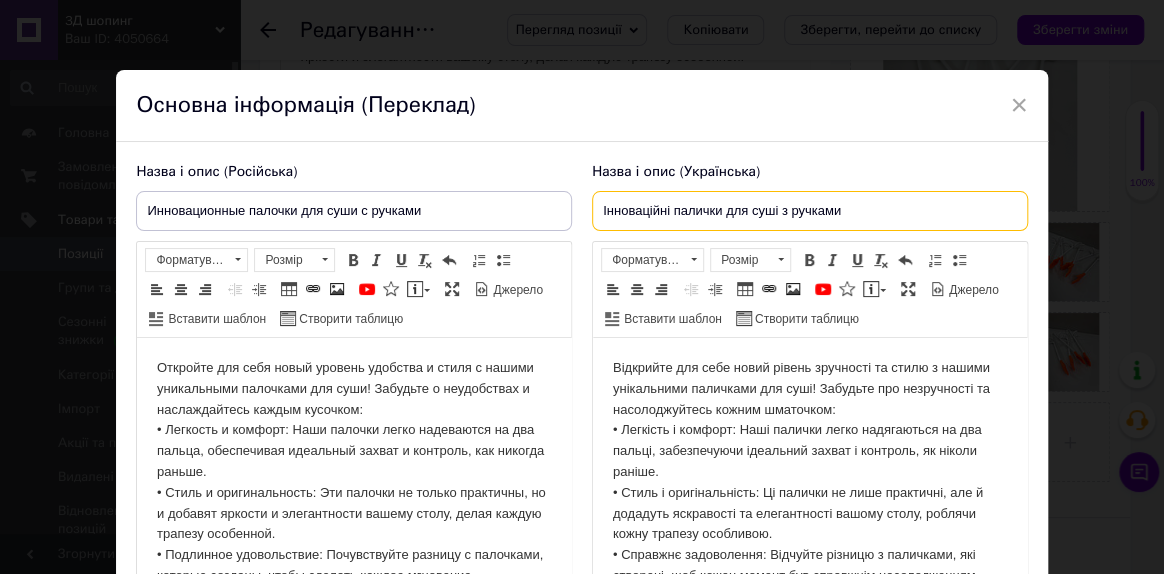 drag, startPoint x: 848, startPoint y: 211, endPoint x: 788, endPoint y: 214, distance: 60.074955 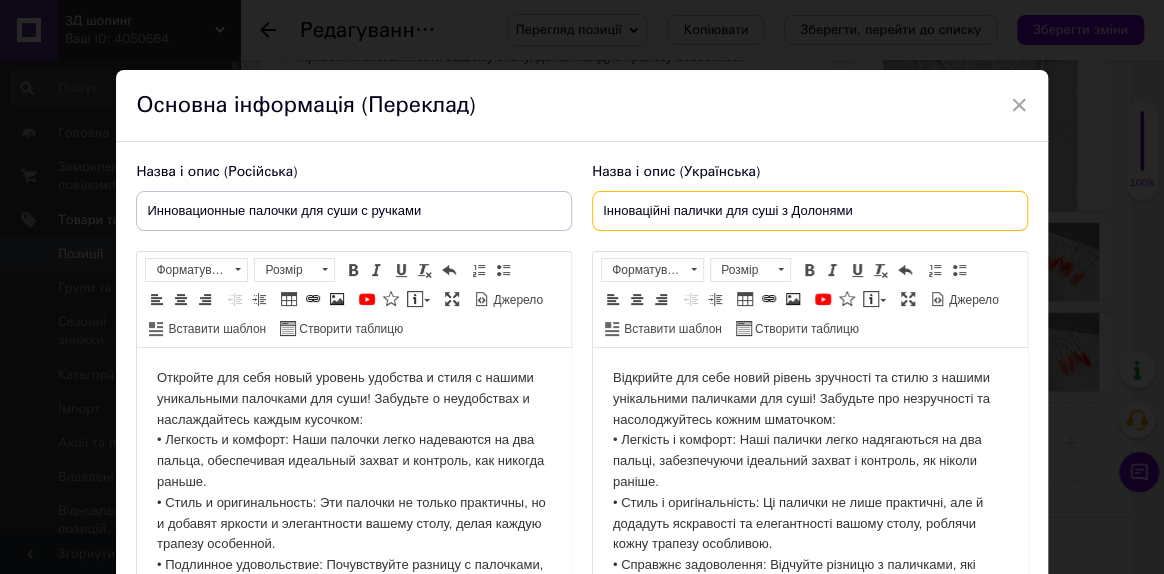 click on "Інноваційні палички для суші з Долонями" at bounding box center (810, 211) 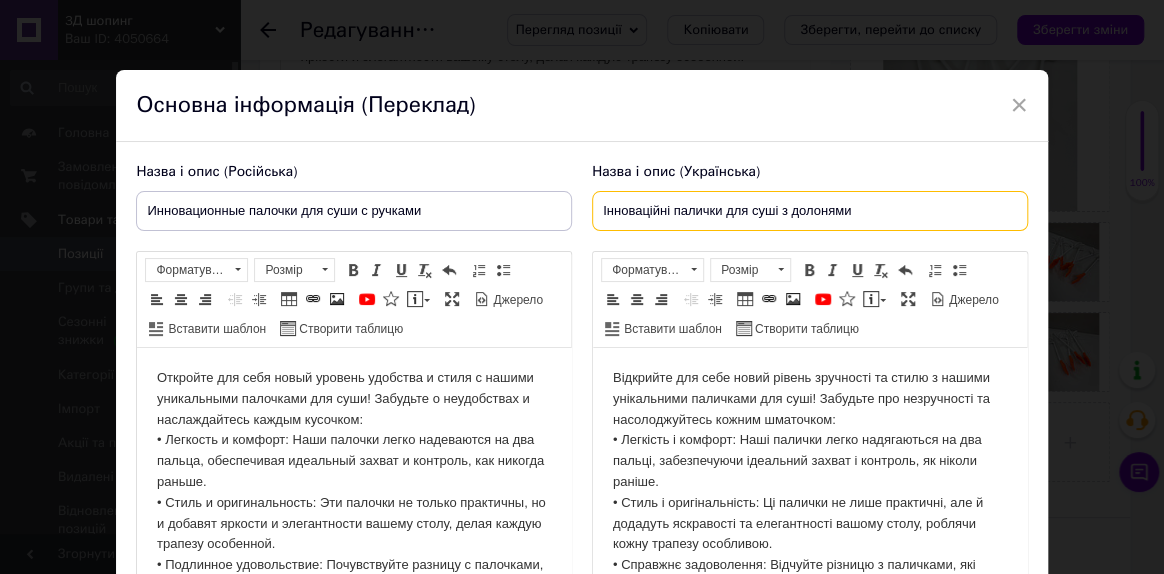 type on "Інноваційні палички для суші з долонями" 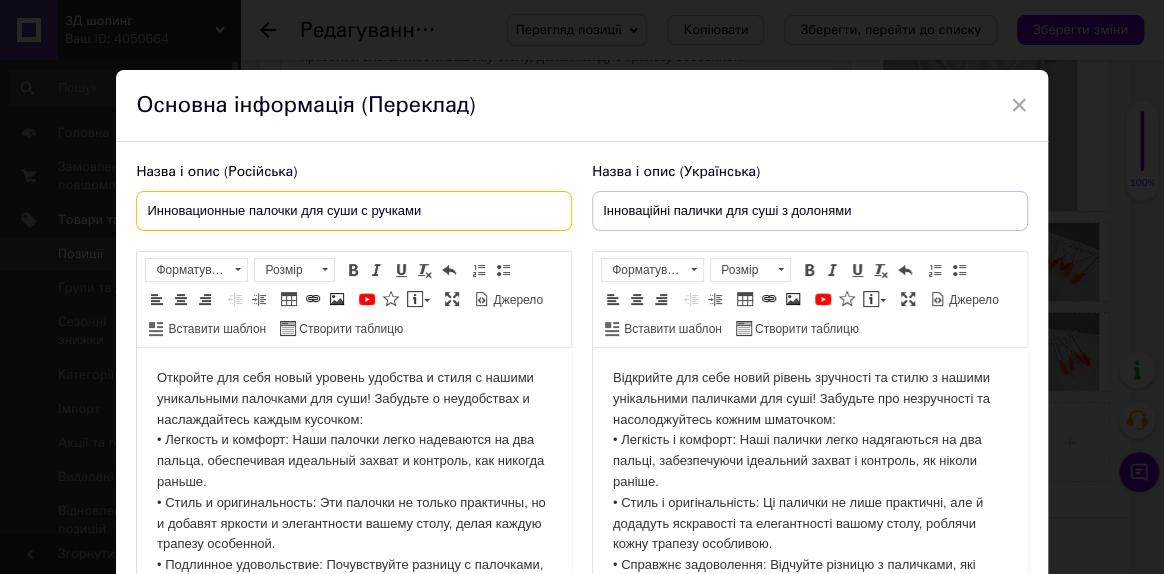 drag, startPoint x: 431, startPoint y: 208, endPoint x: 370, endPoint y: 212, distance: 61.13101 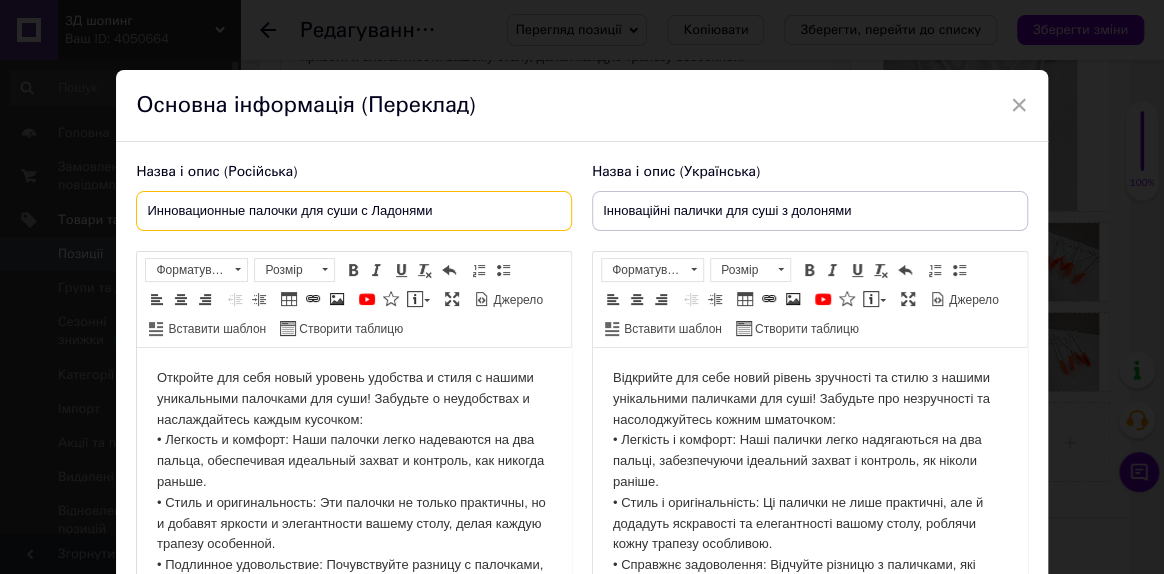 click on "Инновационные палочки для суши с Ладонями" at bounding box center (354, 211) 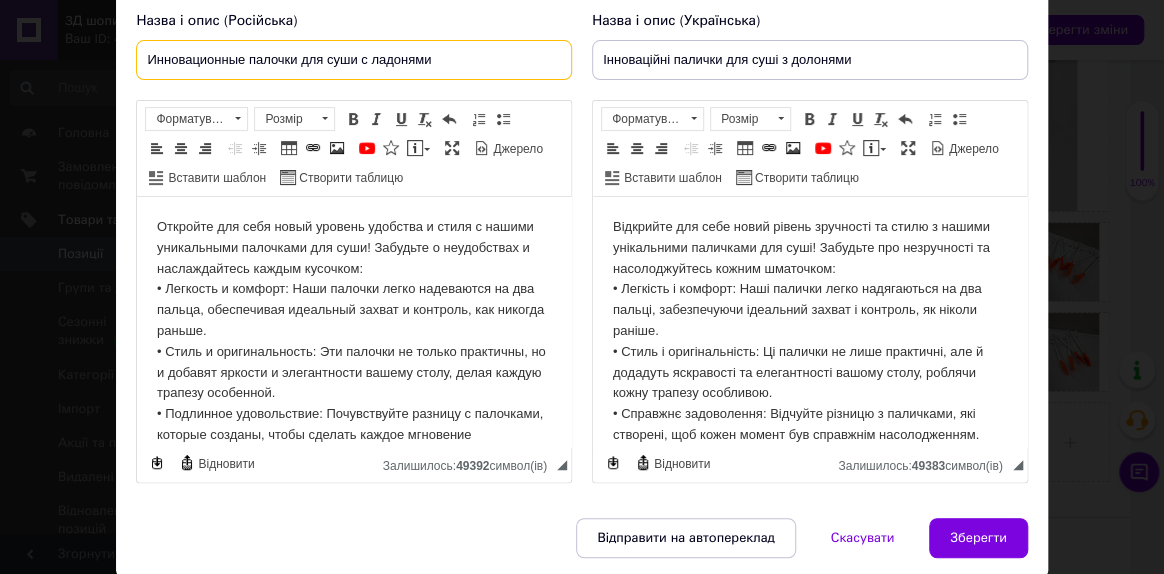 scroll, scrollTop: 181, scrollLeft: 0, axis: vertical 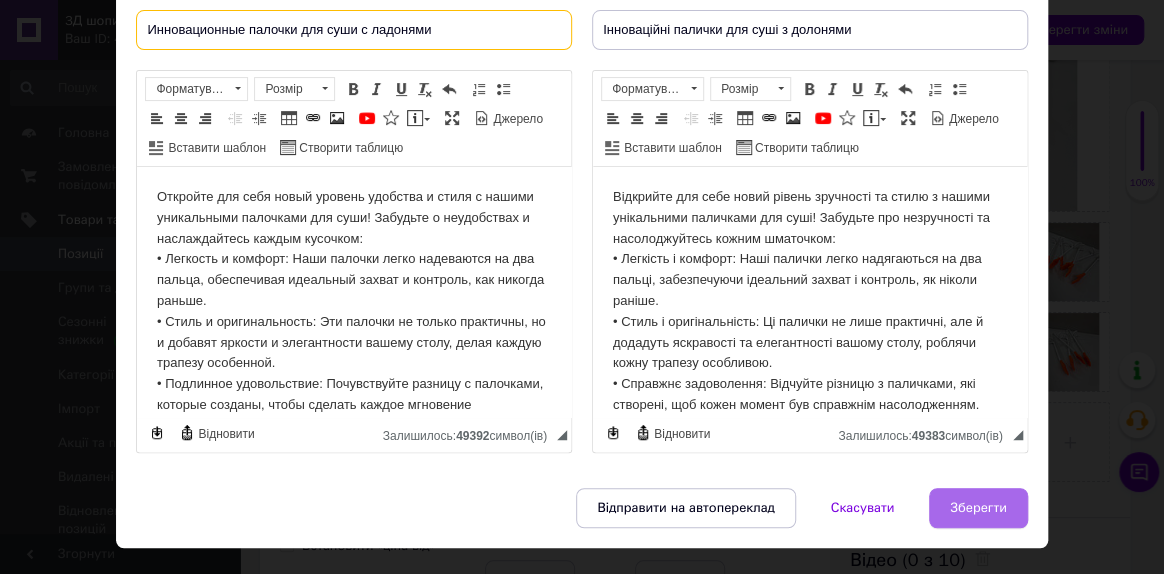 type on "Инновационные палочки для суши с ладонями" 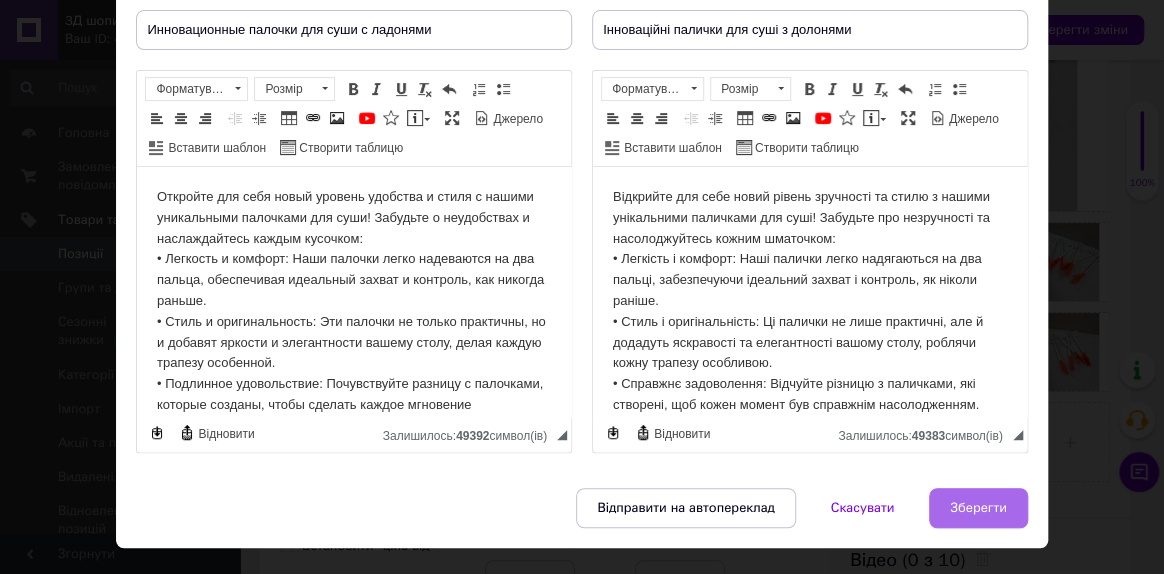 click on "Зберегти" at bounding box center [978, 508] 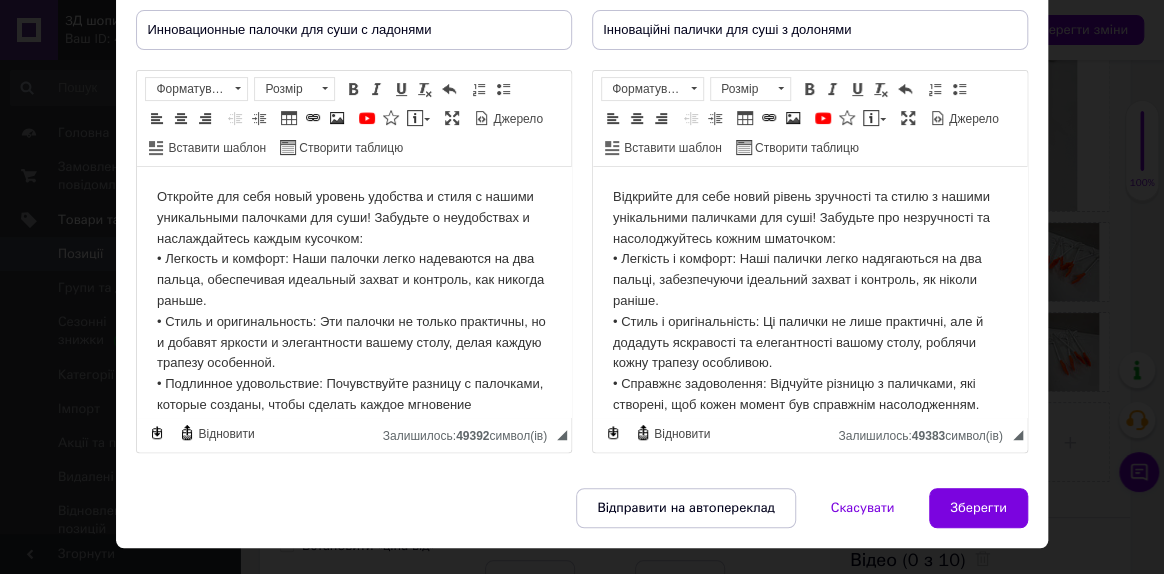 type on "Инновационные палочки для суши с ладонями" 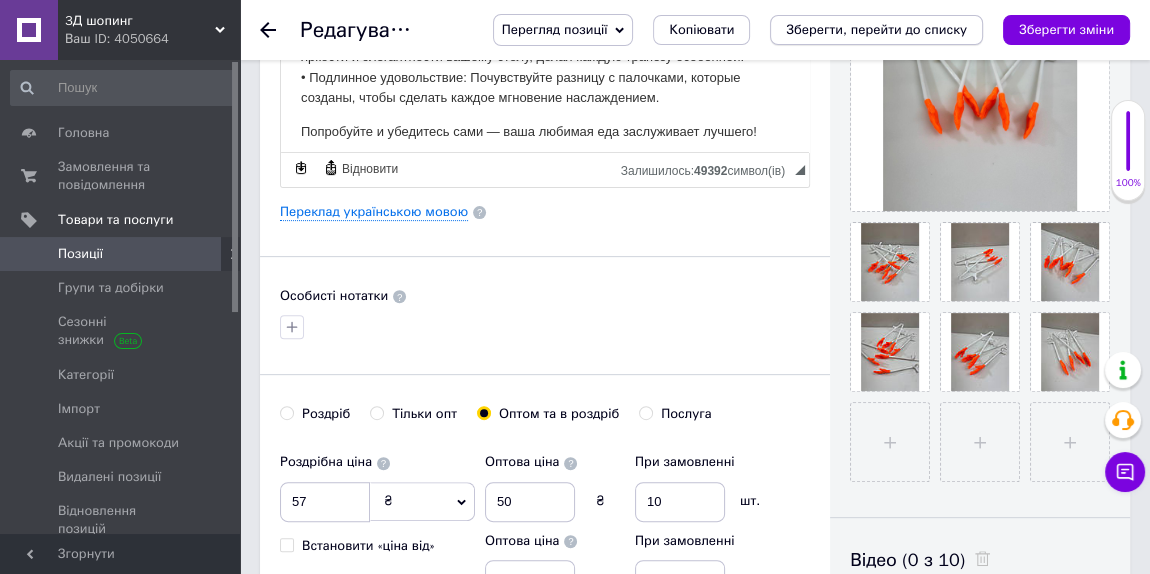 click on "Зберегти, перейти до списку" at bounding box center [876, 29] 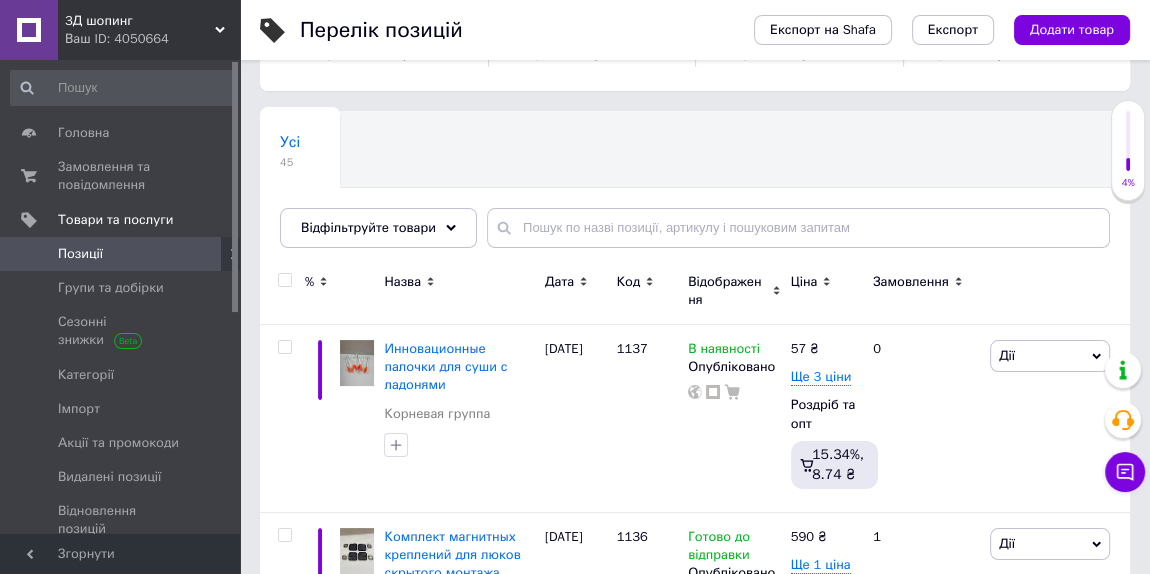 scroll, scrollTop: 0, scrollLeft: 0, axis: both 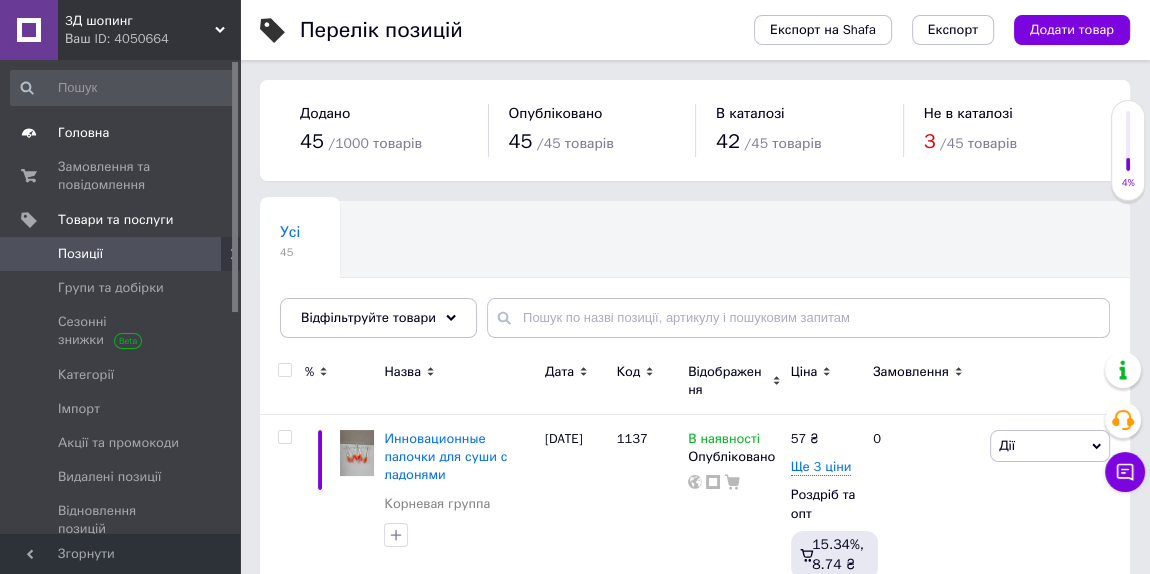 click on "Головна" at bounding box center [83, 133] 